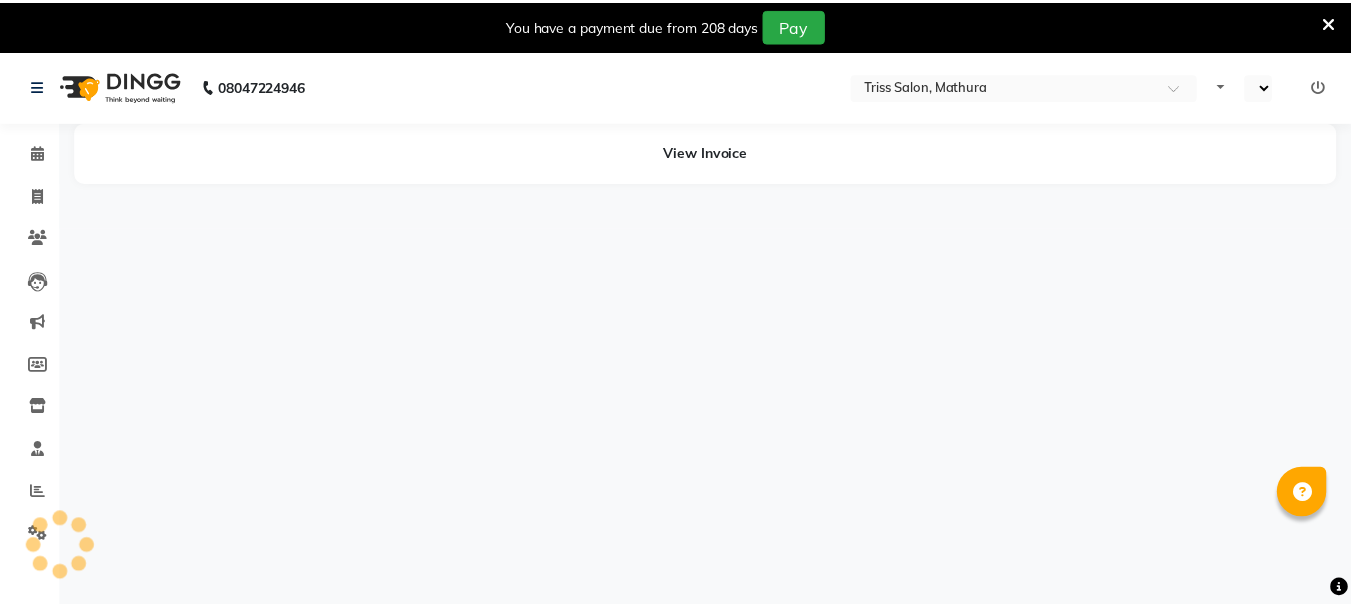 scroll, scrollTop: 0, scrollLeft: 0, axis: both 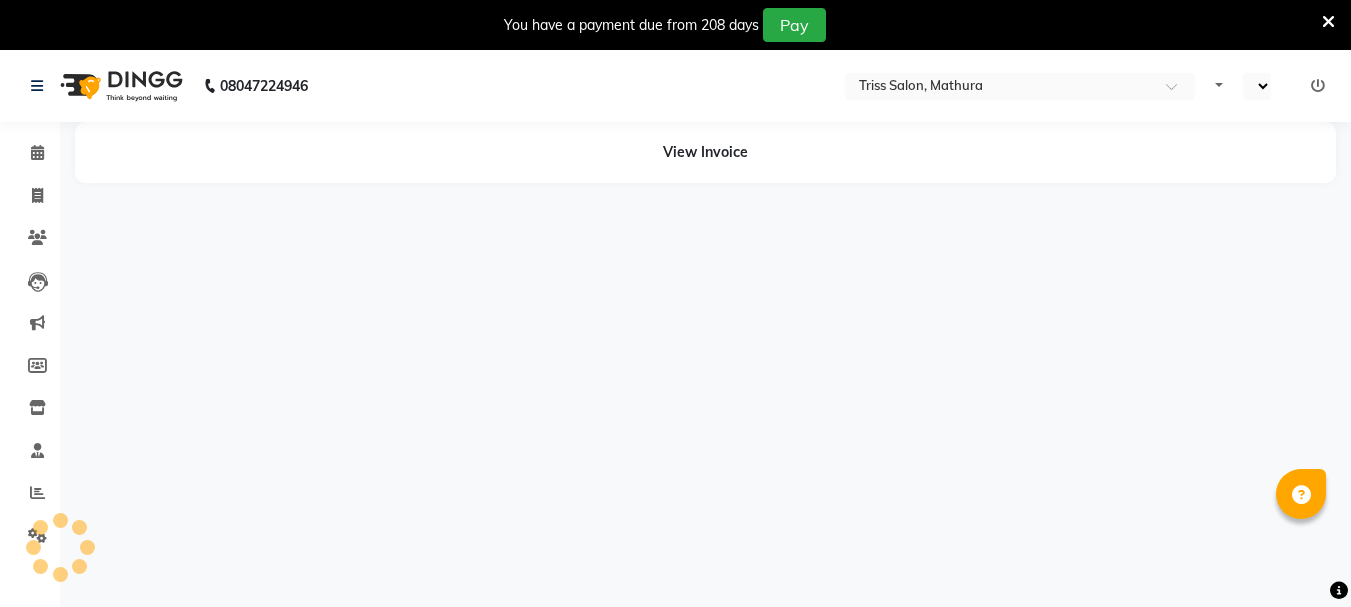 select on "en" 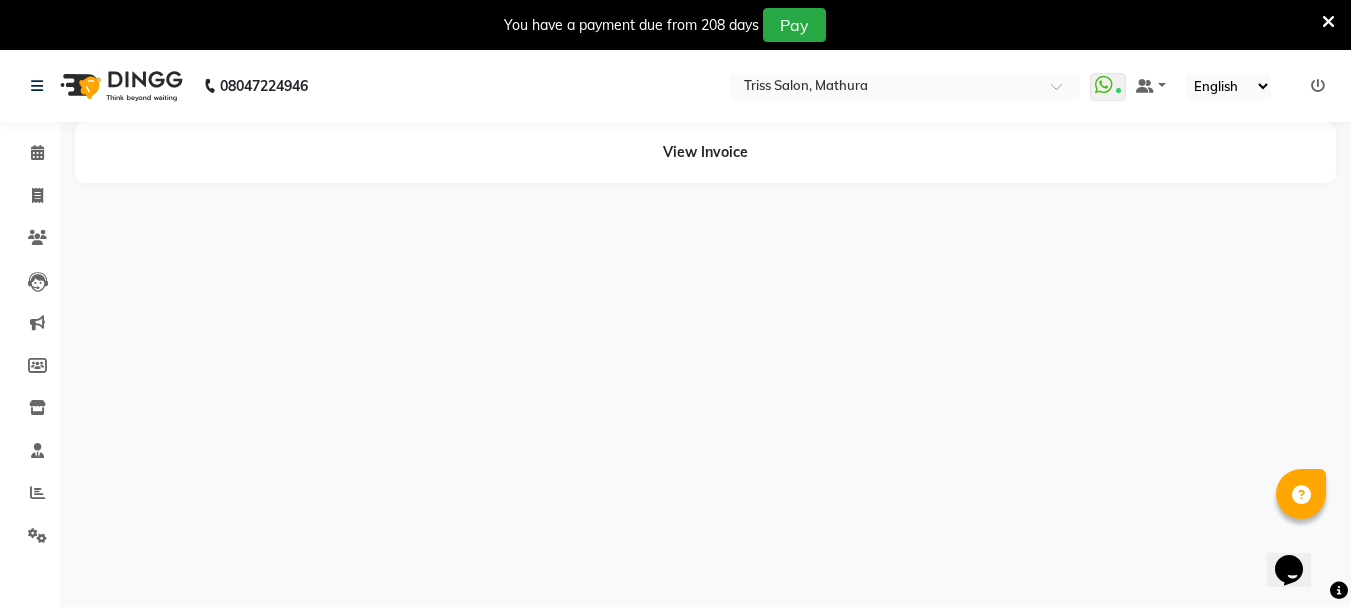scroll, scrollTop: 0, scrollLeft: 0, axis: both 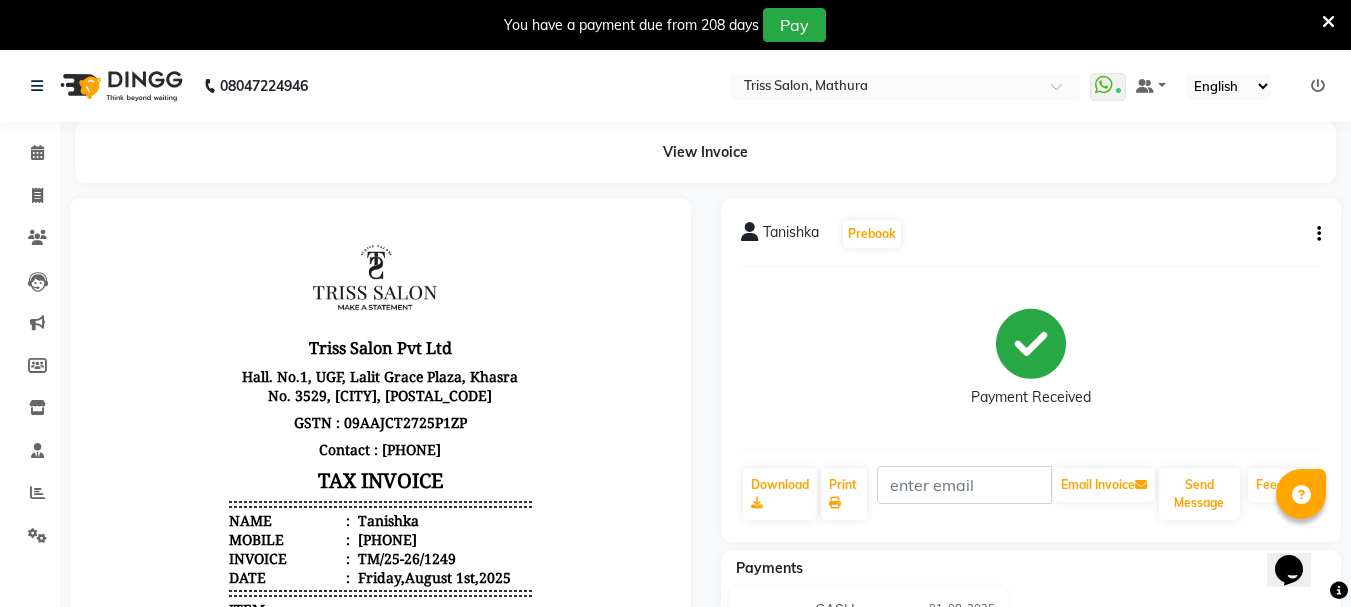 click 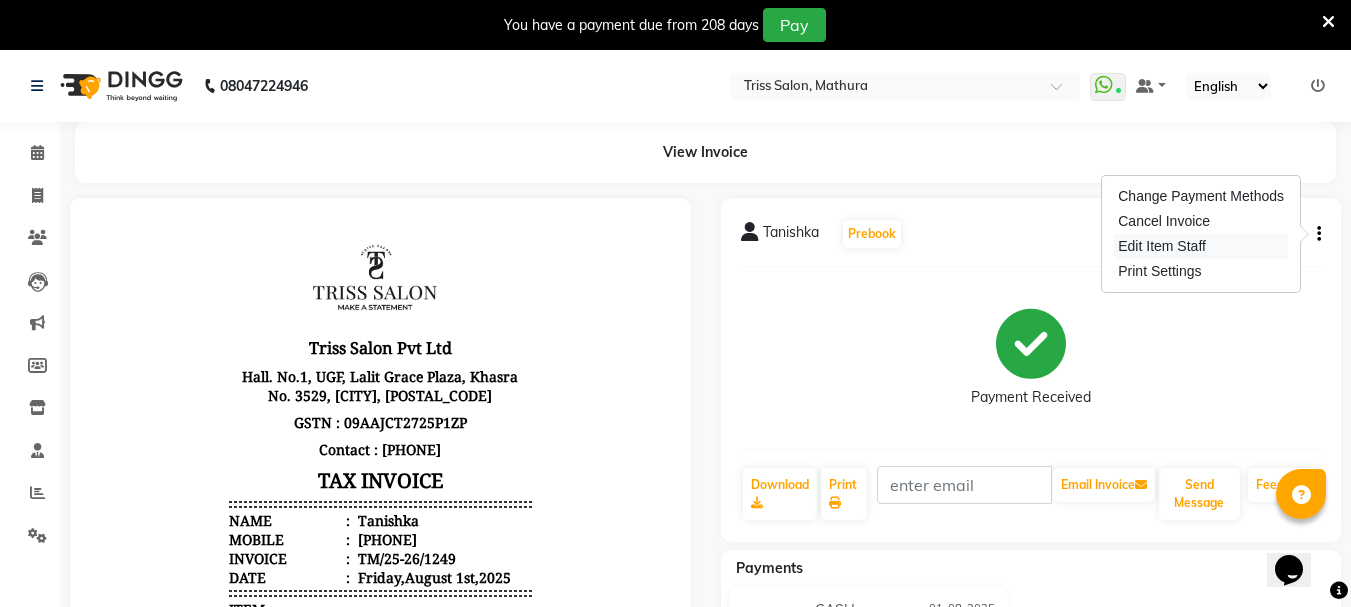 click on "Edit Item Staff" at bounding box center (1201, 246) 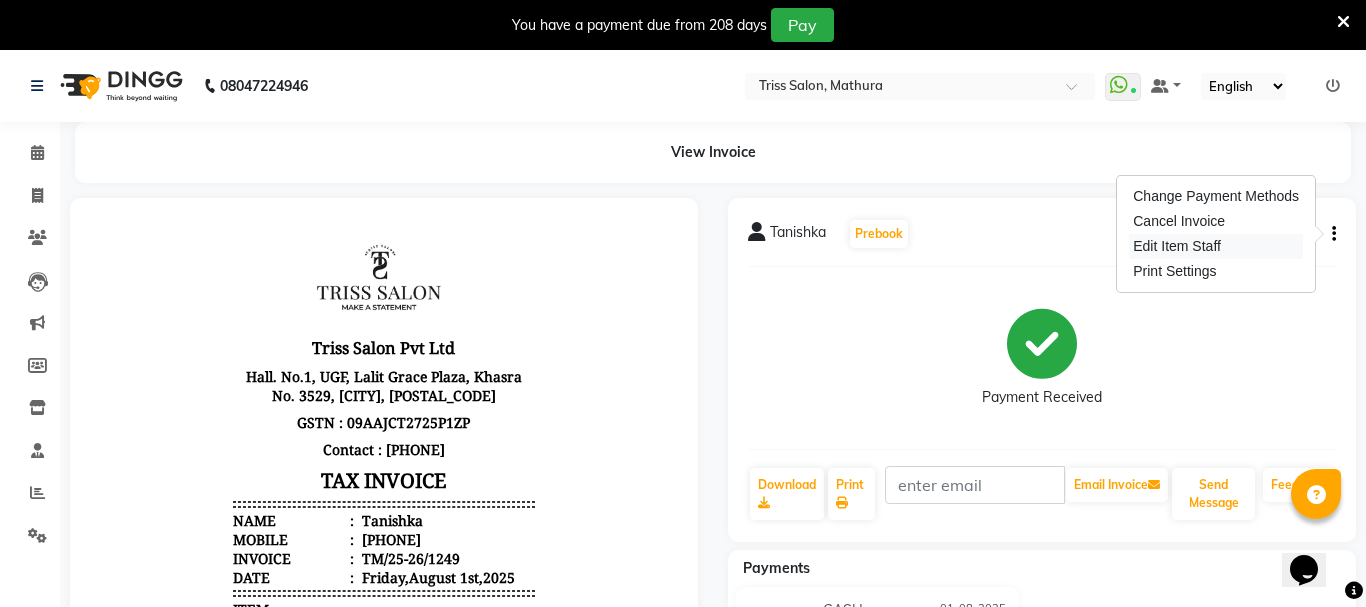 select 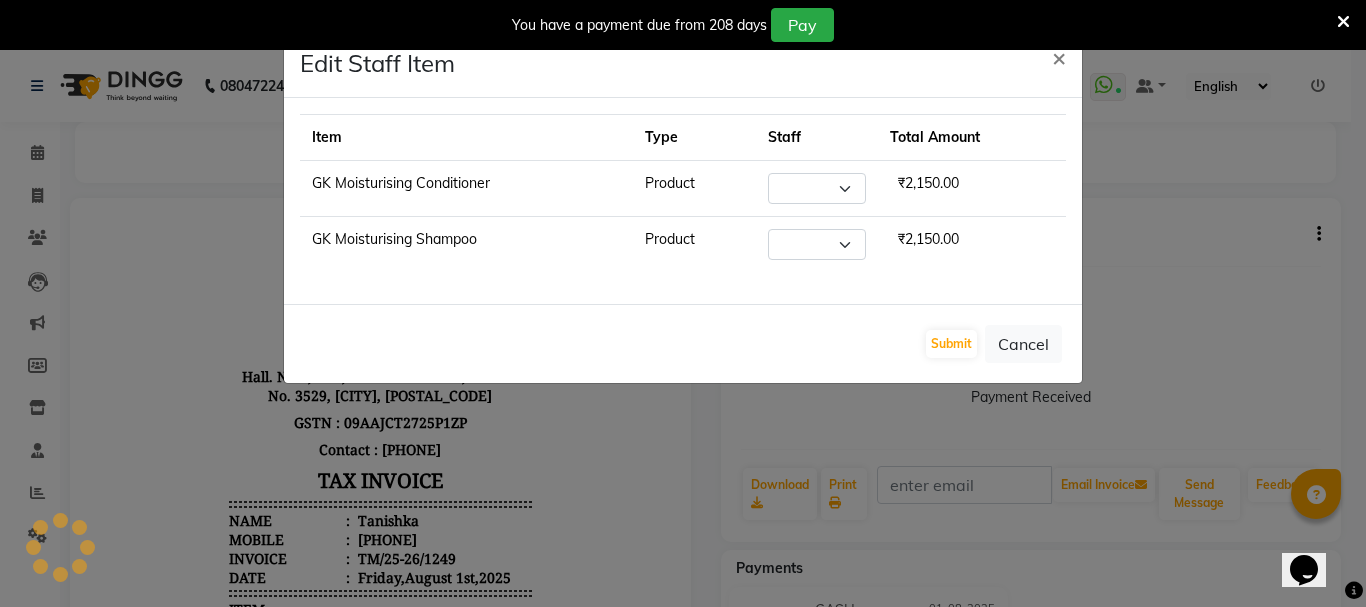 select on "52346" 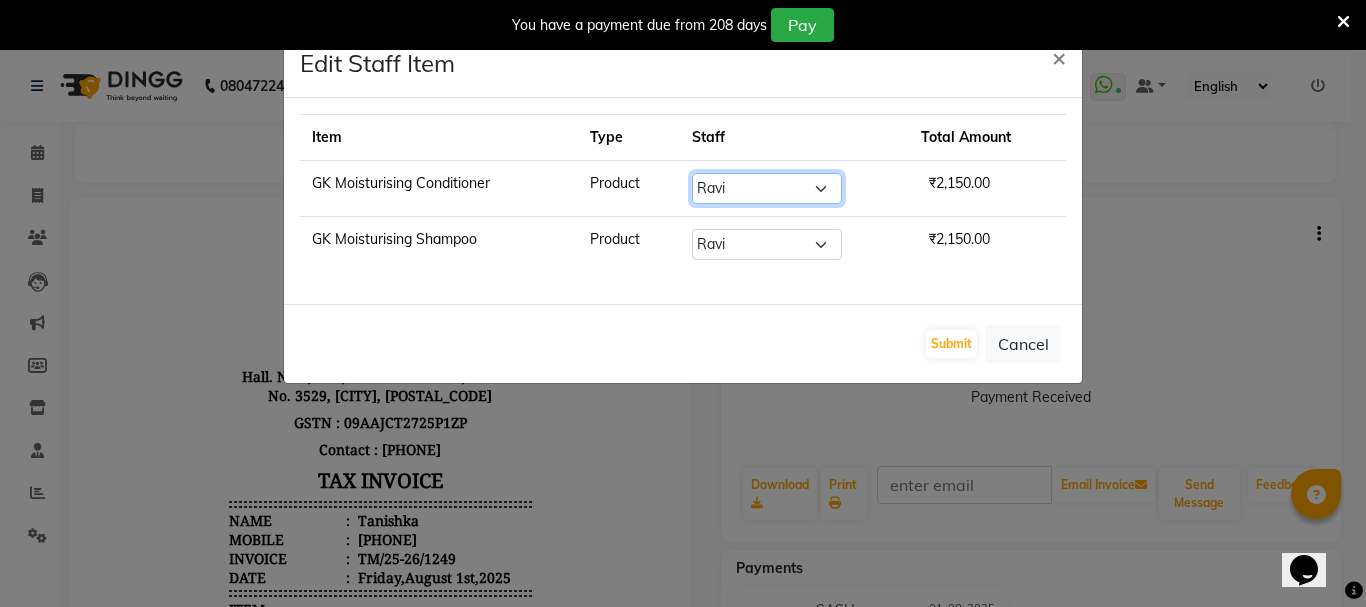click on "Select  [FIRST] [LAST]   [FIRST]   [FIRST] [LAST]   [FIRST]   [FIRST] (Pooja)   [FIRST]   [FIRST]   [FIRST]   [FIRST]   [FIRST]    [FIRST]   Triss Salon (Counter)   [FIRST]" 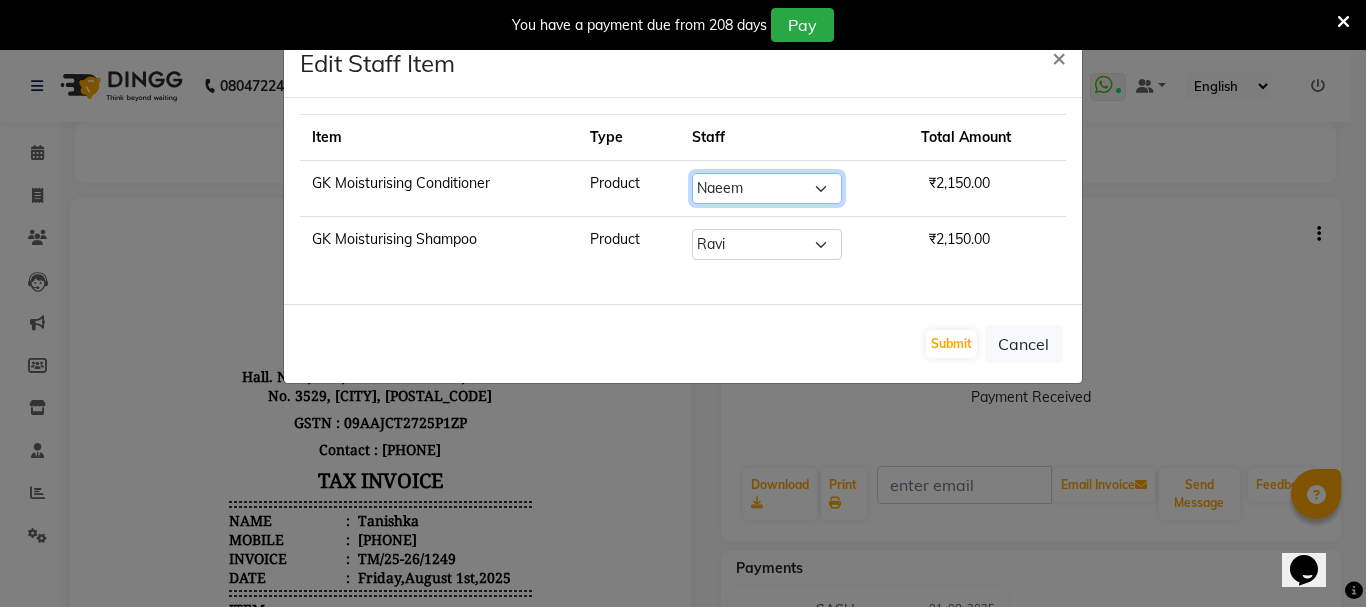 click on "Select  [FIRST] [LAST]   [FIRST]   [FIRST] [LAST]   [FIRST]   [FIRST] (Pooja)   [FIRST]   [FIRST]   [FIRST]   [FIRST]   [FIRST]    [FIRST]   Triss Salon (Counter)   [FIRST]" 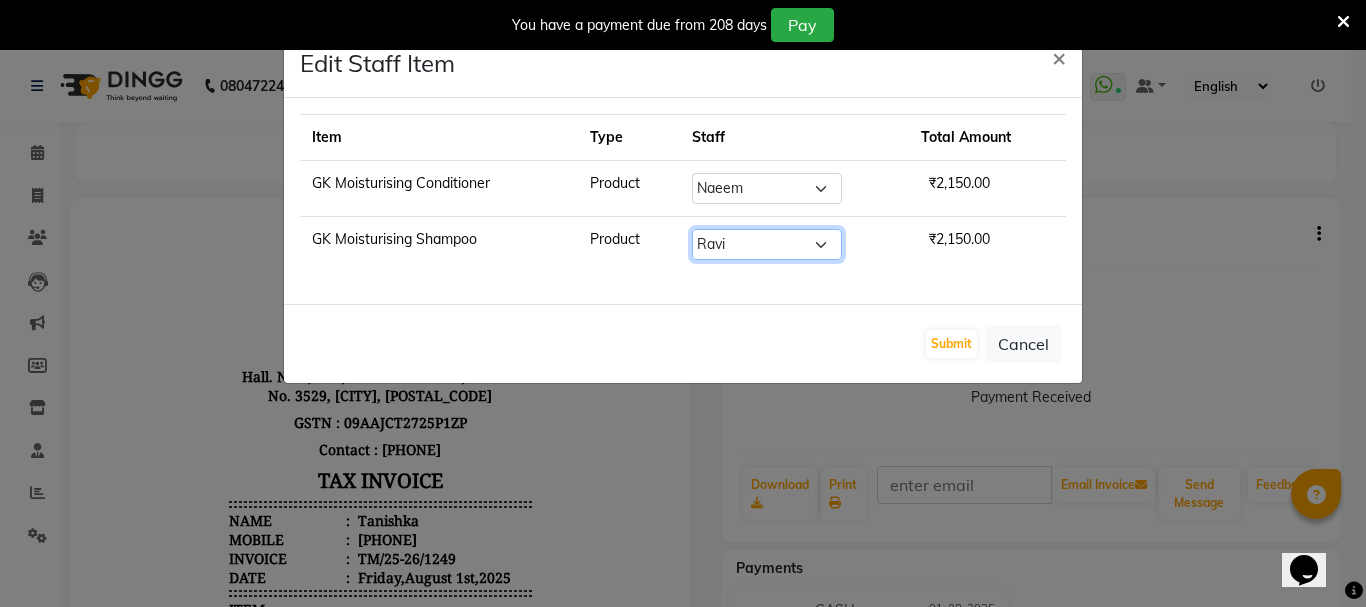 click on "Select  [FIRST] [LAST]   [FIRST]   [FIRST] [LAST]   [FIRST]   [FIRST] (Pooja)   [FIRST]   [FIRST]   [FIRST]   [FIRST]   [FIRST]    [FIRST]   Triss Salon (Counter)   [FIRST]" 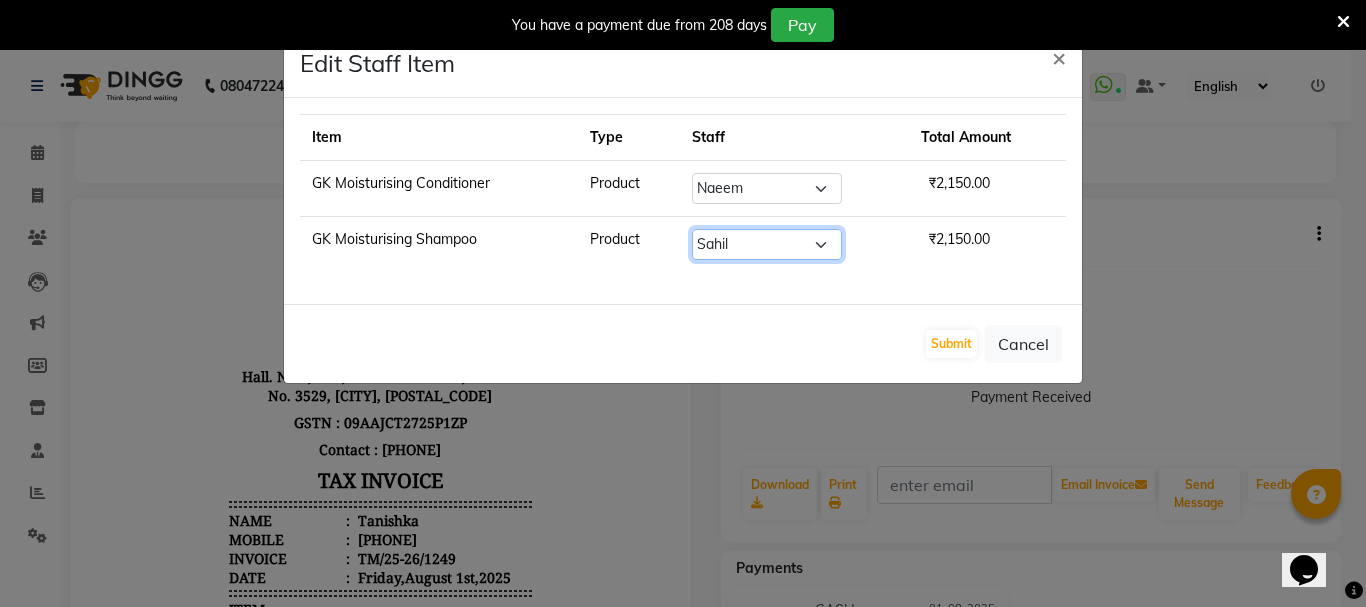 click on "Select  [FIRST] [LAST]   [FIRST]   [FIRST] [LAST]   [FIRST]   [FIRST] (Pooja)   [FIRST]   [FIRST]   [FIRST]   [FIRST]   [FIRST]    [FIRST]   Triss Salon (Counter)   [FIRST]" 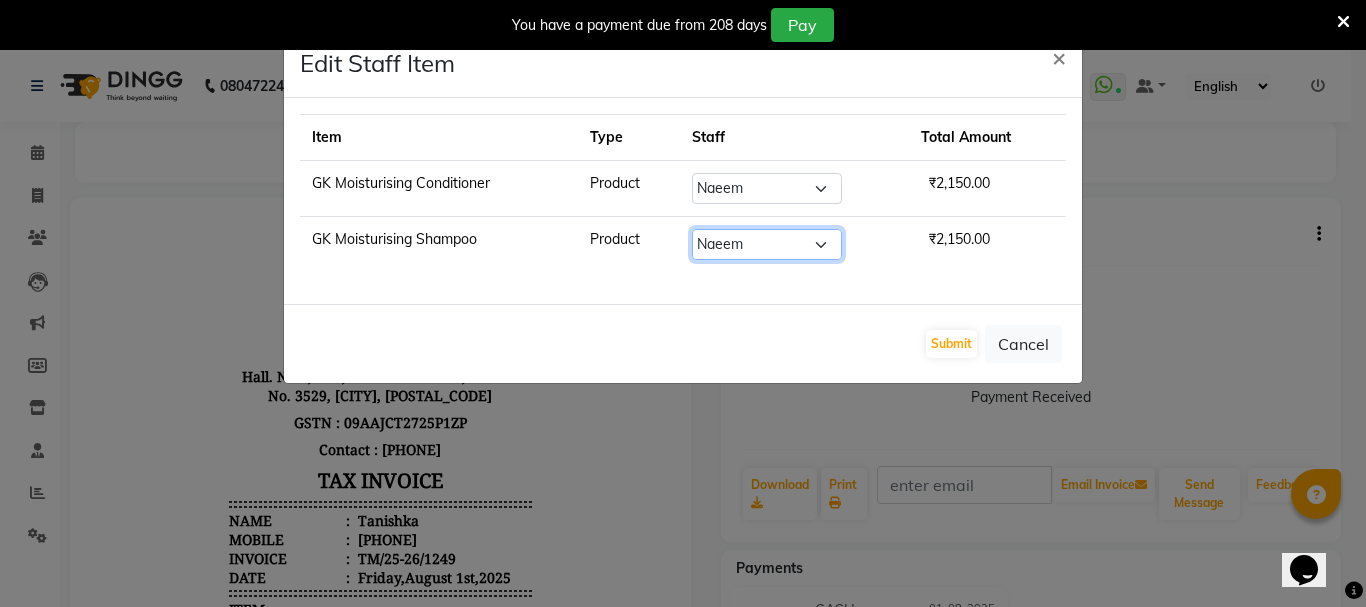 click on "Select  [FIRST] [LAST]   [FIRST]   [FIRST] [LAST]   [FIRST]   [FIRST] (Pooja)   [FIRST]   [FIRST]   [FIRST]   [FIRST]   [FIRST]    [FIRST]   Triss Salon (Counter)   [FIRST]" 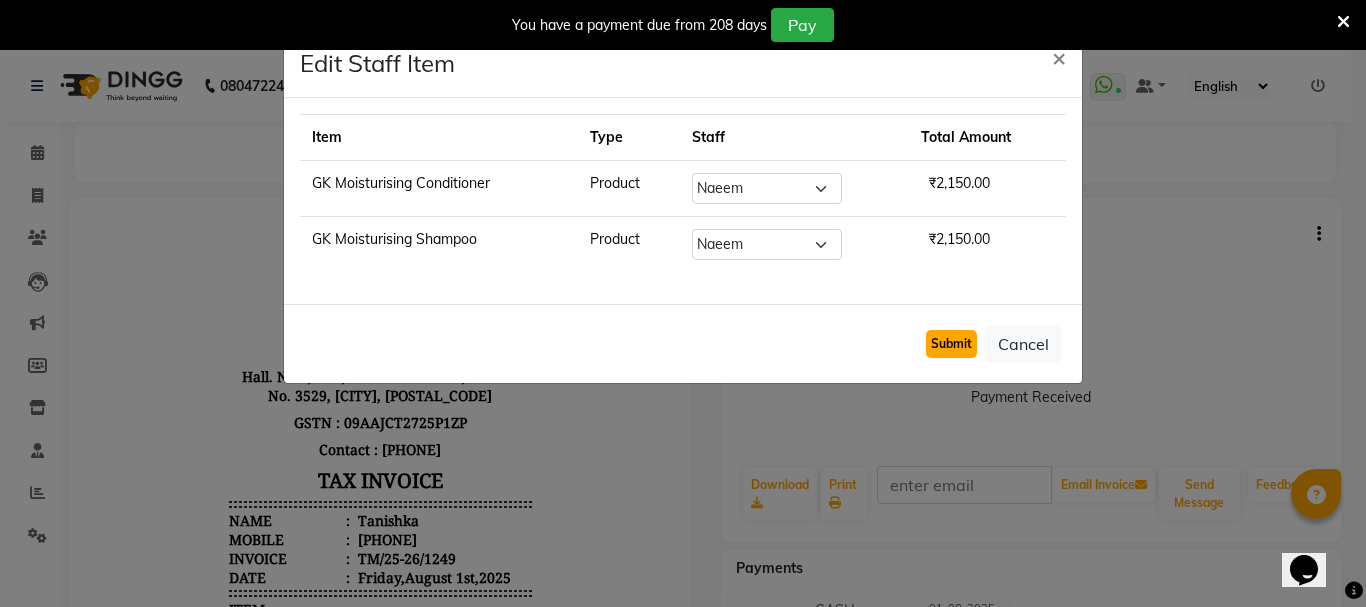 click on "Submit" 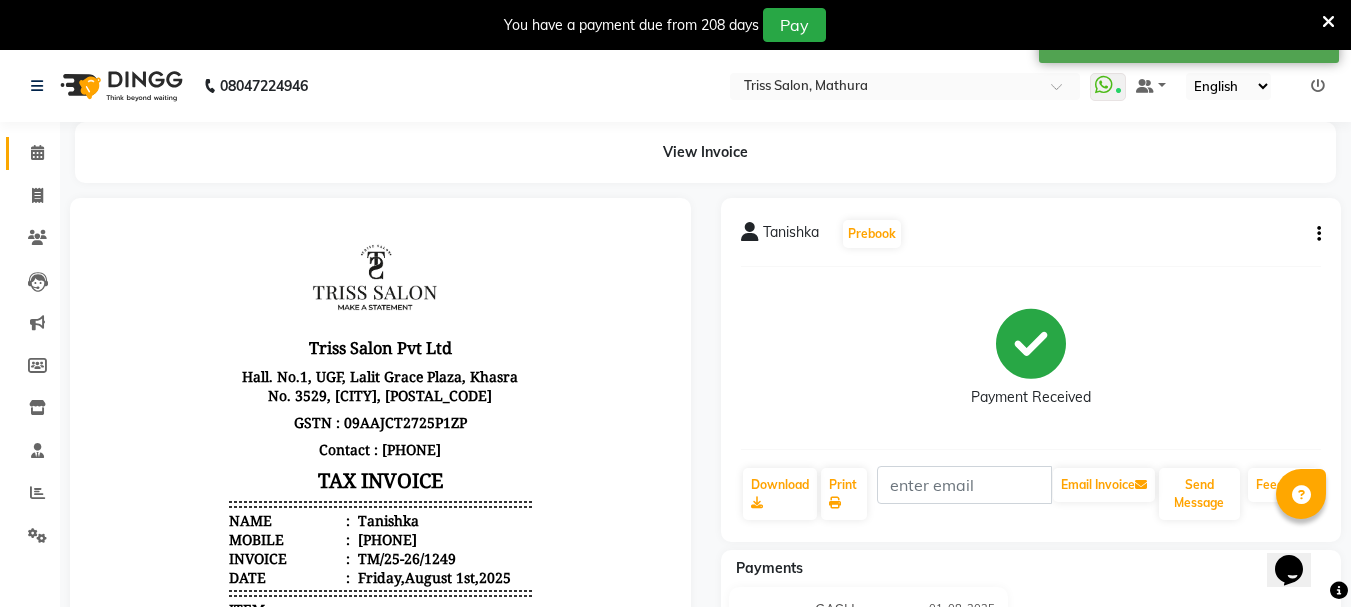 click 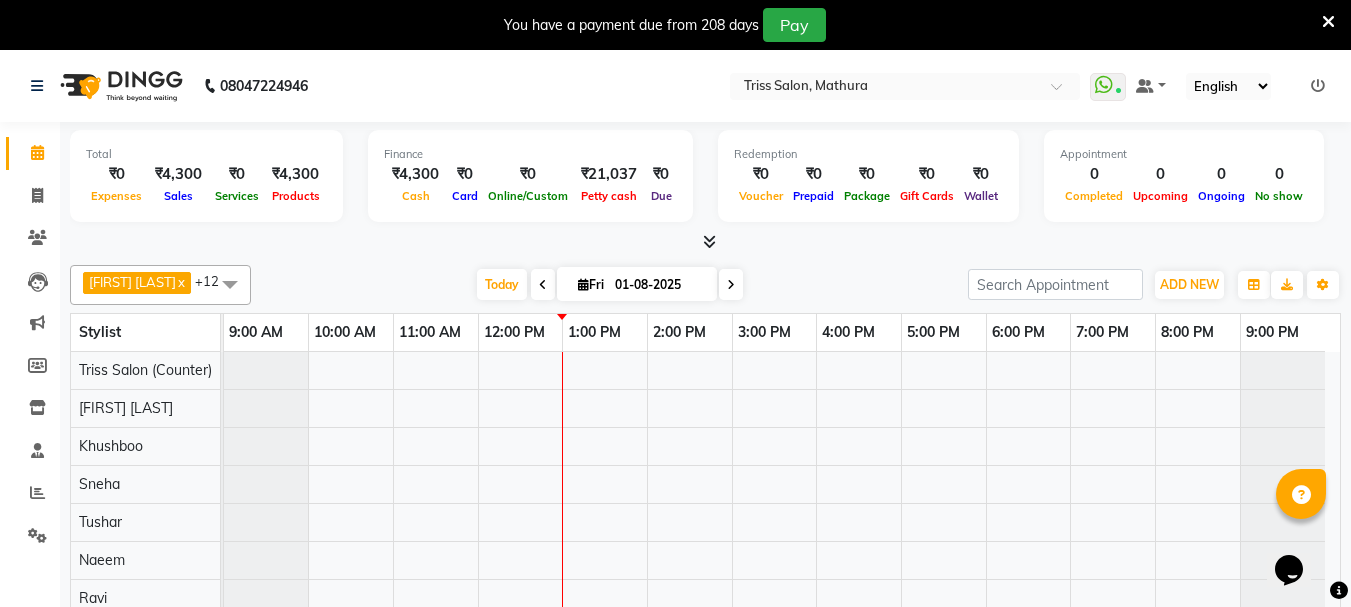 drag, startPoint x: 482, startPoint y: 261, endPoint x: 477, endPoint y: 234, distance: 27.45906 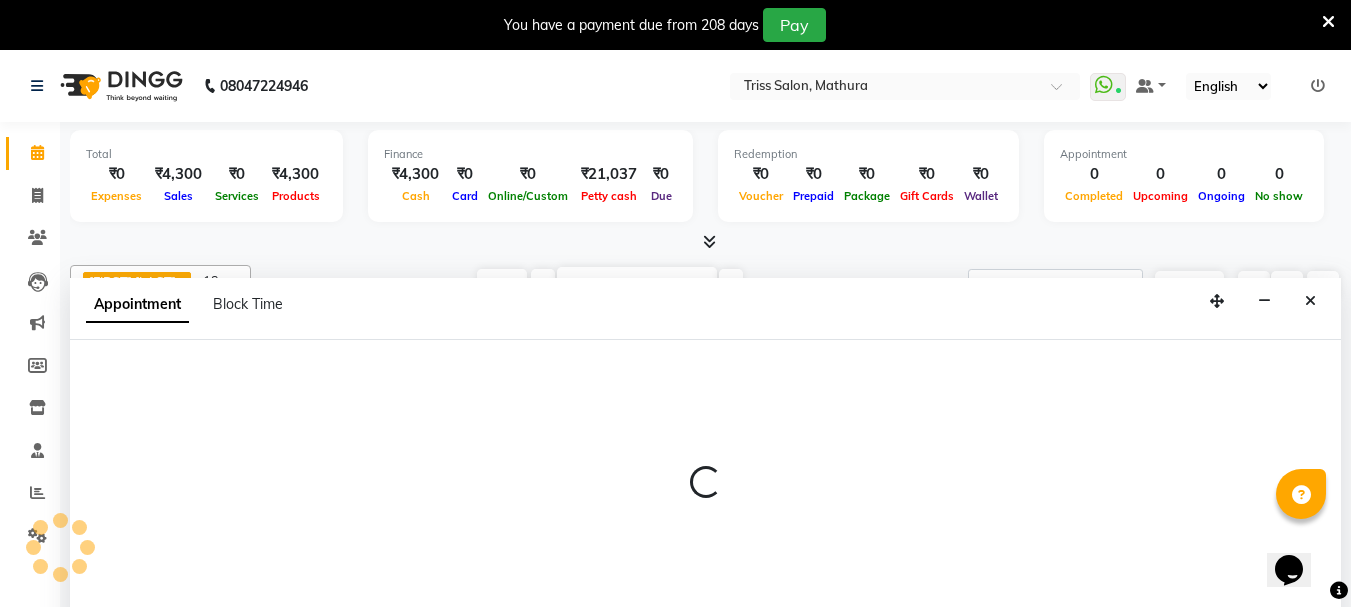 scroll, scrollTop: 50, scrollLeft: 0, axis: vertical 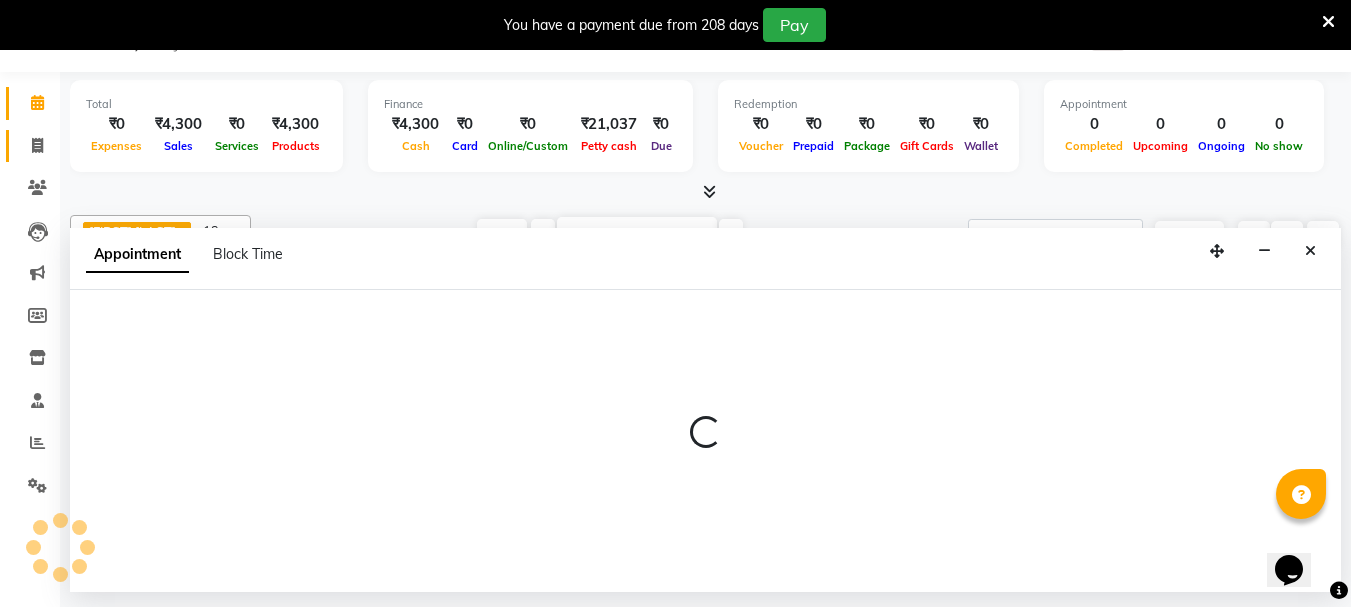 click 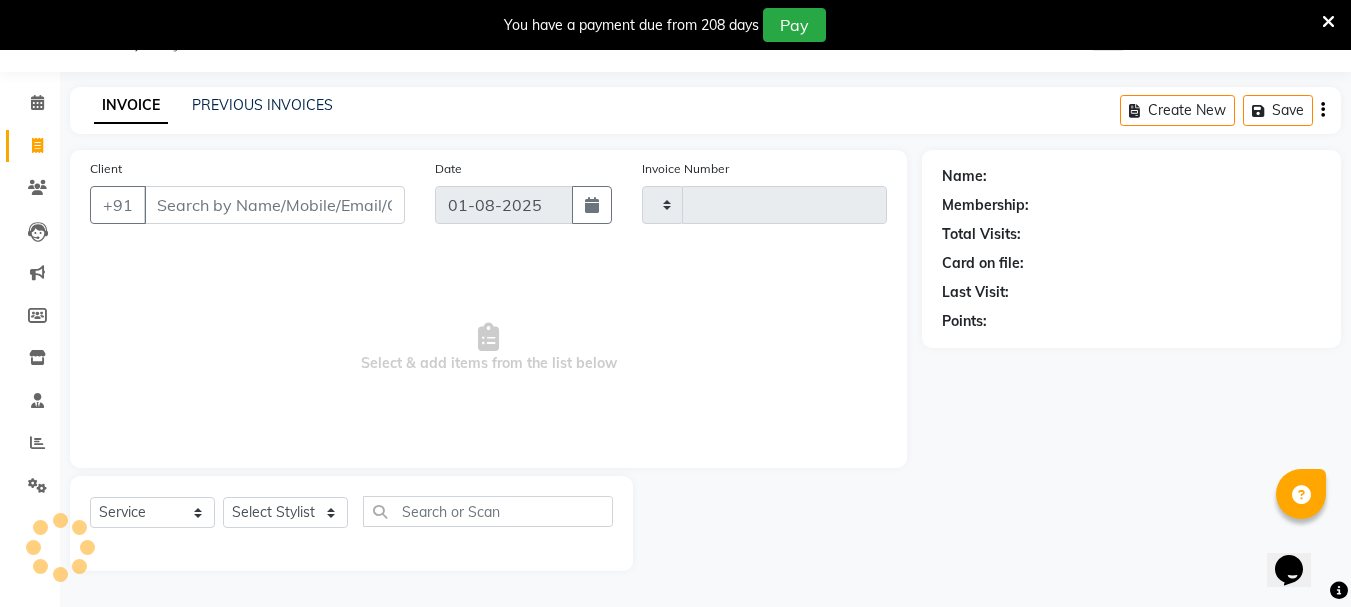scroll, scrollTop: 0, scrollLeft: 0, axis: both 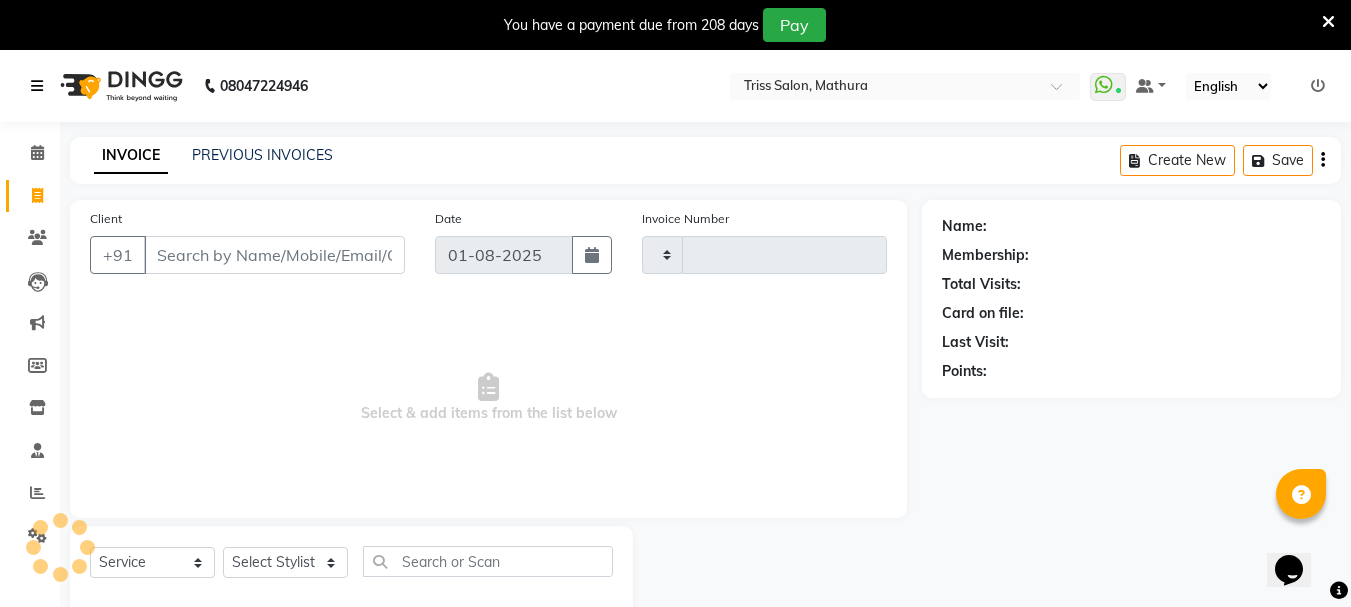 click at bounding box center [41, 86] 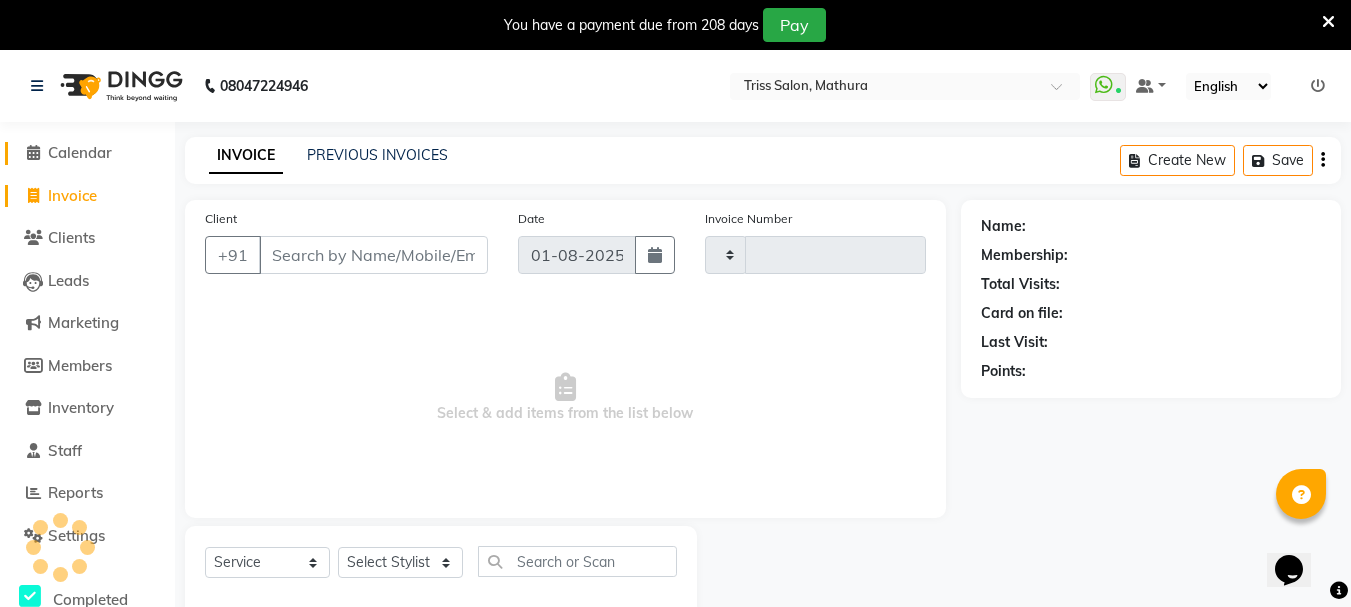 click 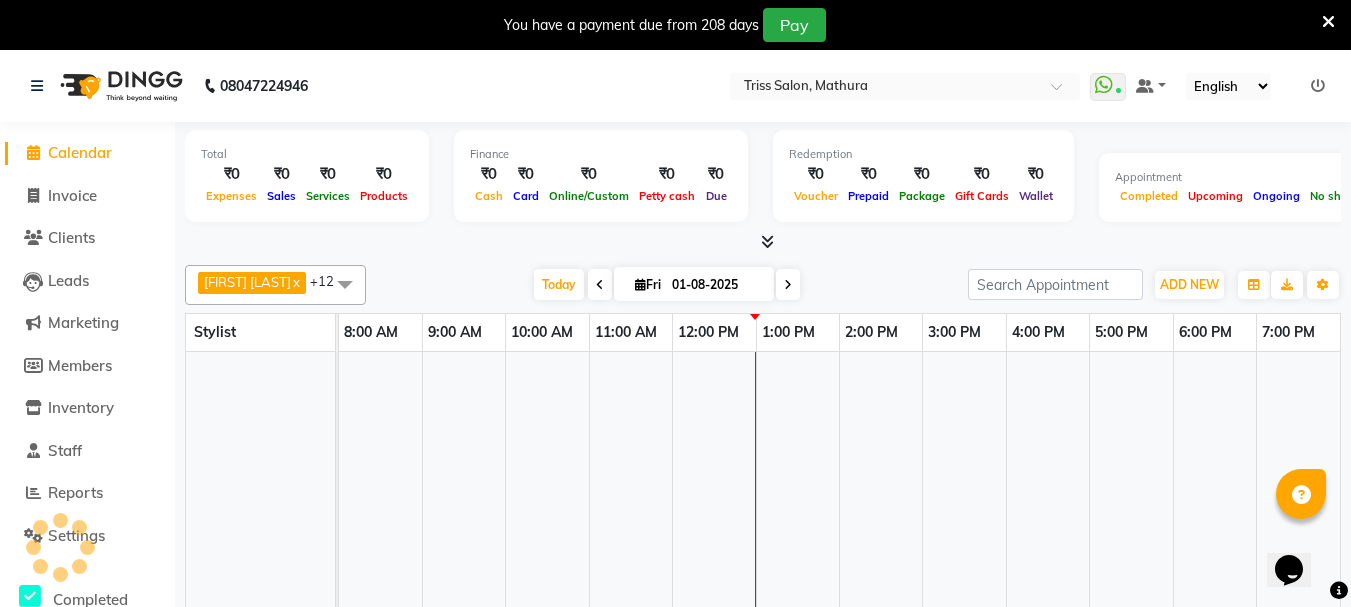 click 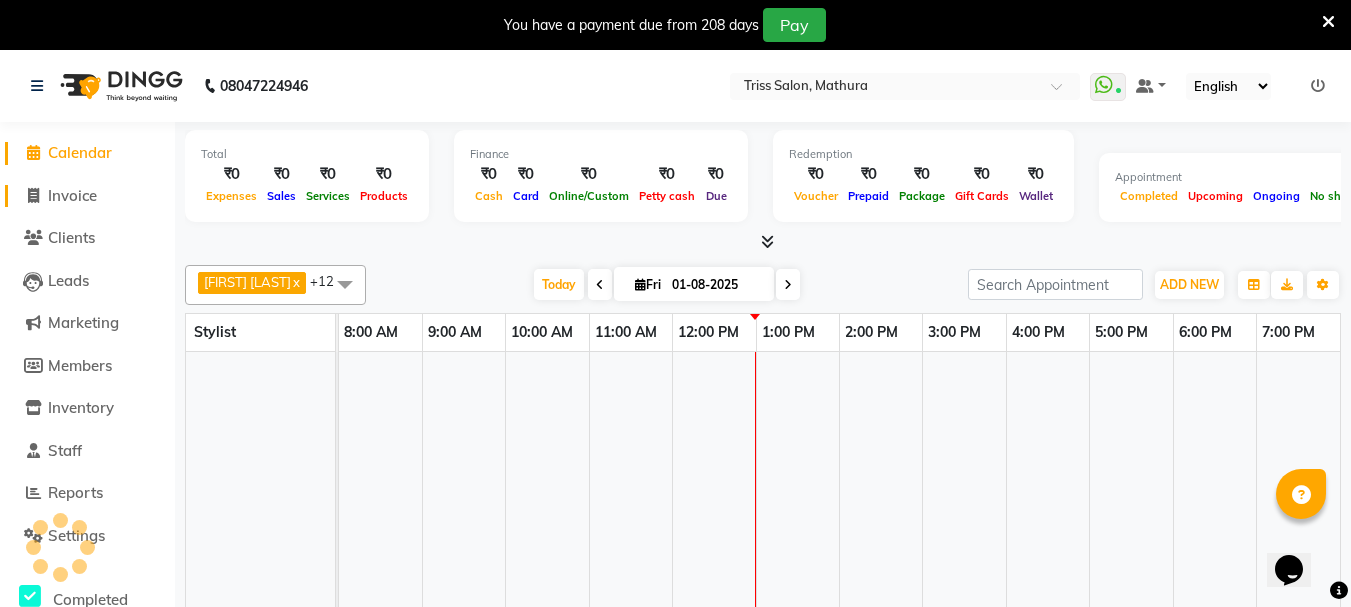 click 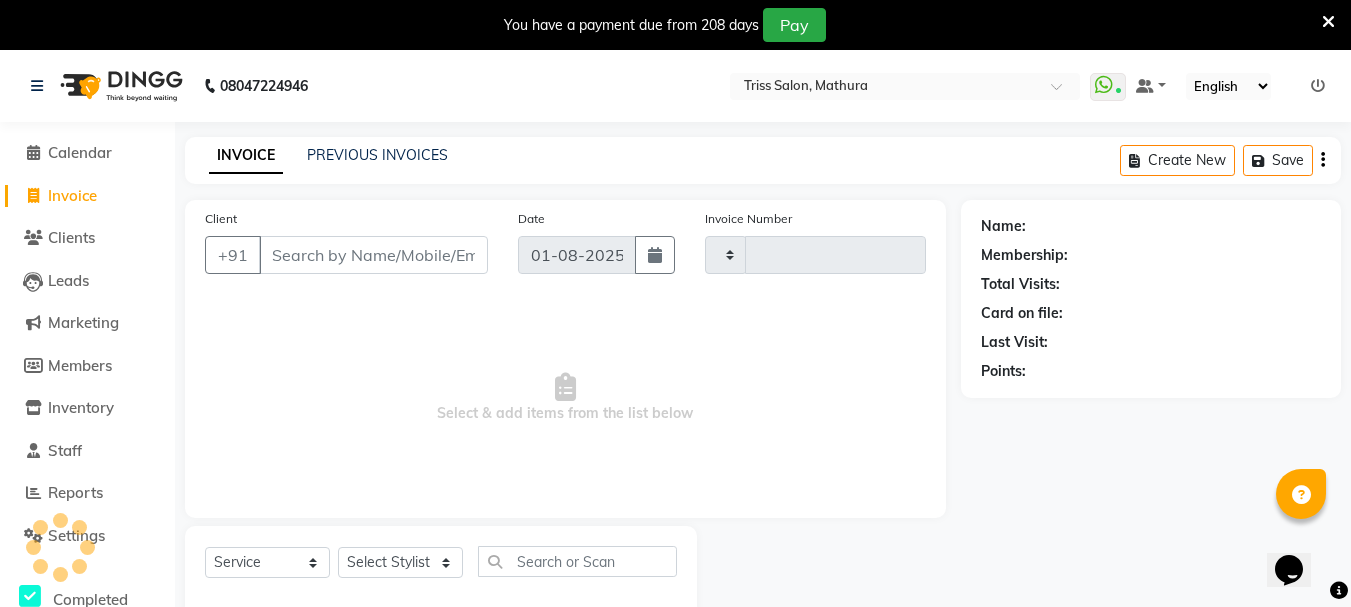 type on "1250" 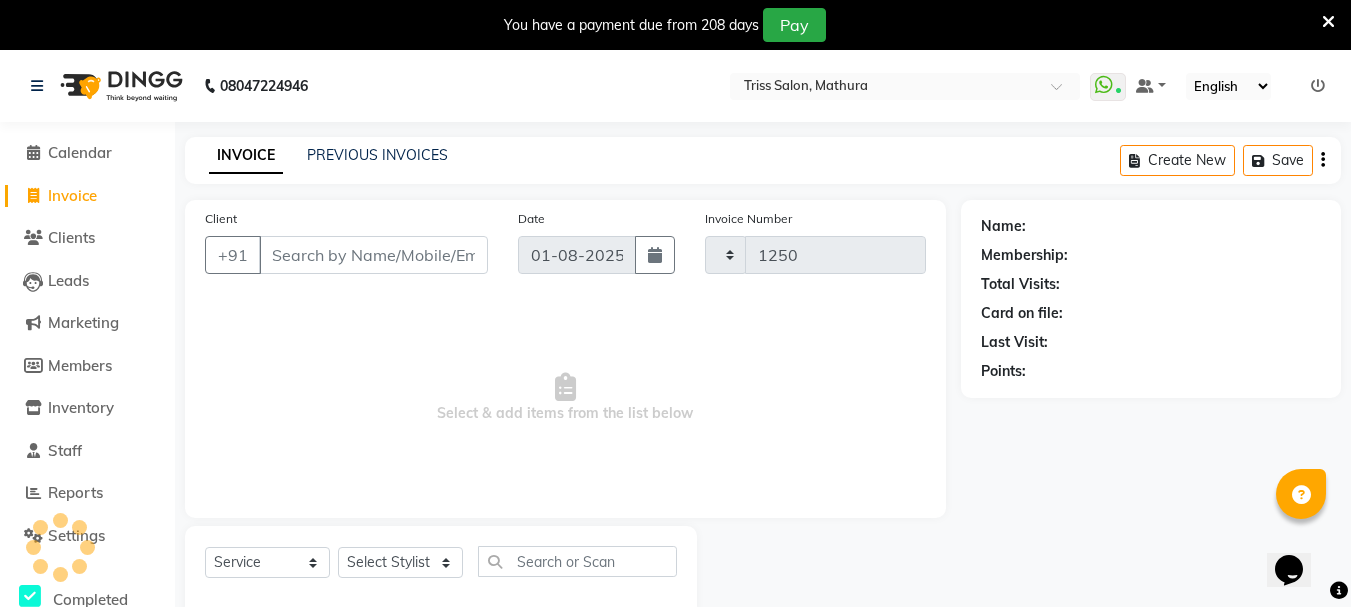 select on "4304" 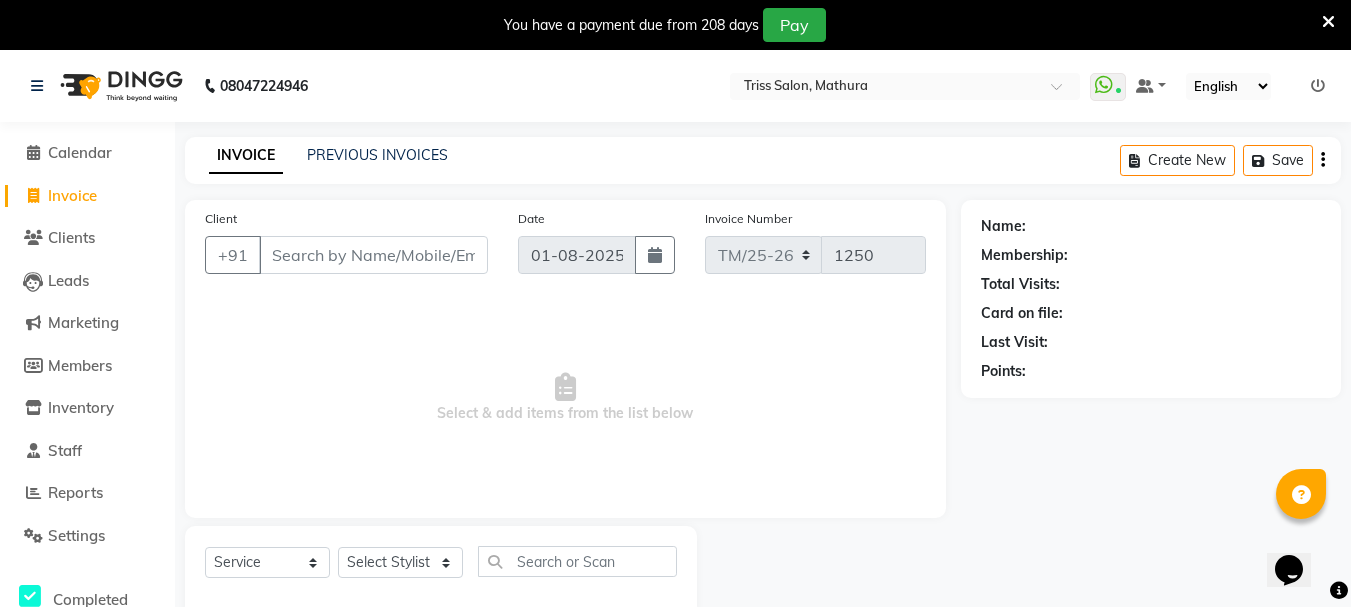 click on "Invoice" 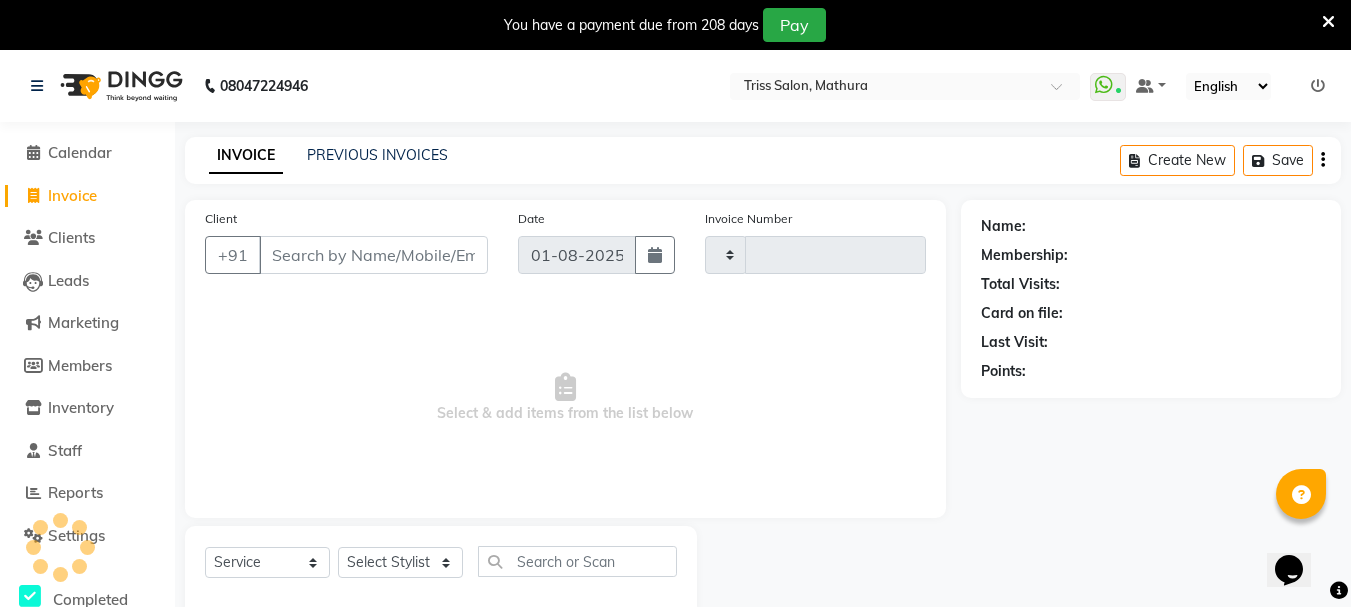 scroll, scrollTop: 50, scrollLeft: 0, axis: vertical 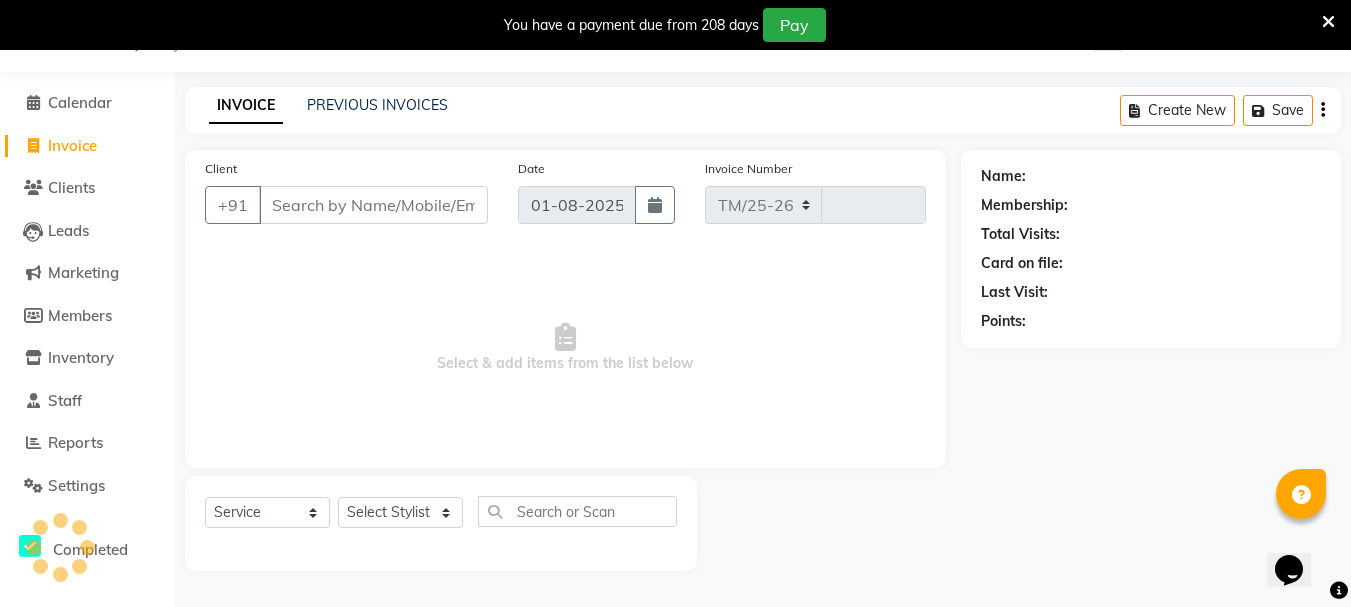 select on "4304" 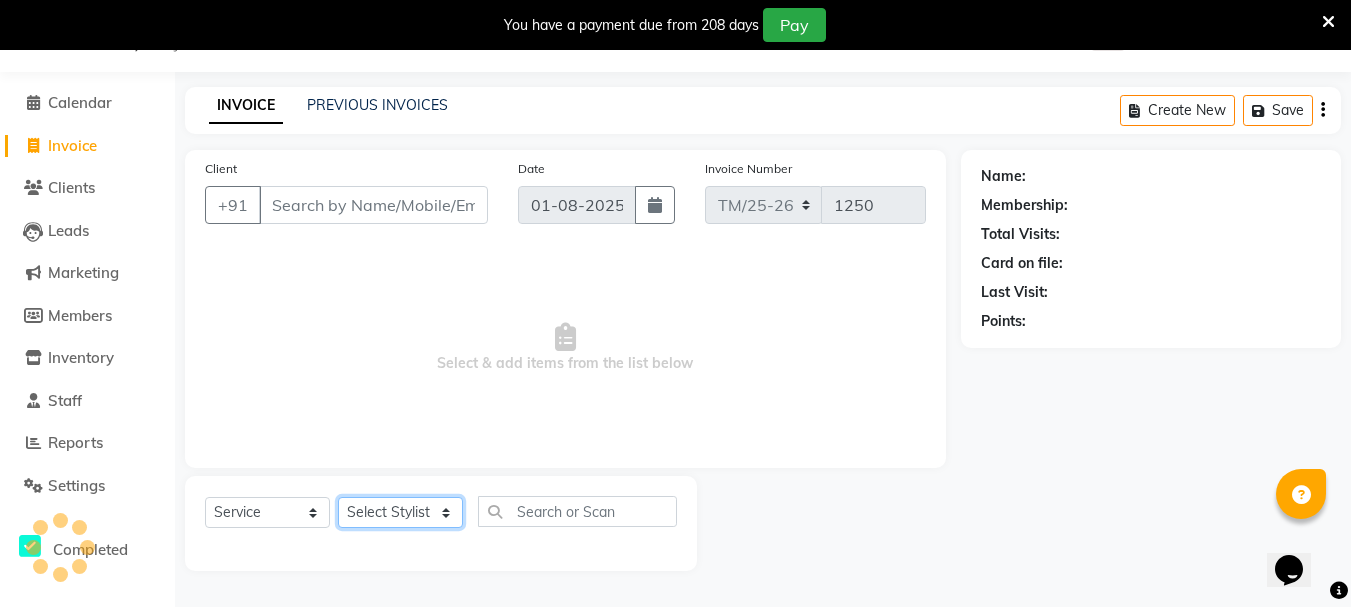 click on "Select Stylist" 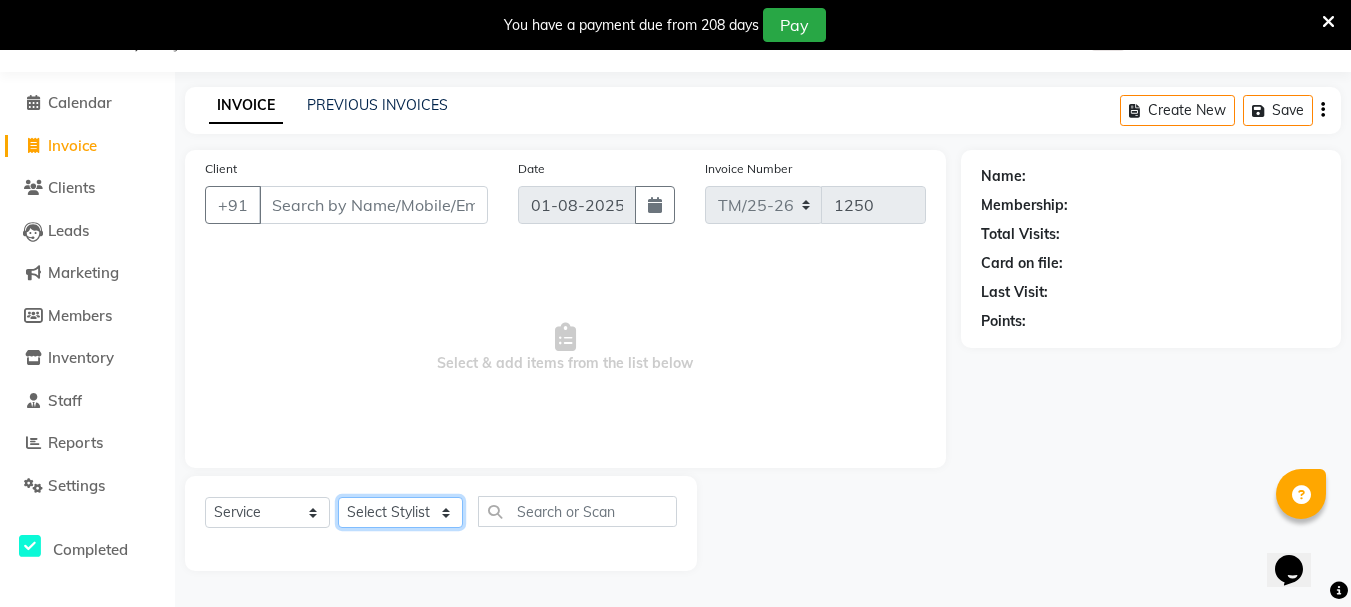 click on "Select Stylist" 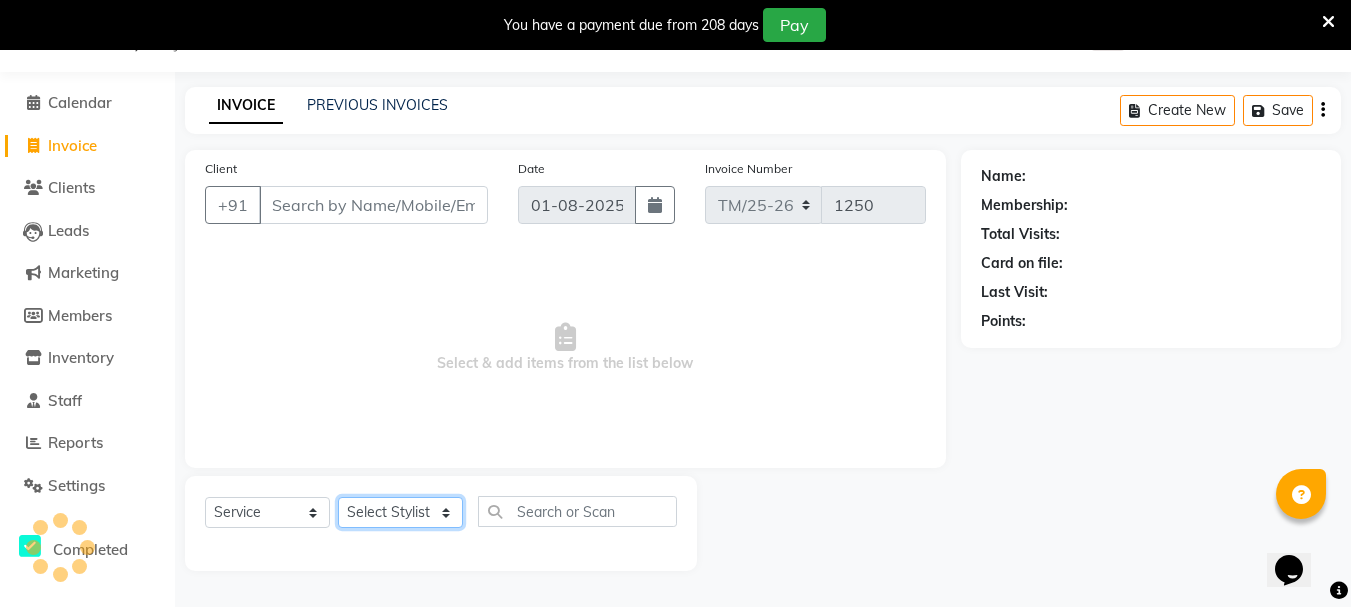 click on "Select Stylist" 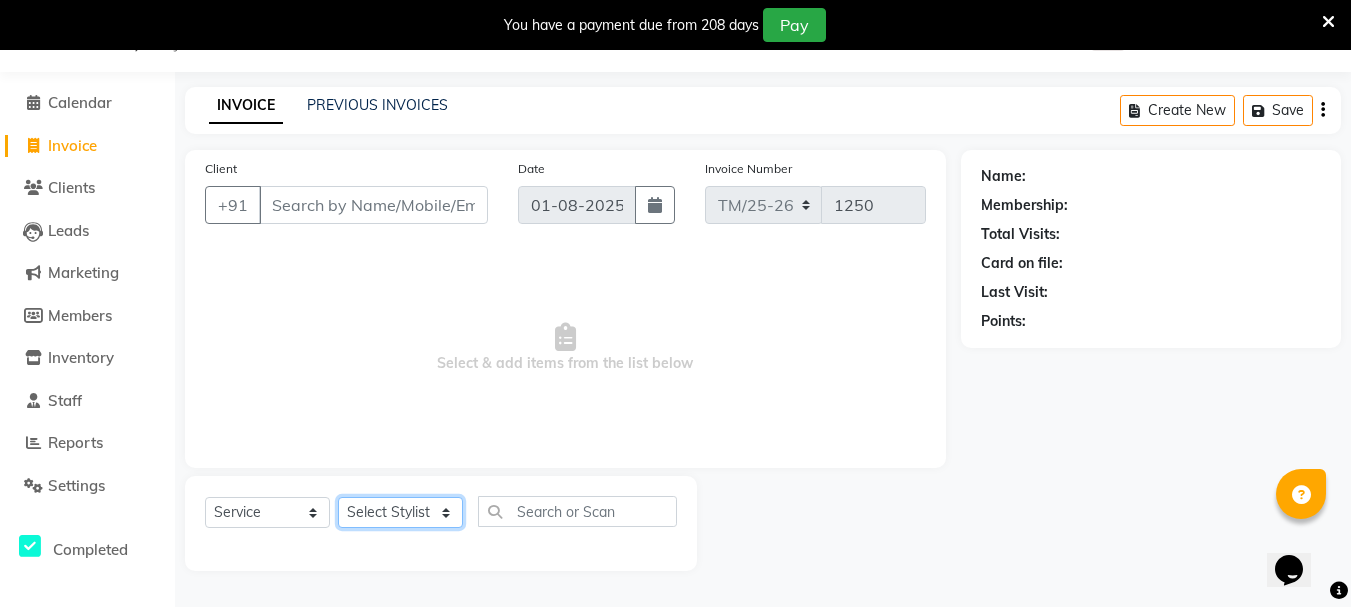 click on "Select Stylist [FIRST] [LAST] [FIRST] [LAST] [FIRST] [LAST] [FIRST] [LAST] [FIRST] [LAST] [FIRST] [LAST] [FIRST] [LAST] [FIRST] [LAST] [FIRST] [LAST] [FIRST] [LAST] [FIRST] [LAST] Triss Salon (Counter) [FIRST]" 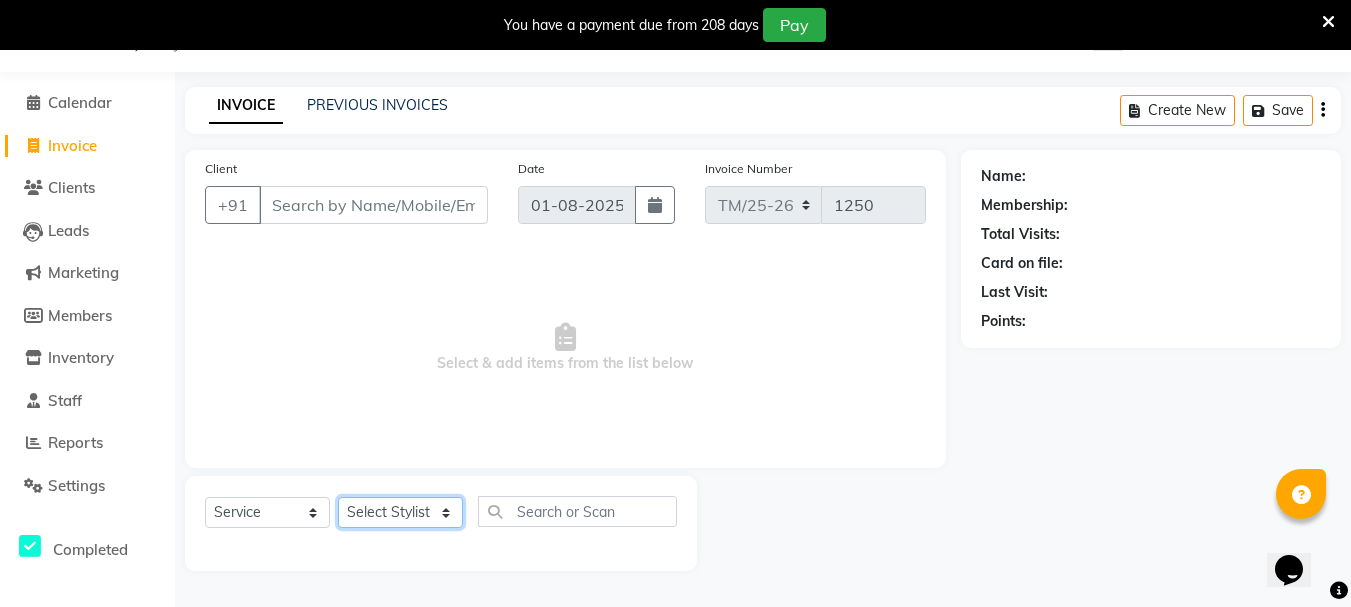 select on "44064" 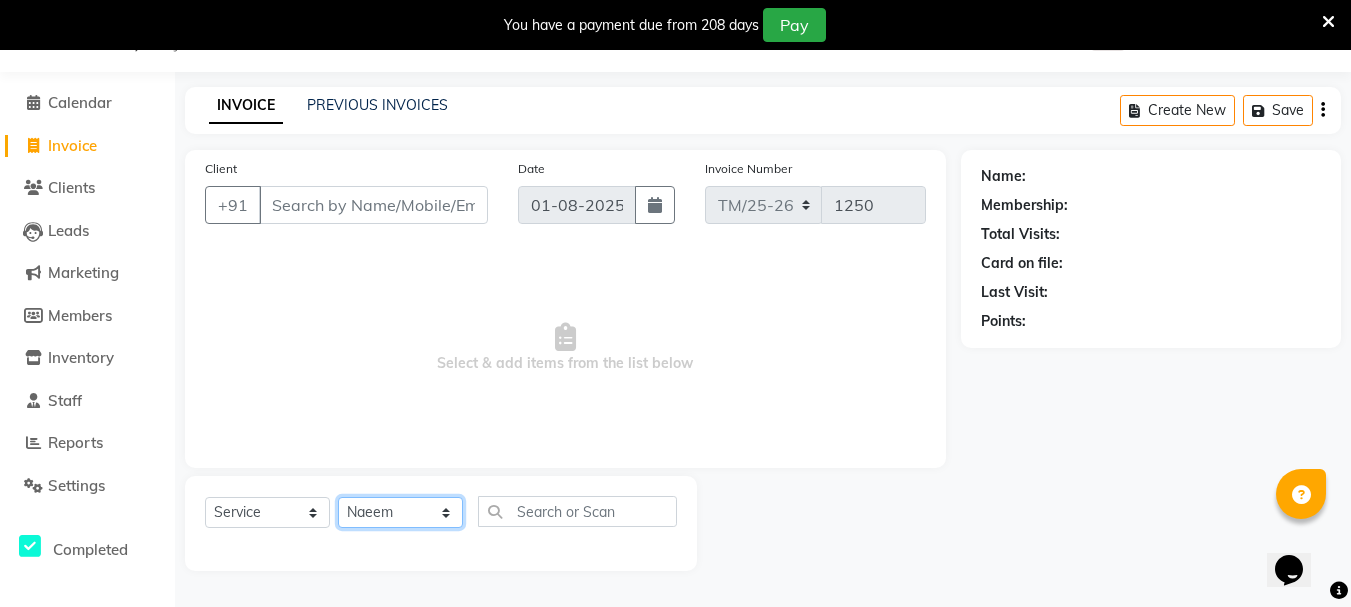 click on "Select Stylist [FIRST] [LAST] [FIRST] [LAST] [FIRST] [LAST] [FIRST] [LAST] [FIRST] [LAST] [FIRST] [LAST] [FIRST] [LAST] [FIRST] [LAST] [FIRST] [LAST] [FIRST] [LAST] [FIRST] [LAST] Triss Salon (Counter) [FIRST]" 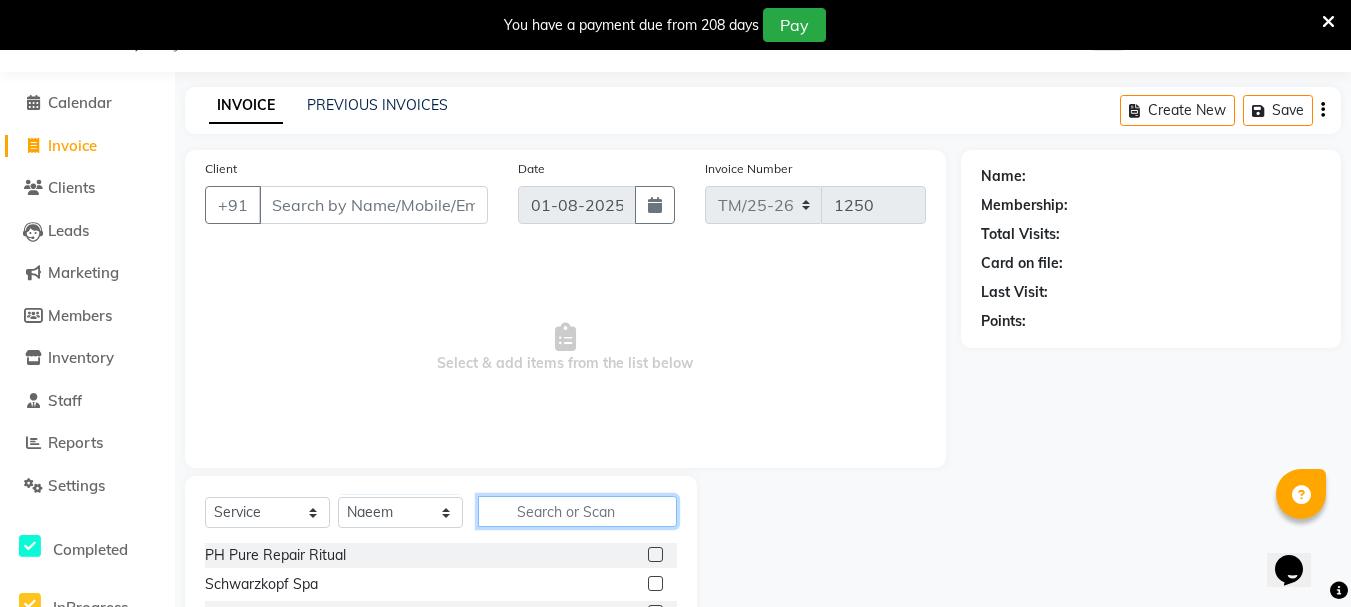 click 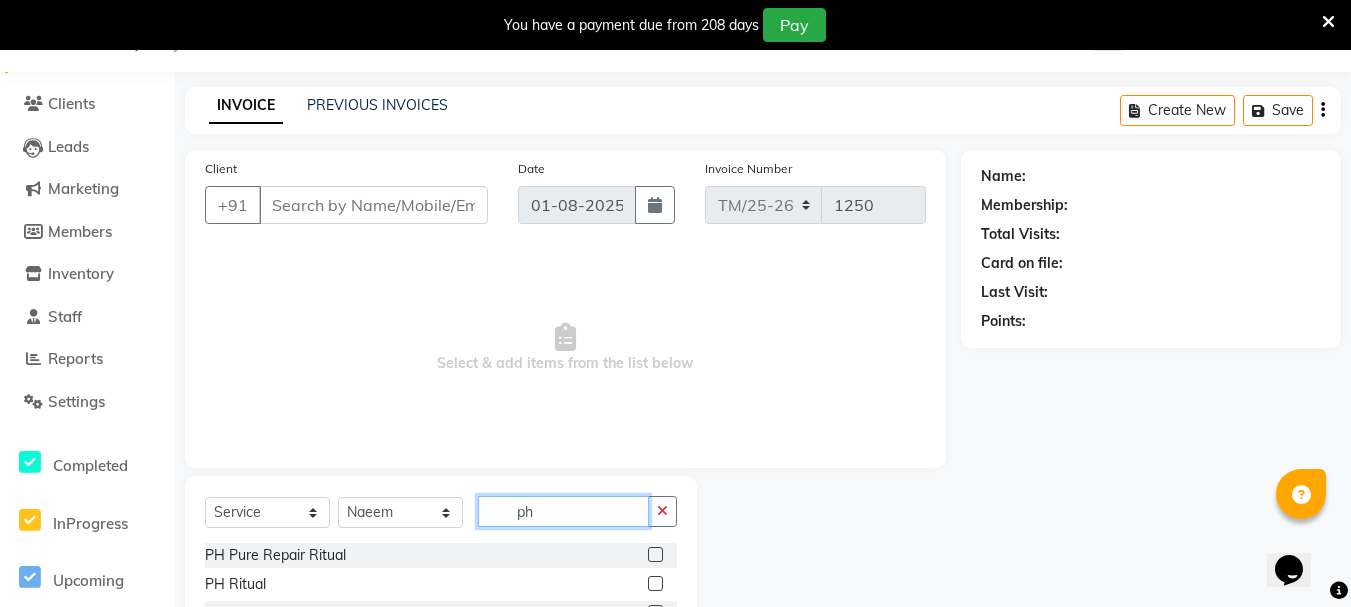 scroll, scrollTop: 121, scrollLeft: 0, axis: vertical 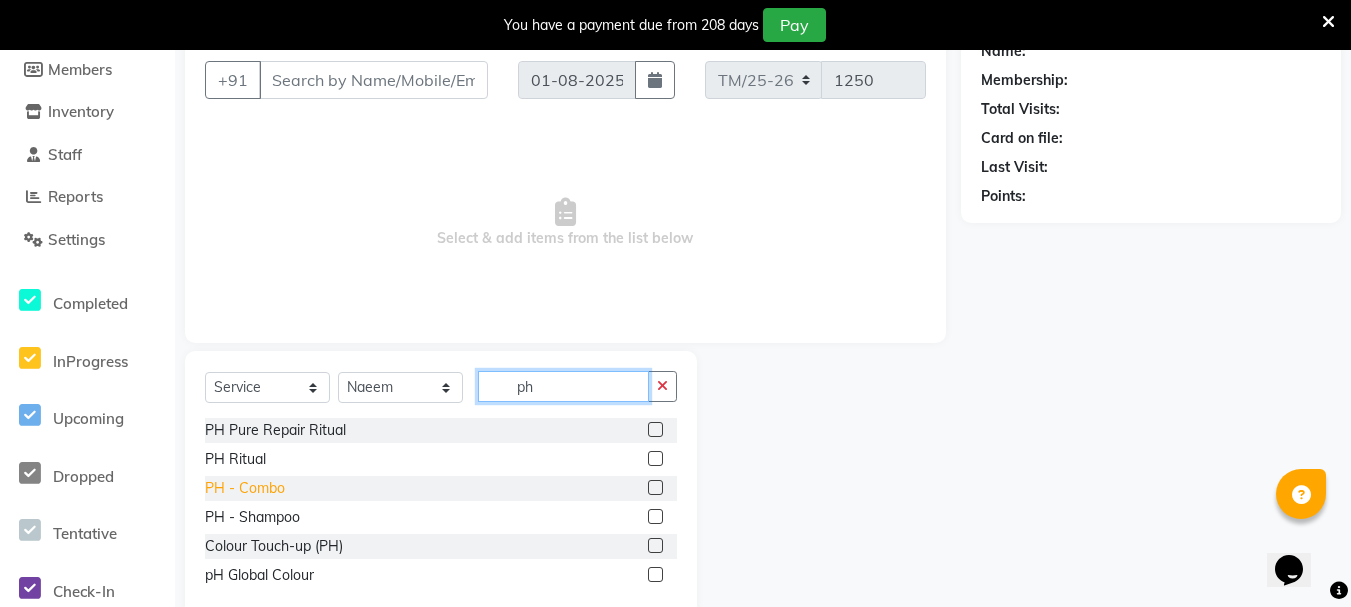 type on "ph" 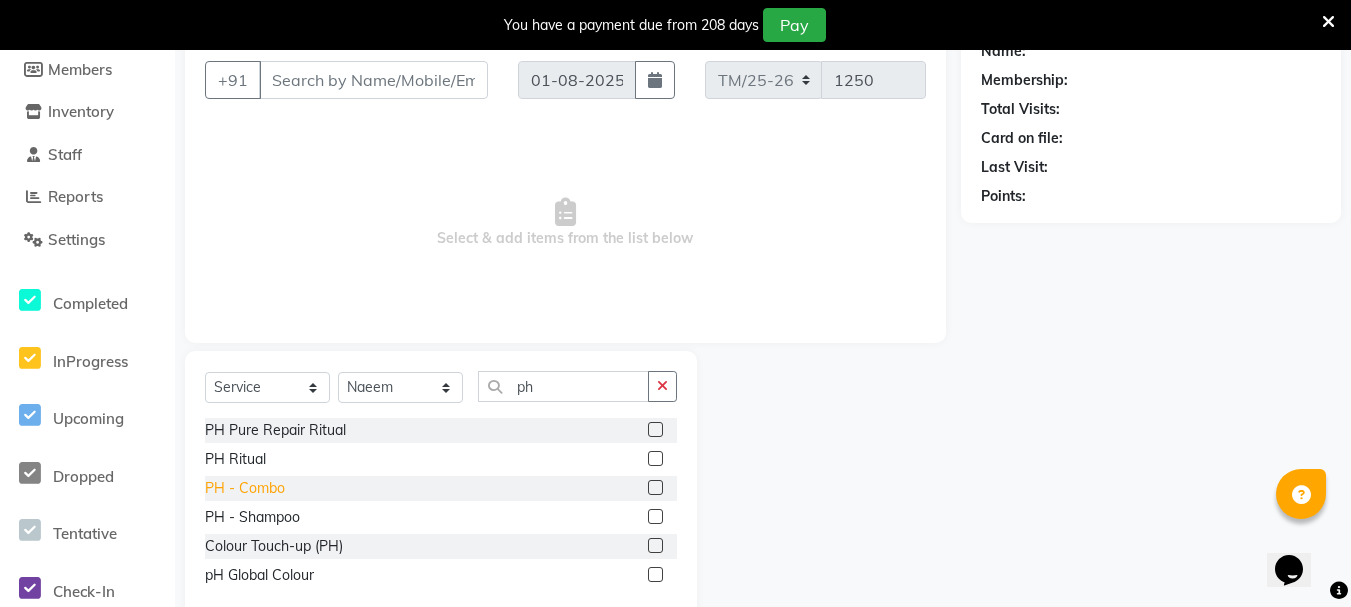 click on "PH - Combo" 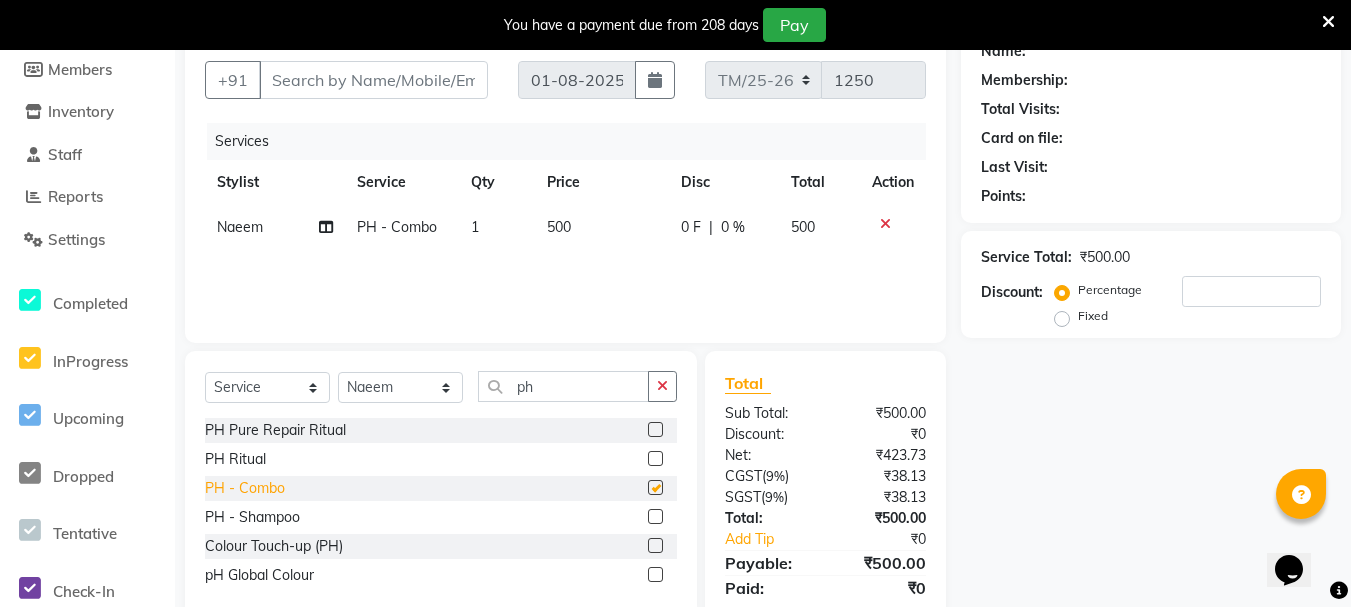 checkbox on "false" 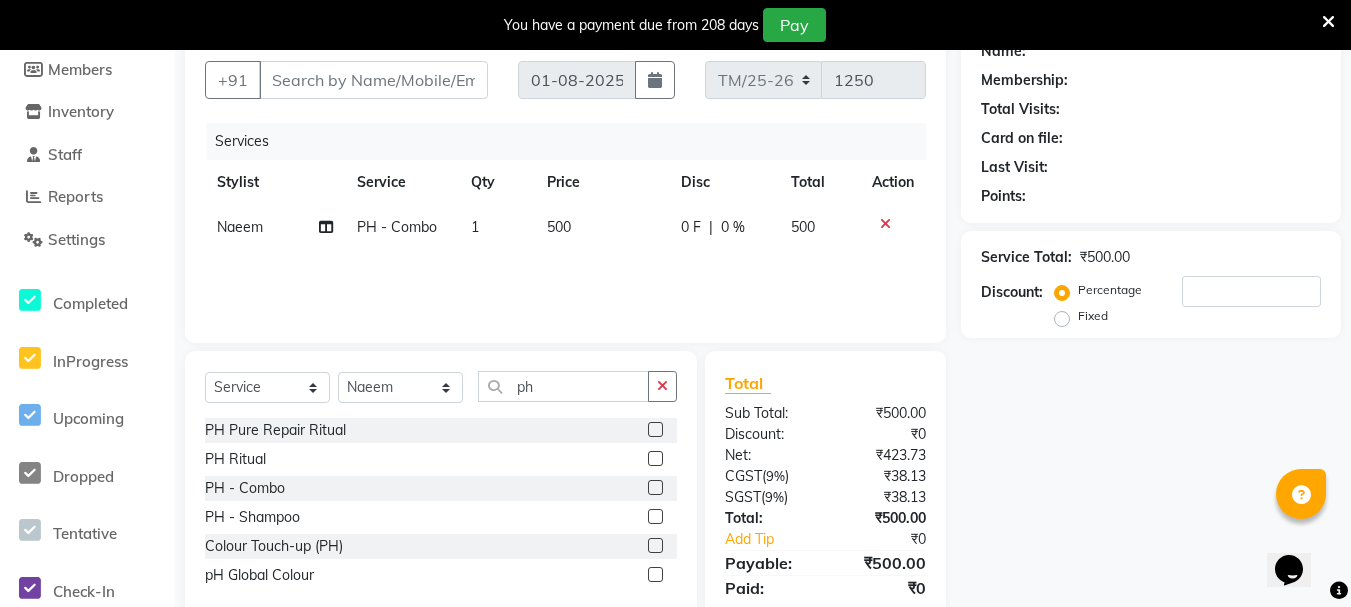 click on "500" 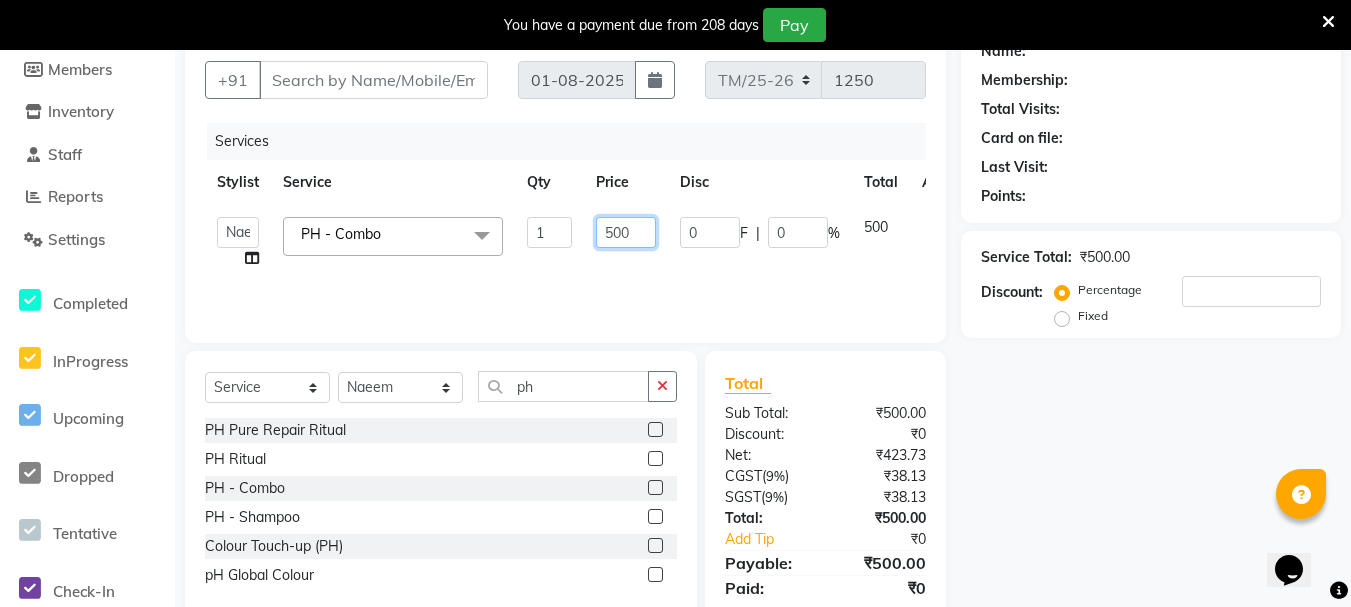 click on "500" 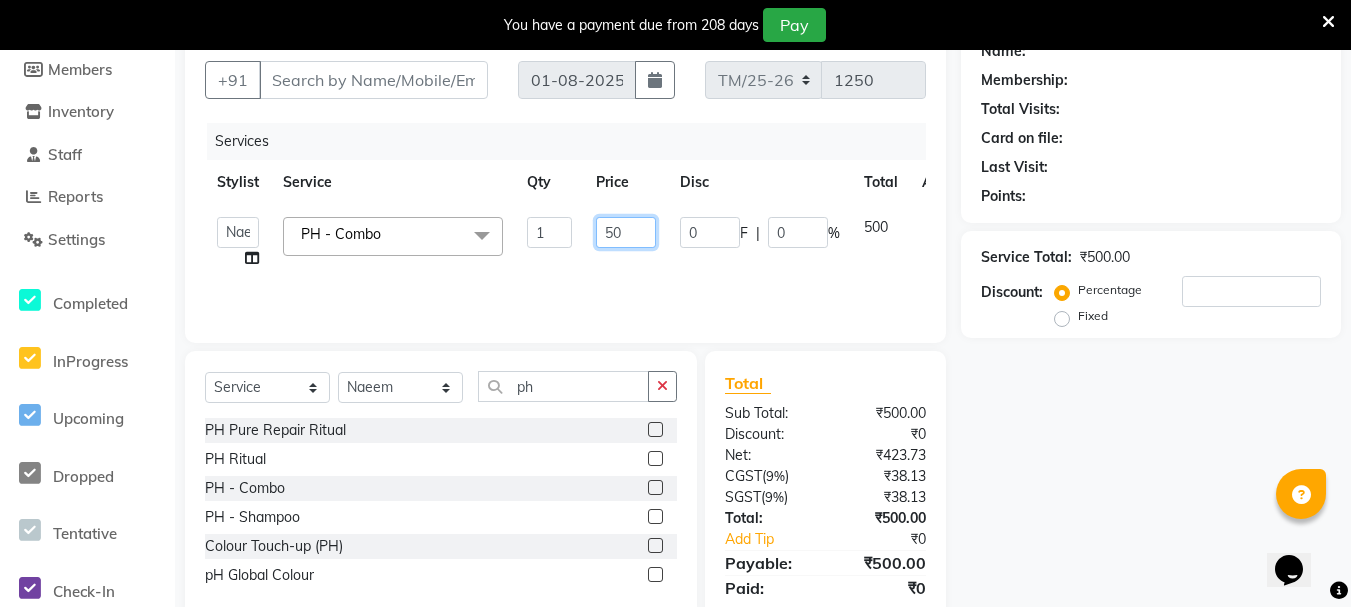 type on "5" 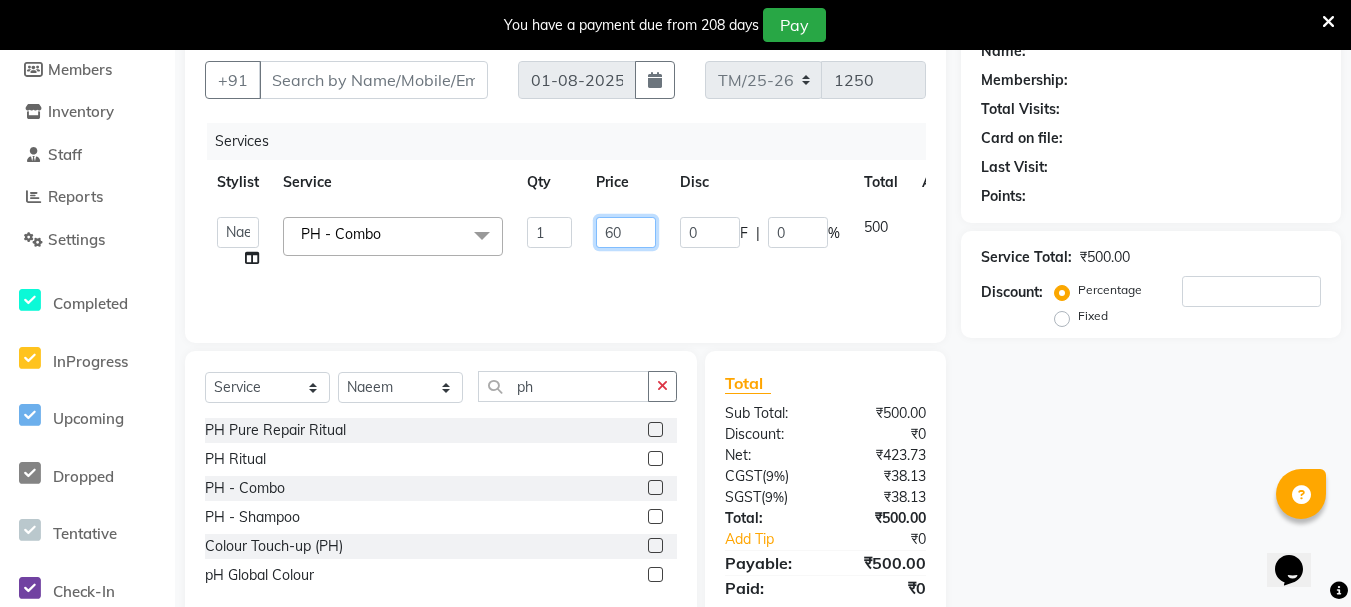 type on "600" 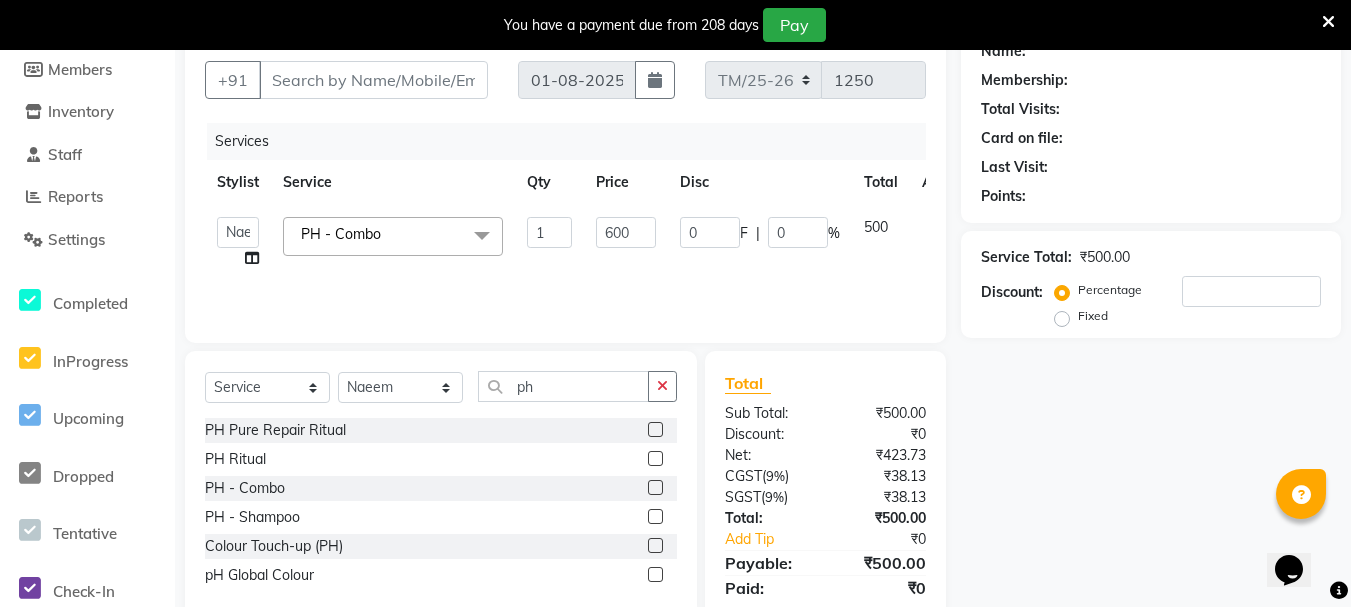 click on "Name: Membership: Total Visits: Card on file: Last Visit:  Points:  Service Total:  ₹500.00  Discount:  Percentage   Fixed" 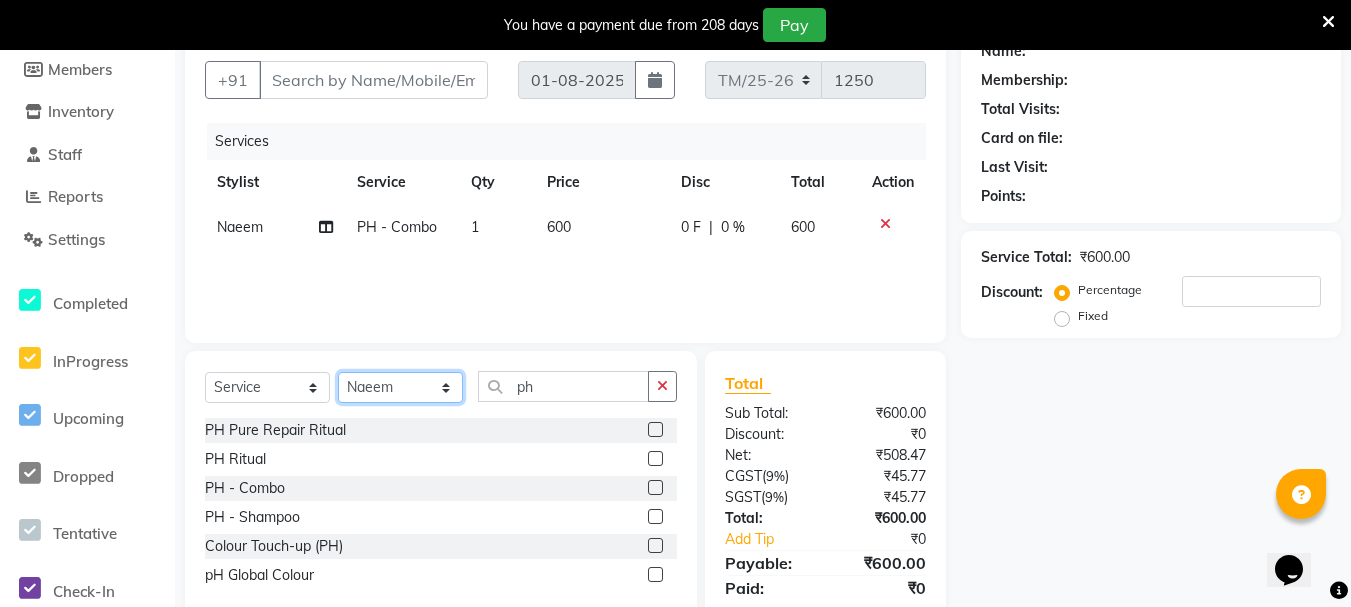 click on "Select Stylist [FIRST] [LAST] [FIRST] [LAST] [FIRST] [LAST] [FIRST] [LAST] [FIRST] [LAST] [FIRST] [LAST] [FIRST] [LAST] [FIRST] [LAST] [FIRST] [LAST] [FIRST] [LAST] [FIRST] [LAST] Triss Salon (Counter) [FIRST]" 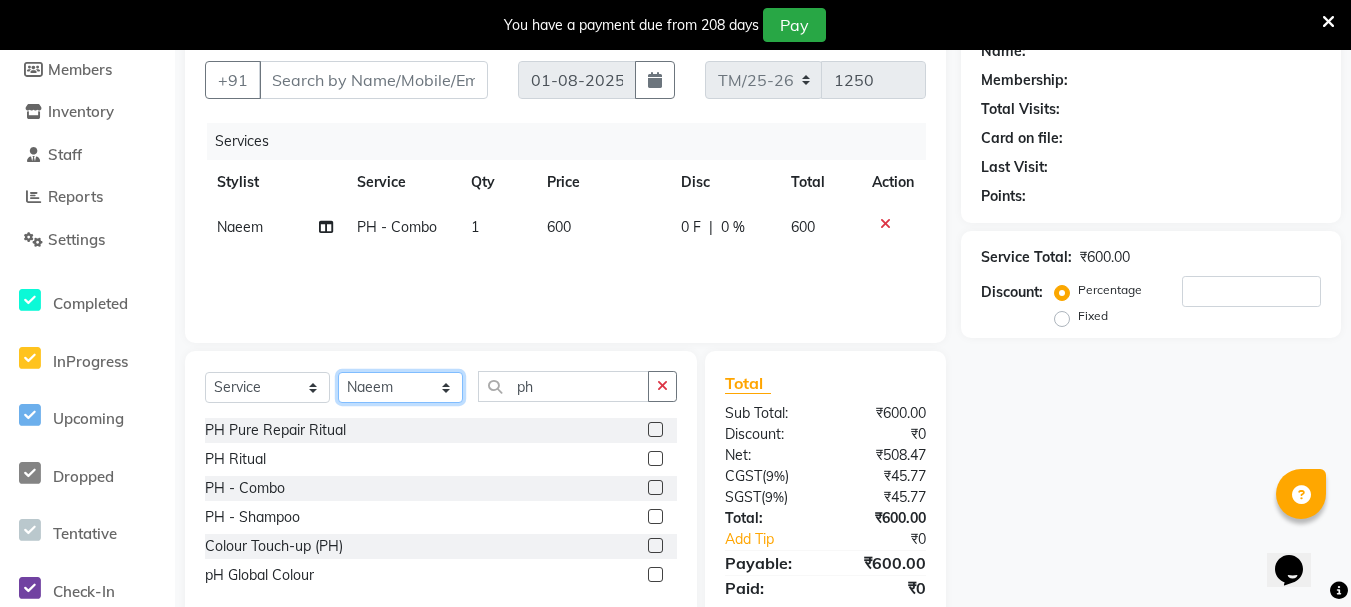 select on "30388" 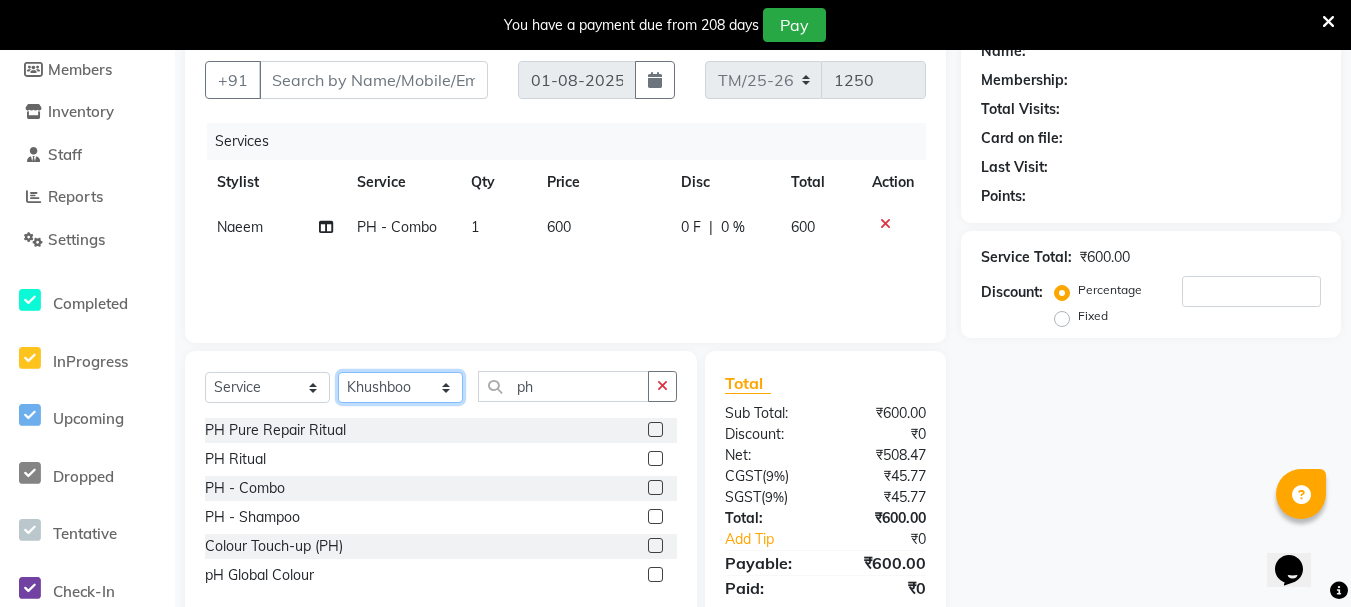 click on "Select Stylist [FIRST] [LAST] [FIRST] [LAST] [FIRST] [LAST] [FIRST] [LAST] [FIRST] [LAST] [FIRST] [LAST] [FIRST] [LAST] [FIRST] [LAST] [FIRST] [LAST] [FIRST] [LAST] [FIRST] [LAST] Triss Salon (Counter) [FIRST]" 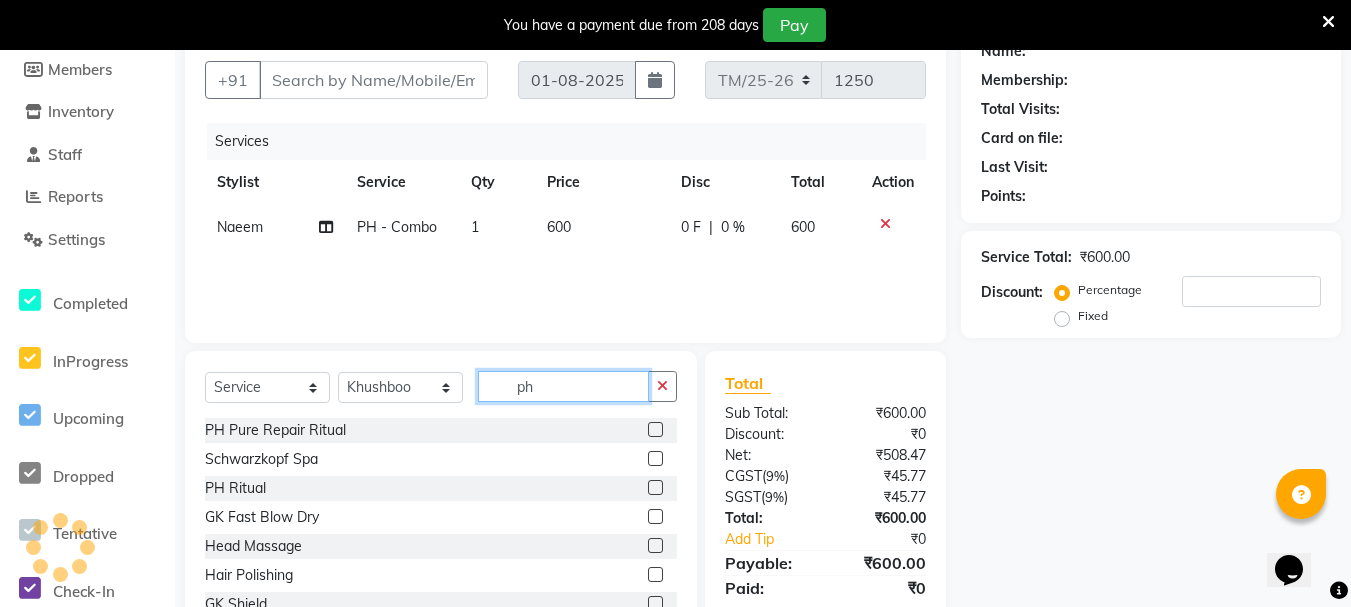 click on "ph" 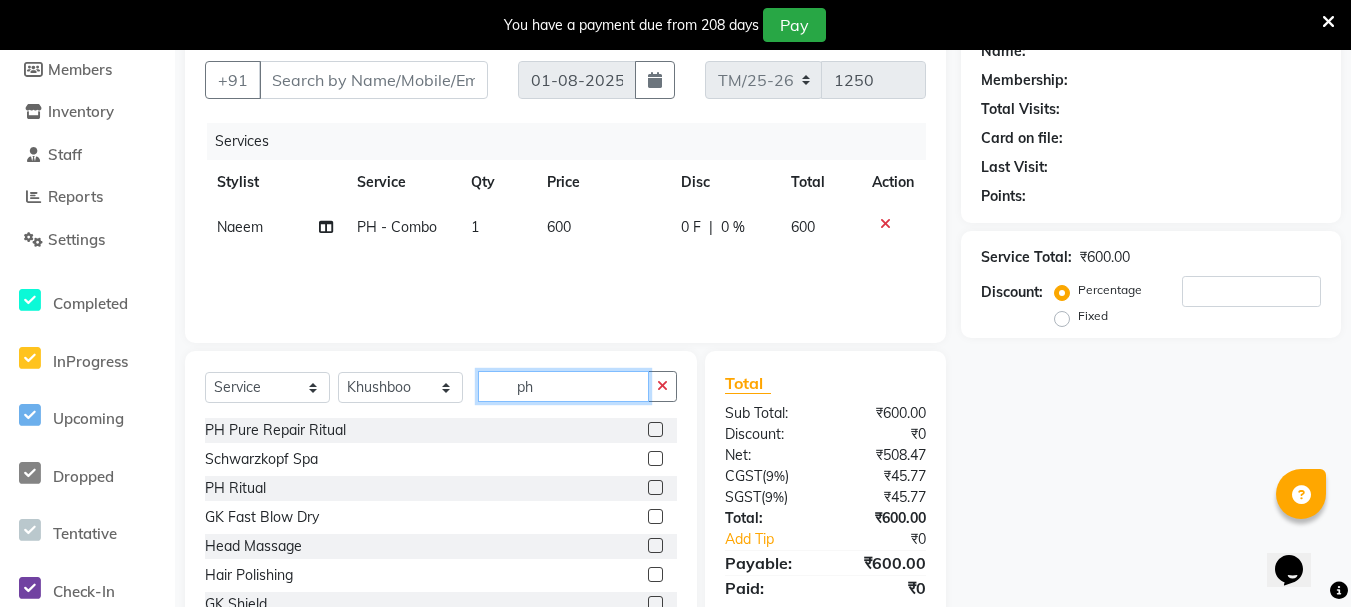type on "p" 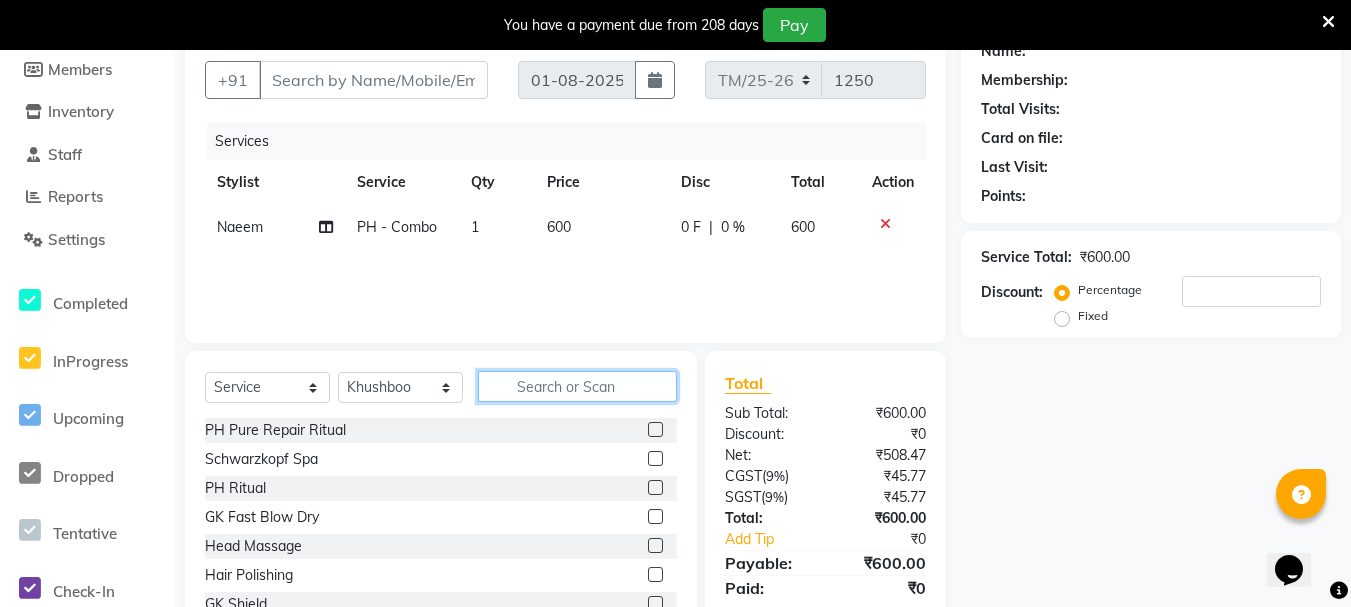 type on "a" 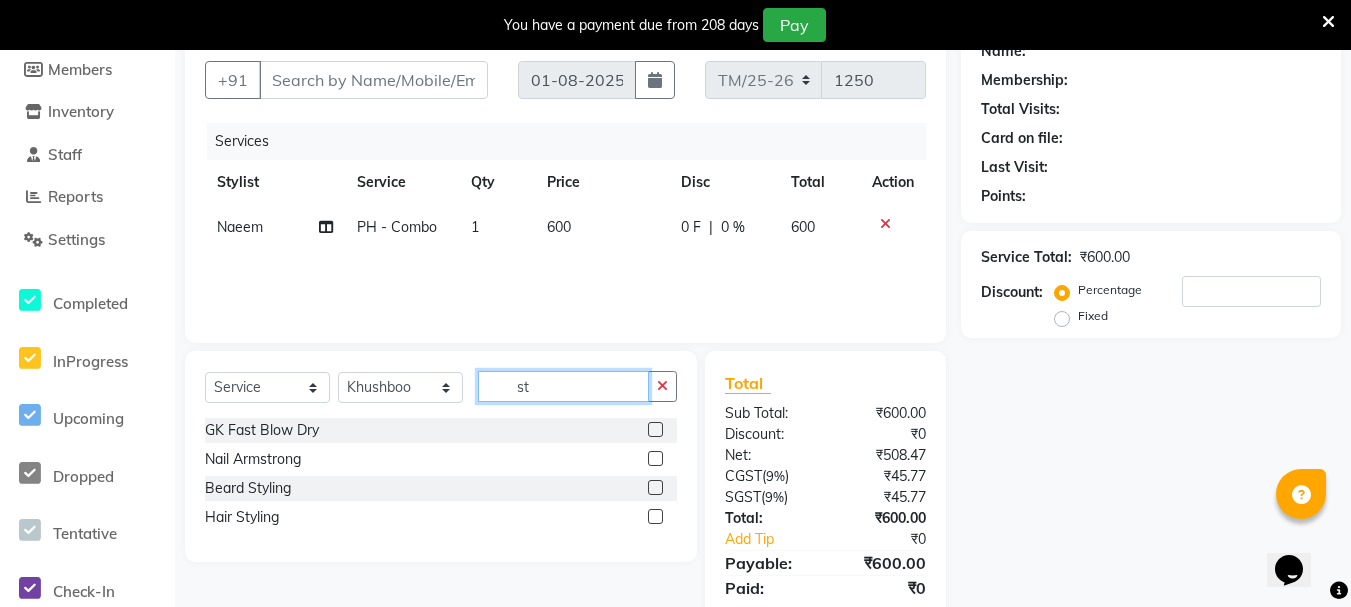 type on "s" 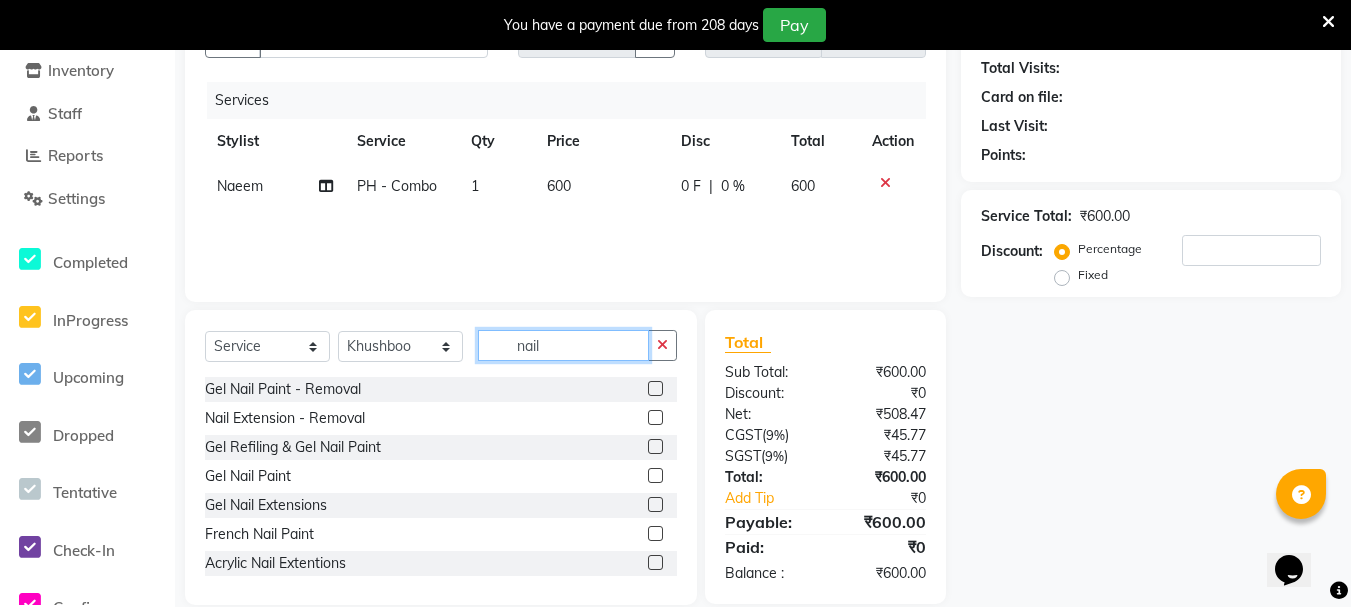 scroll, scrollTop: 244, scrollLeft: 0, axis: vertical 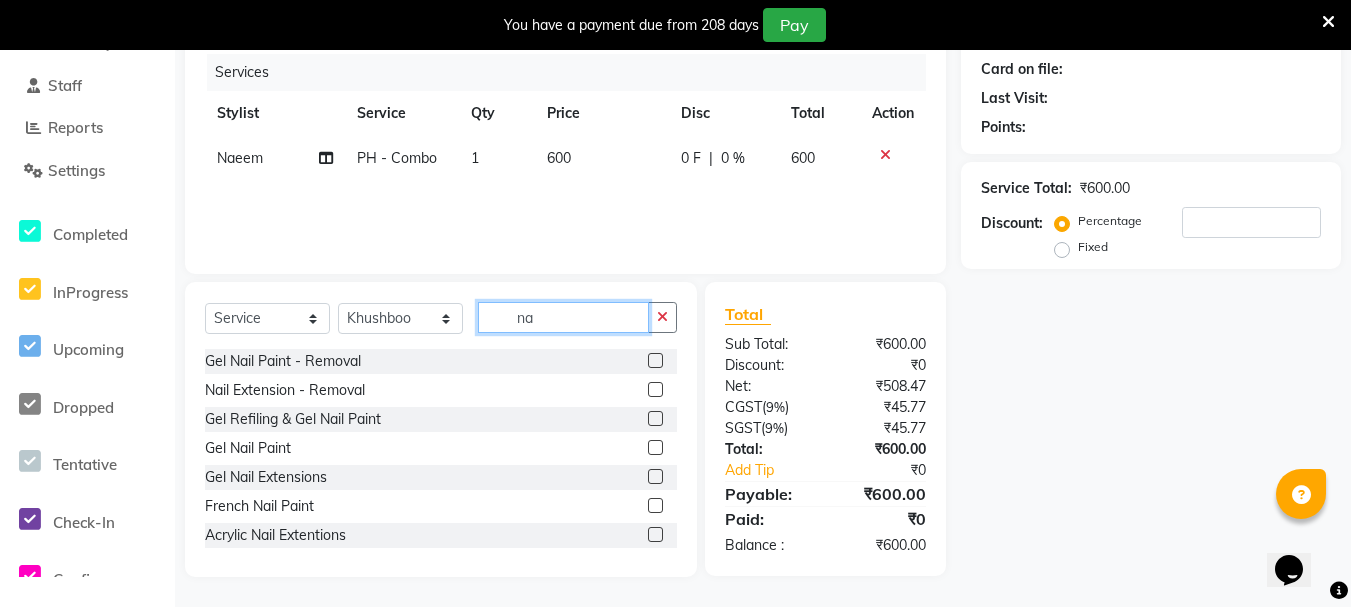 type on "n" 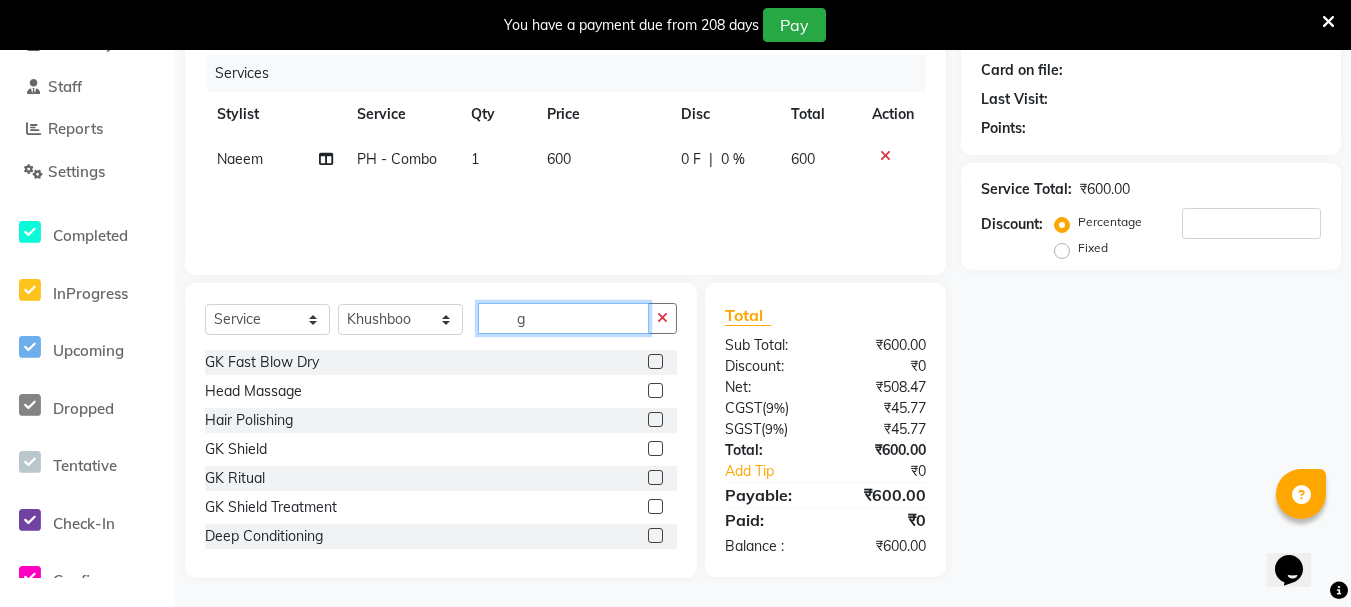 scroll, scrollTop: 244, scrollLeft: 0, axis: vertical 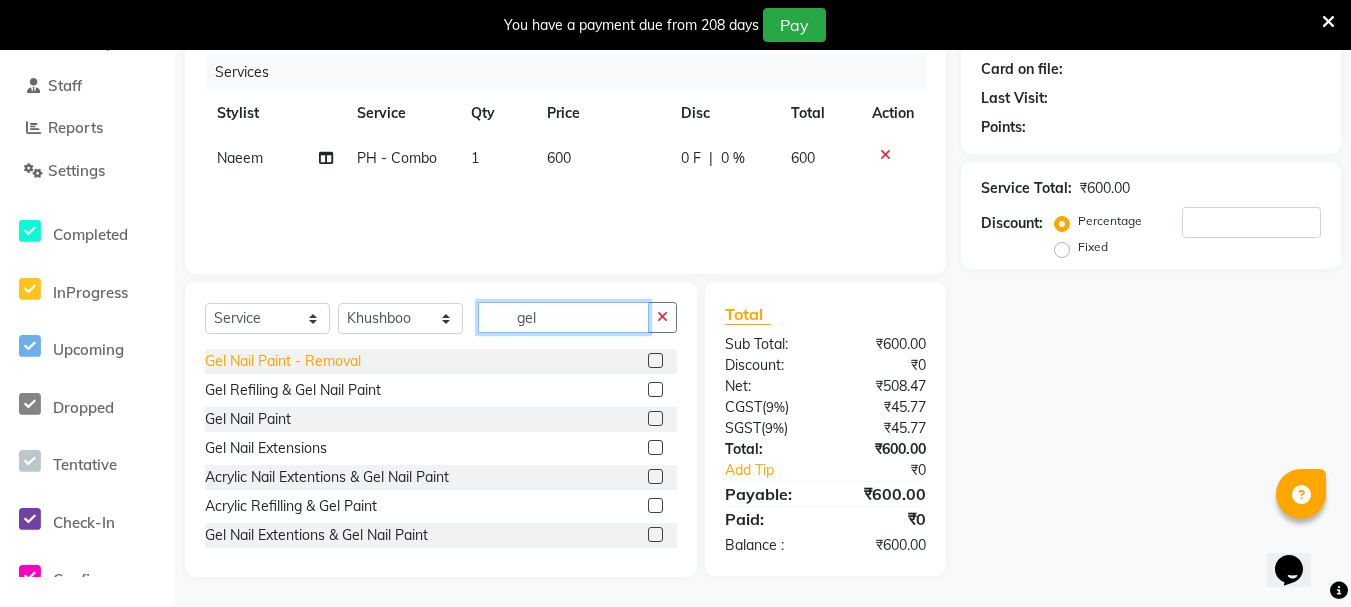 type on "gel" 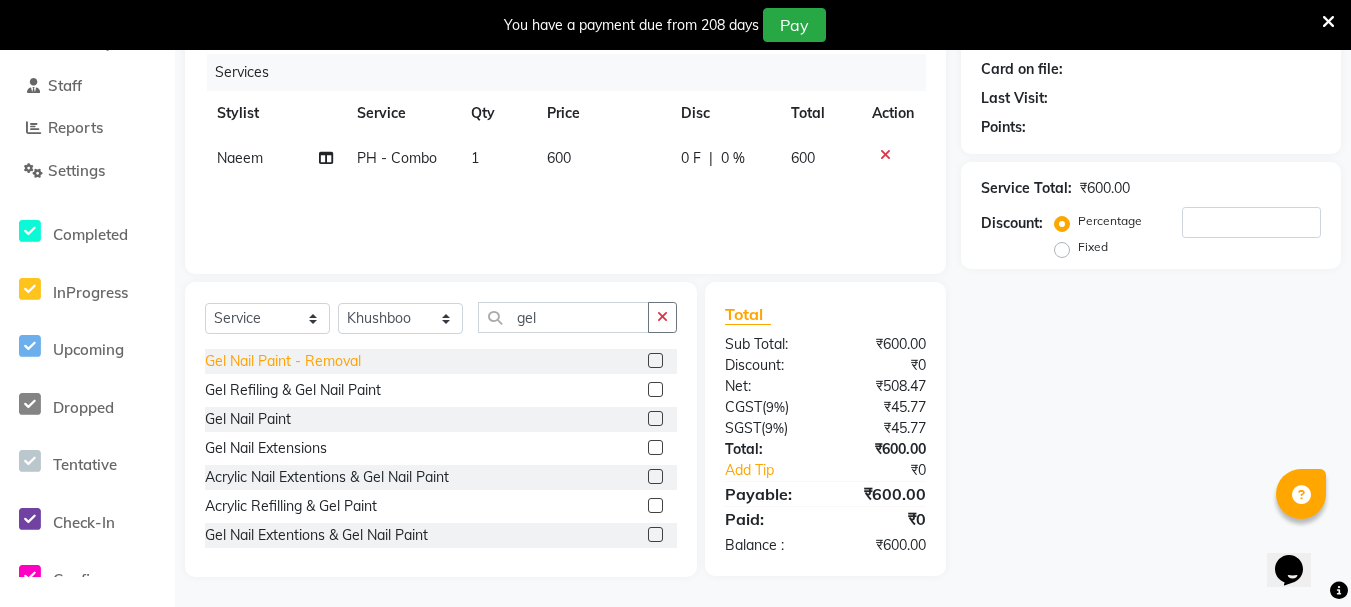 click on "Gel Nail Paint - Removal" 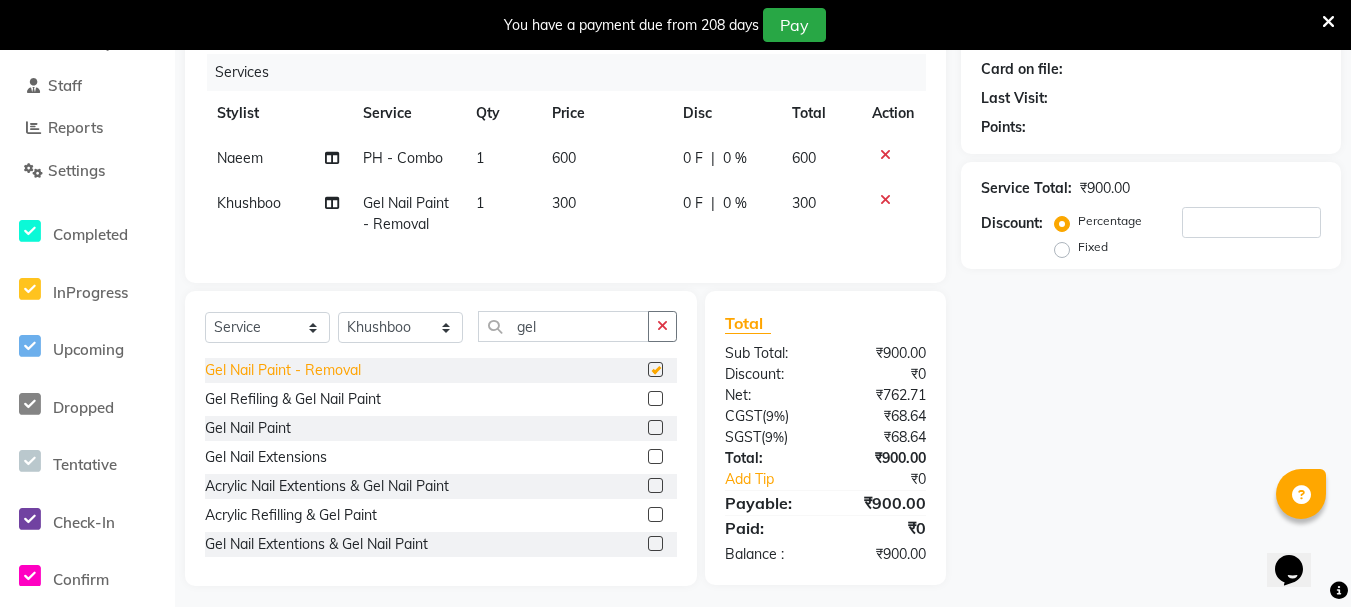 checkbox on "false" 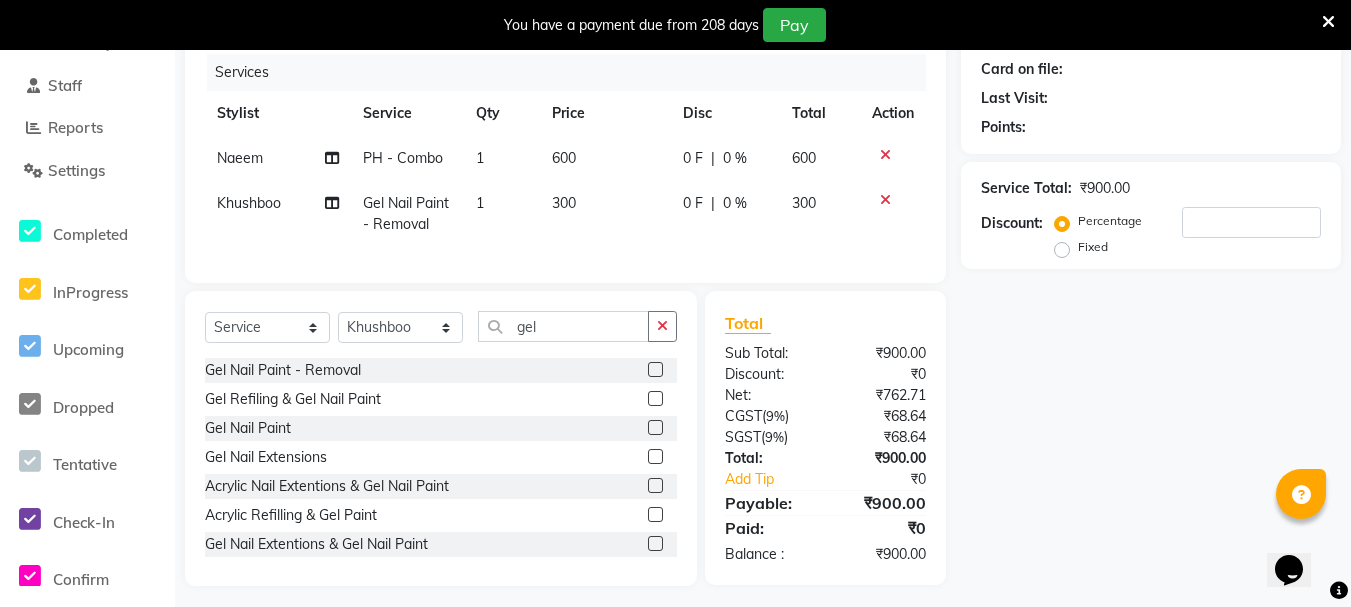 click on "300" 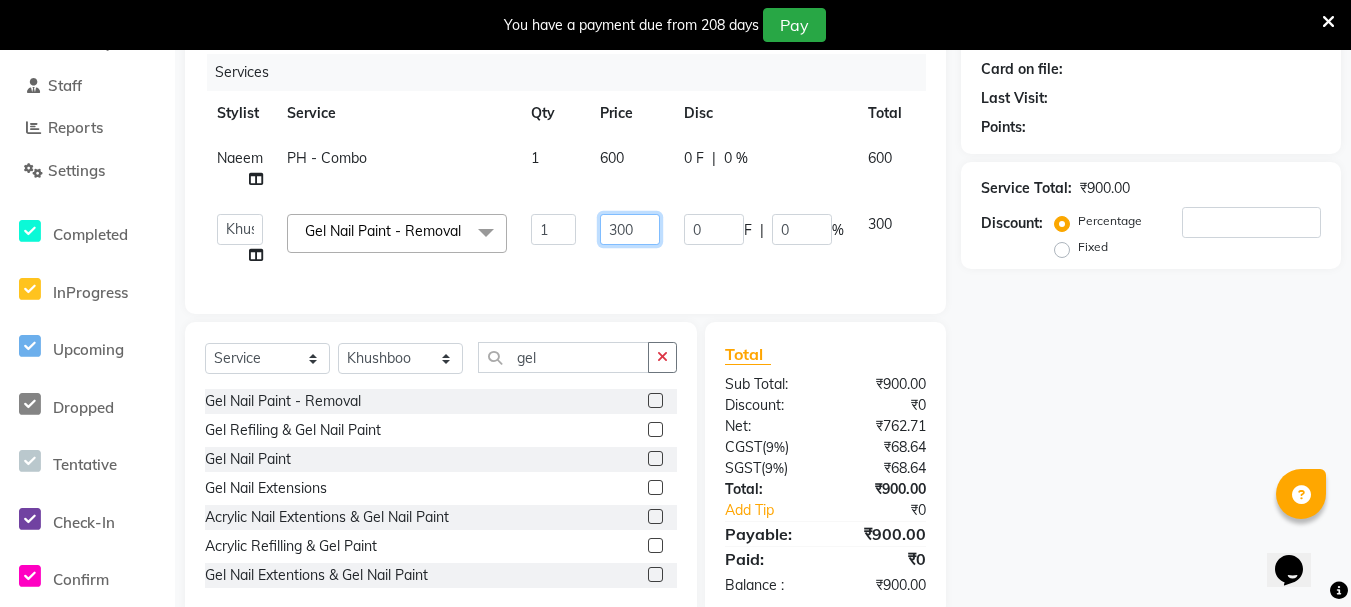 click on "300" 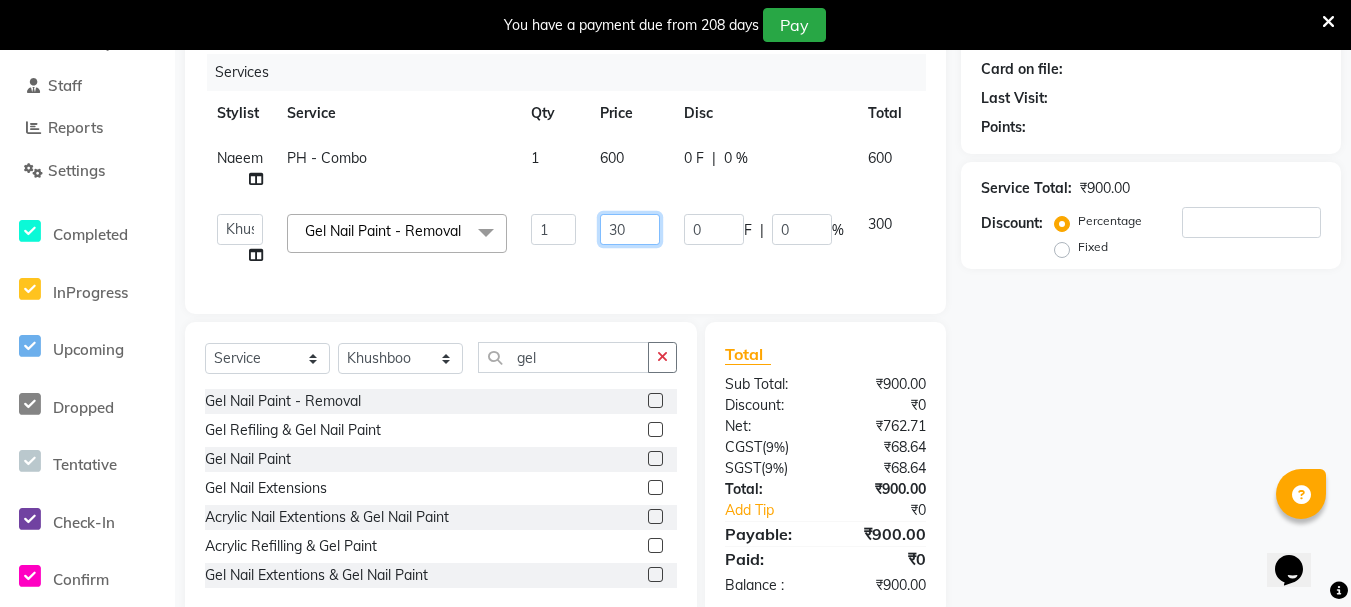 type on "3" 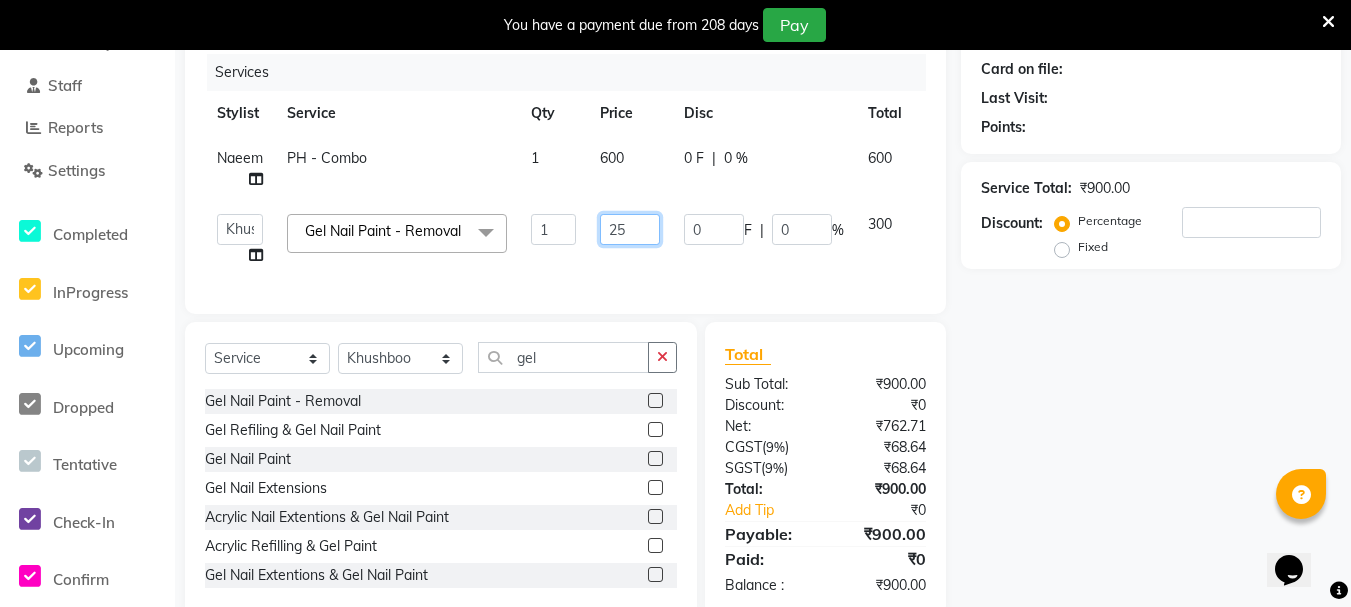 type on "250" 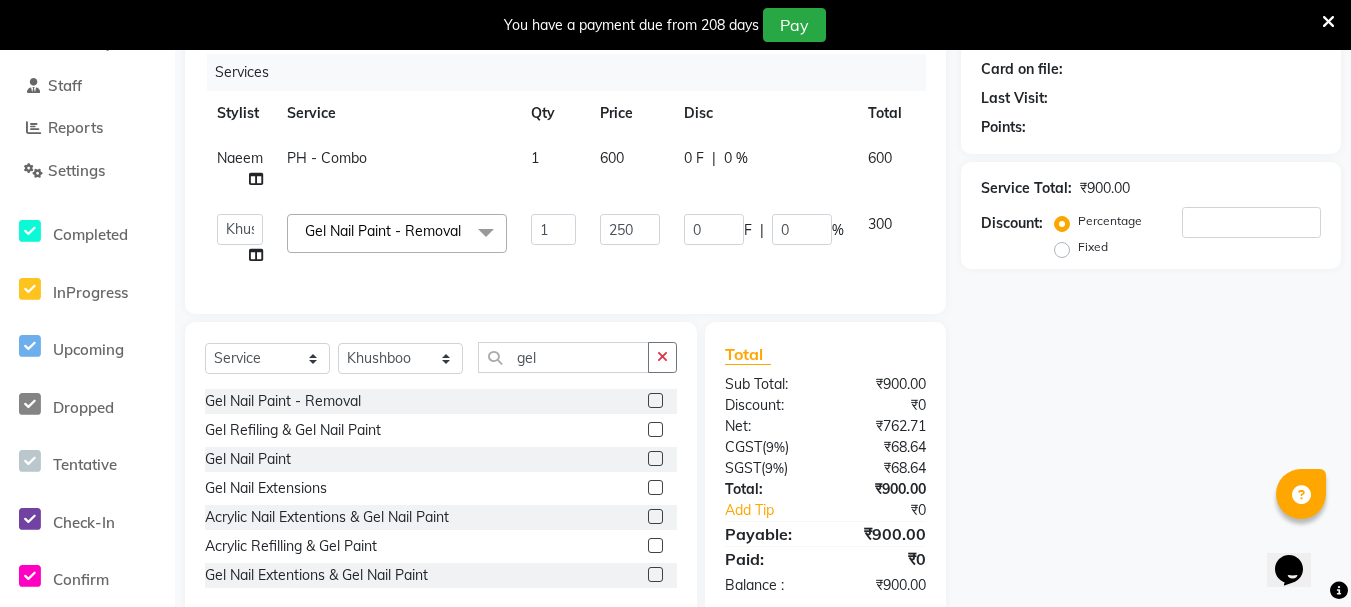 click on "Name: Membership: Total Visits: Card on file: Last Visit:  Points:  Service Total:  ₹900.00  Discount:  Percentage   Fixed" 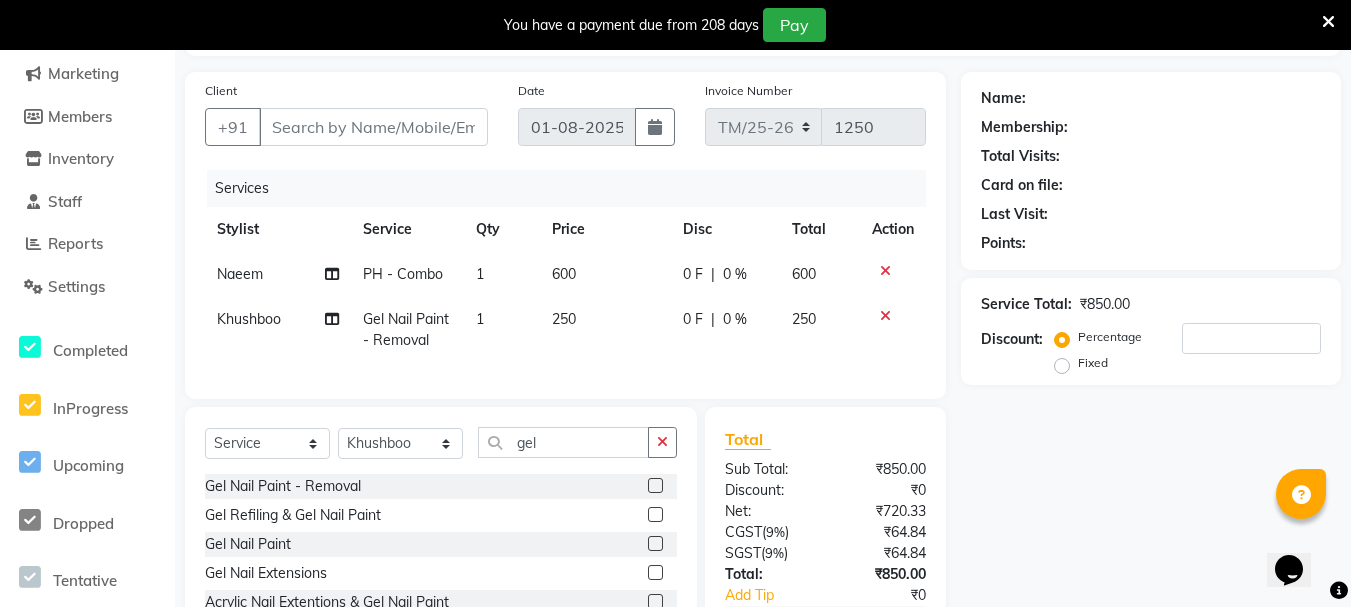 scroll, scrollTop: 0, scrollLeft: 0, axis: both 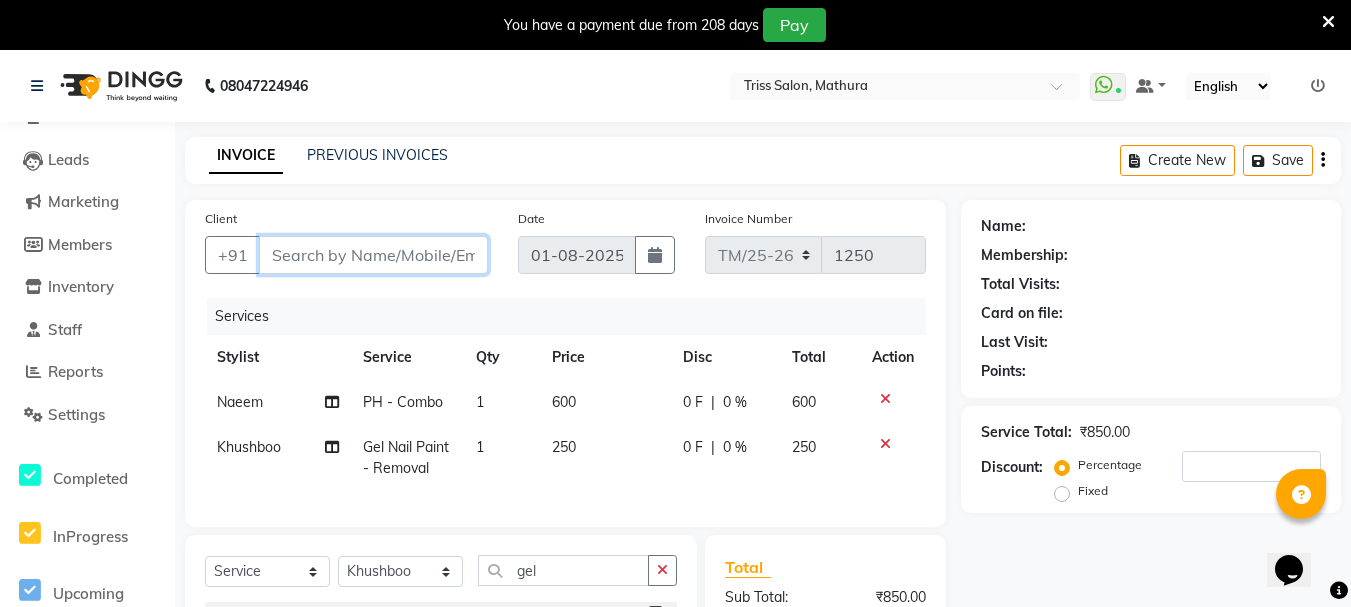 click on "Client" at bounding box center (373, 255) 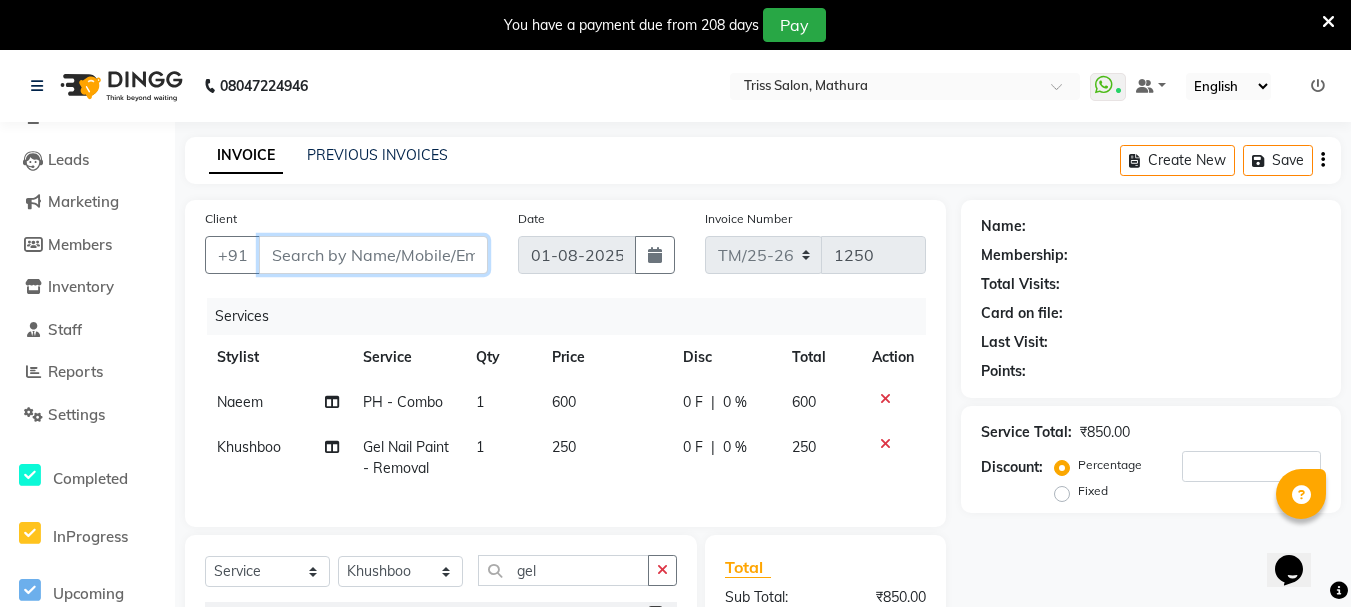 type on "6" 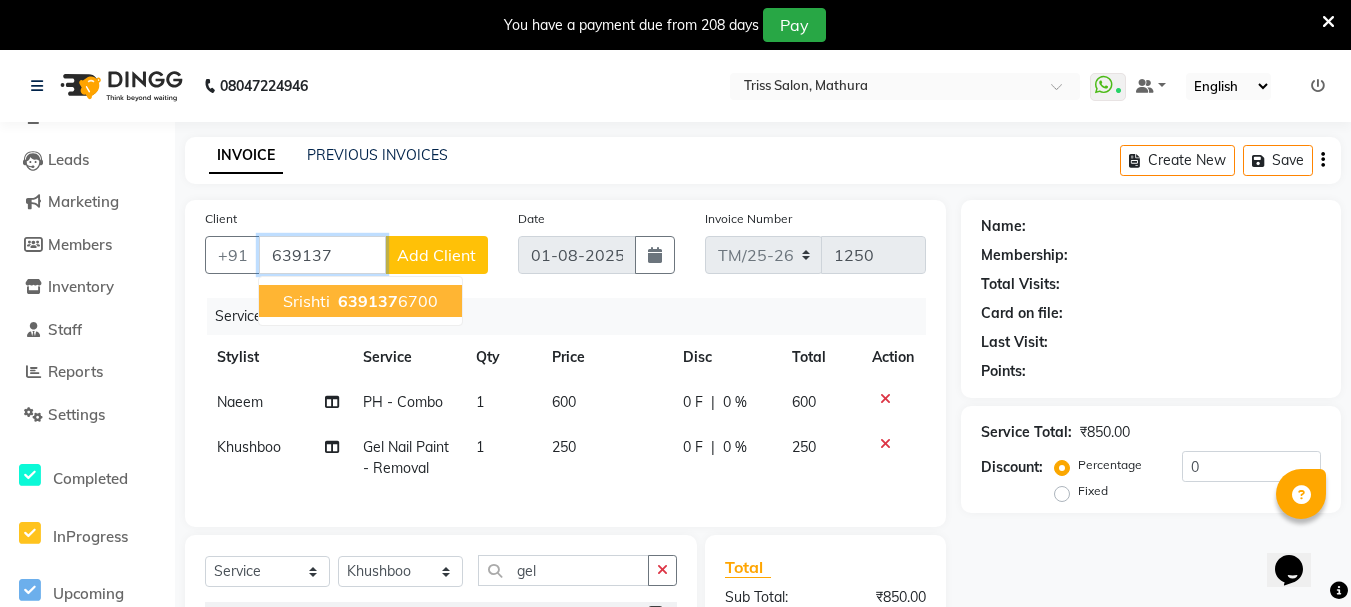 click on "639137" at bounding box center (368, 301) 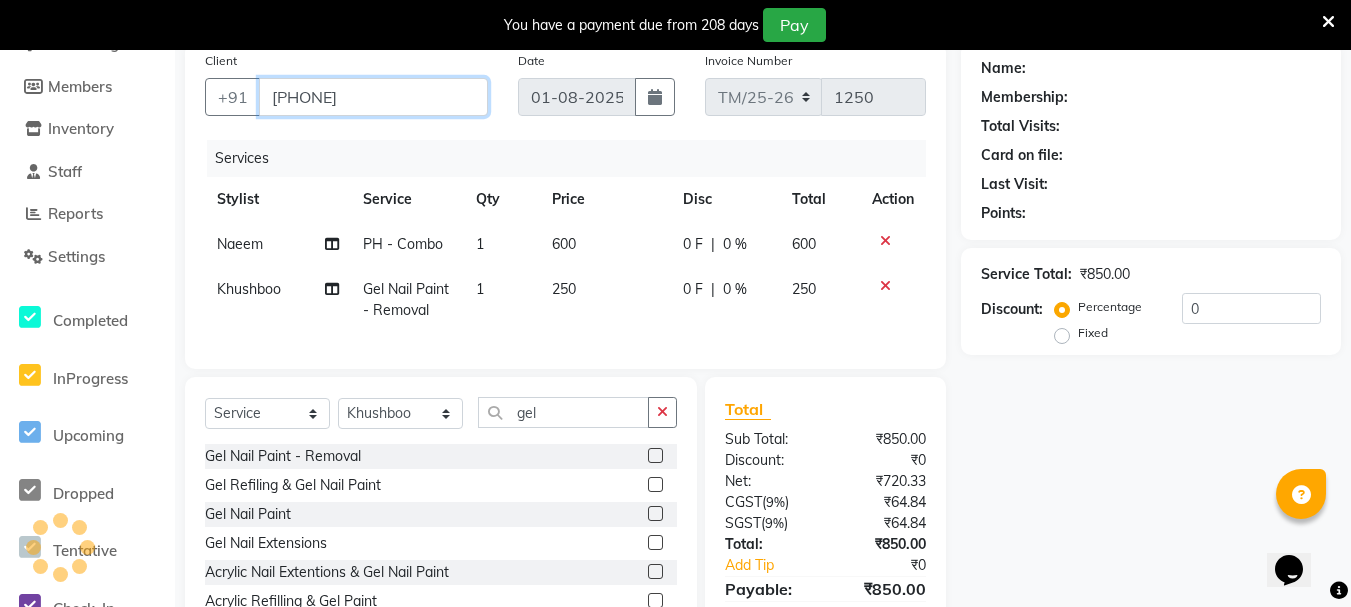 type on "[PHONE]" 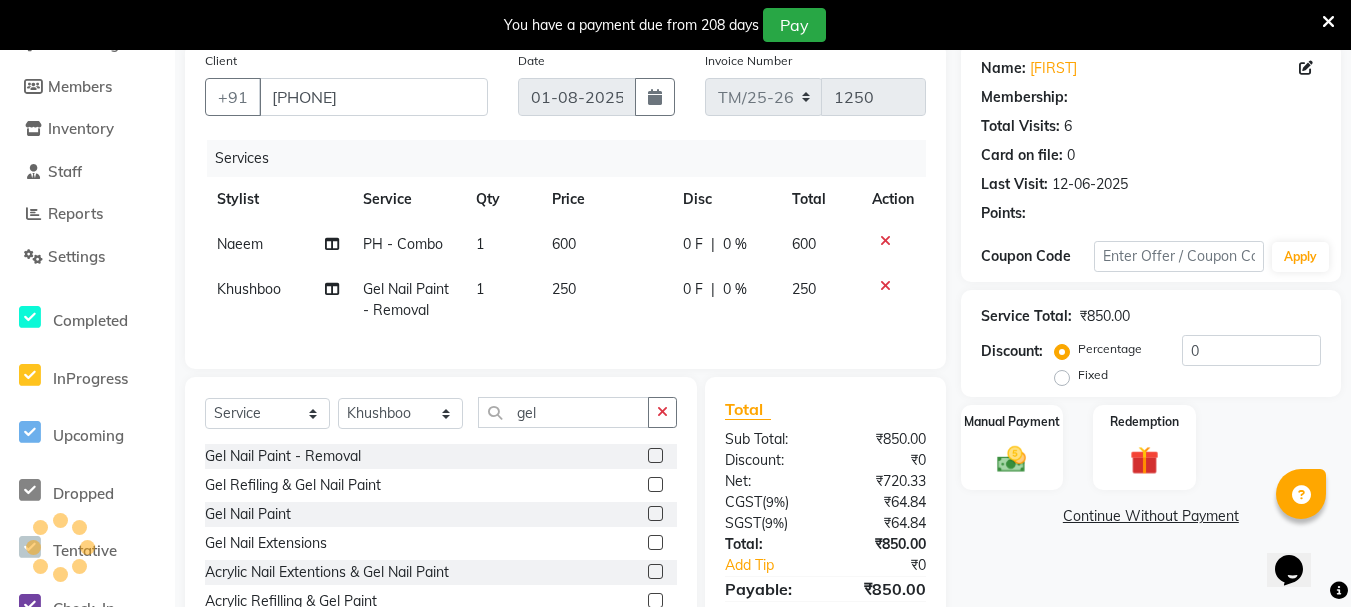 scroll, scrollTop: 268, scrollLeft: 0, axis: vertical 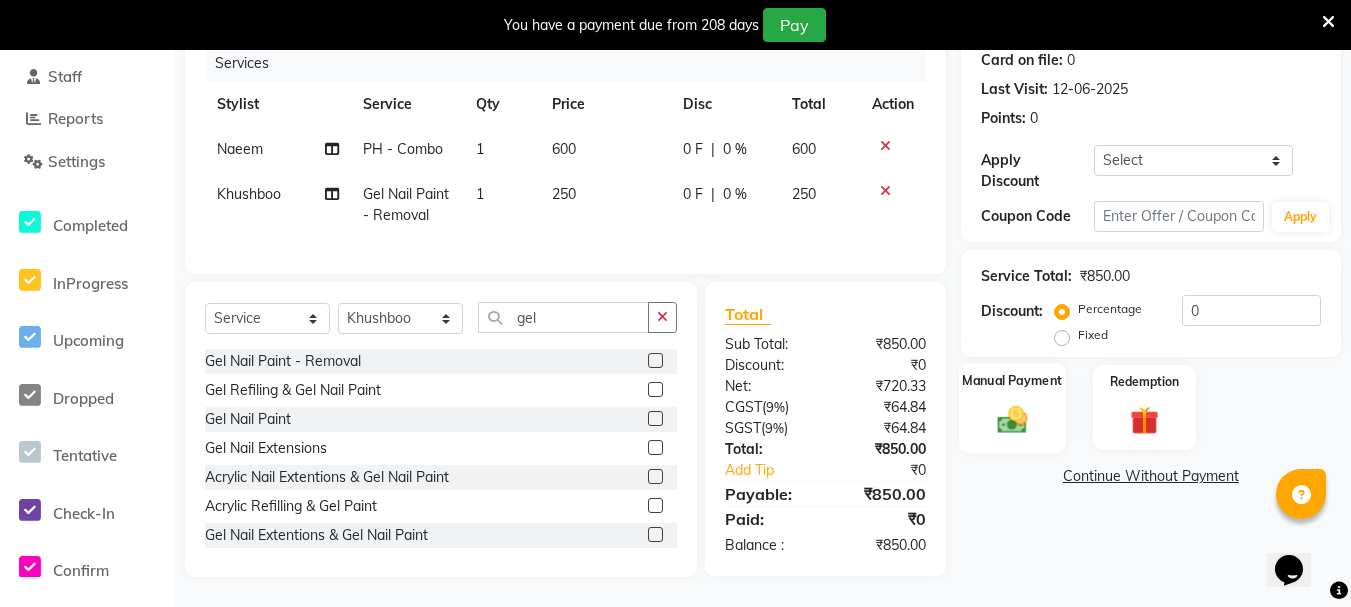 click on "Manual Payment" 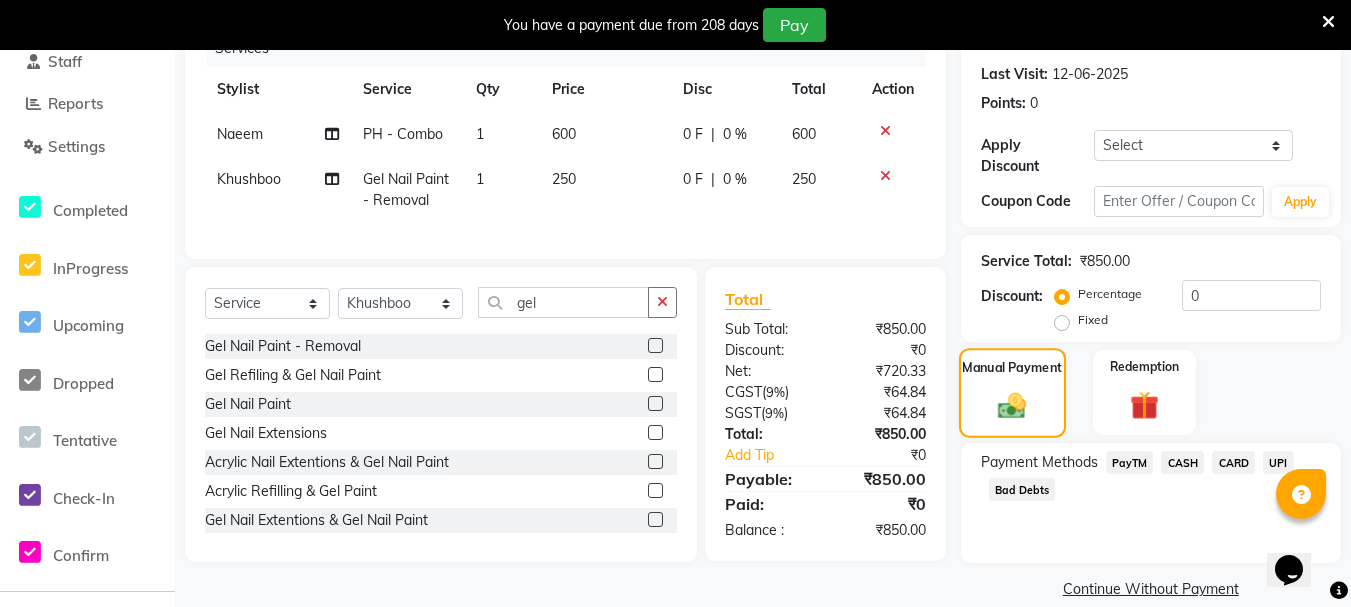 scroll, scrollTop: 295, scrollLeft: 0, axis: vertical 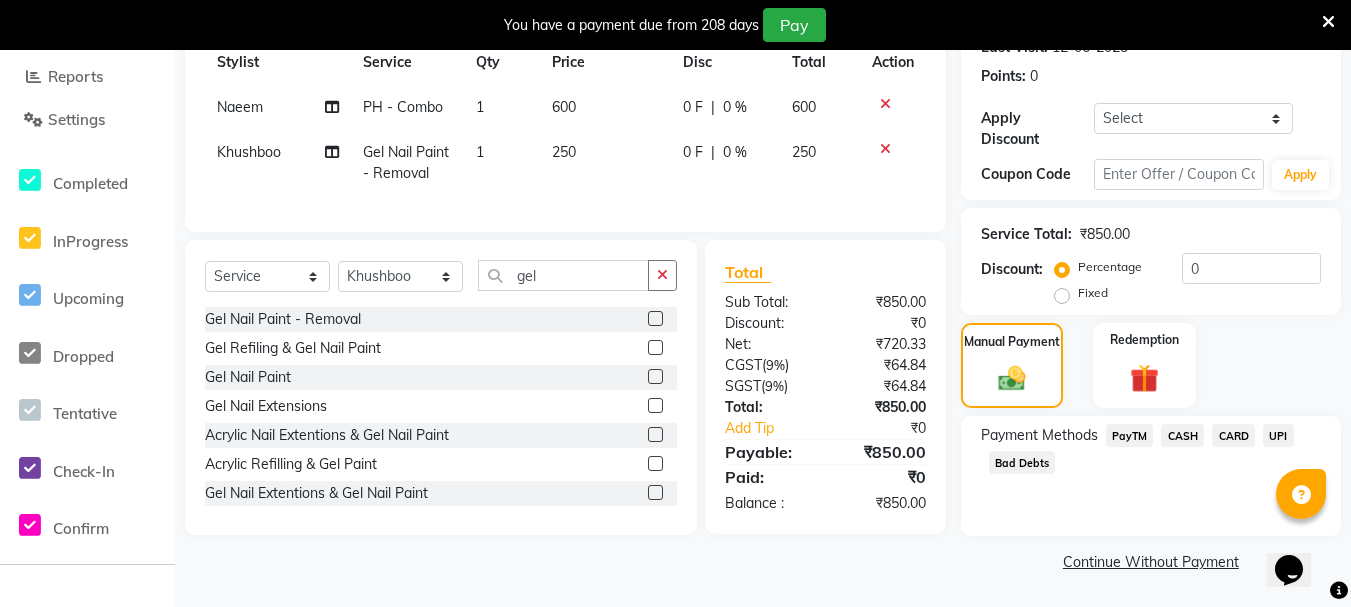 click on "CASH" 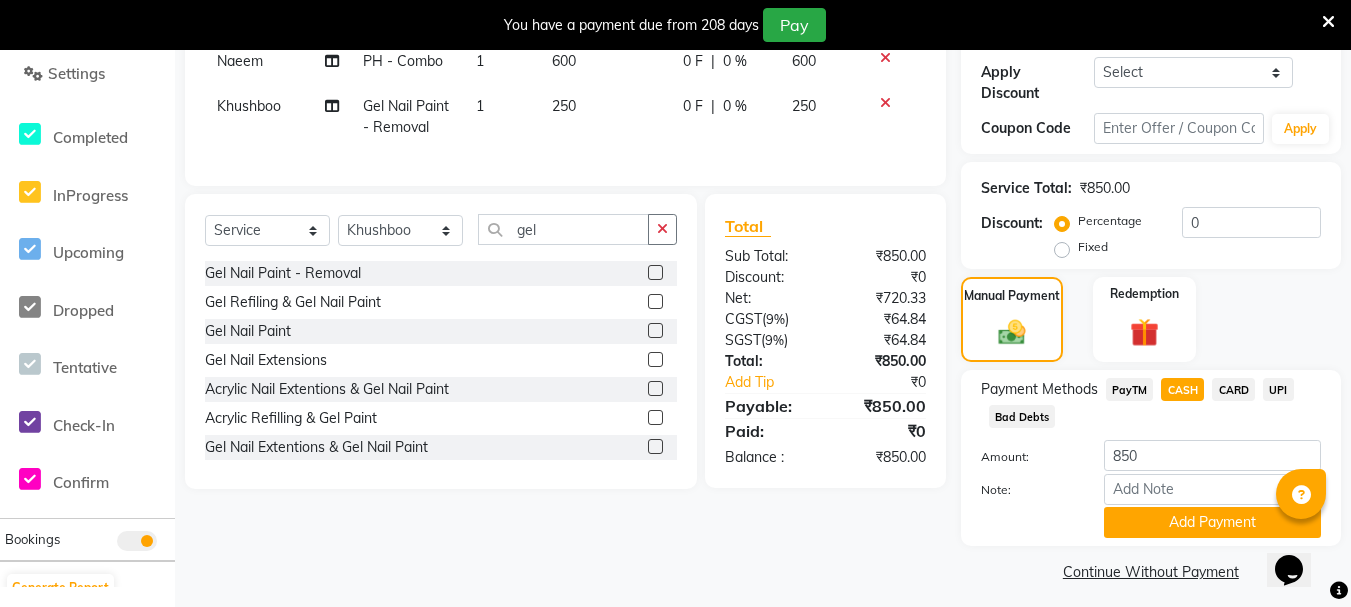 scroll, scrollTop: 351, scrollLeft: 0, axis: vertical 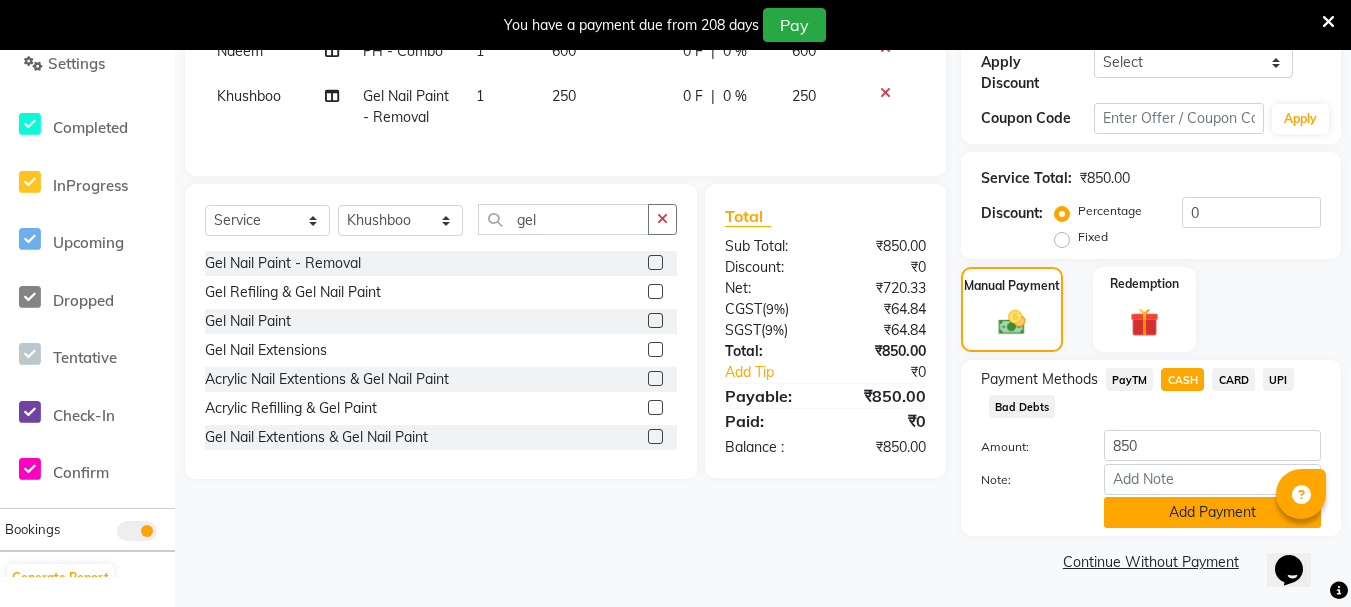 click on "Add Payment" 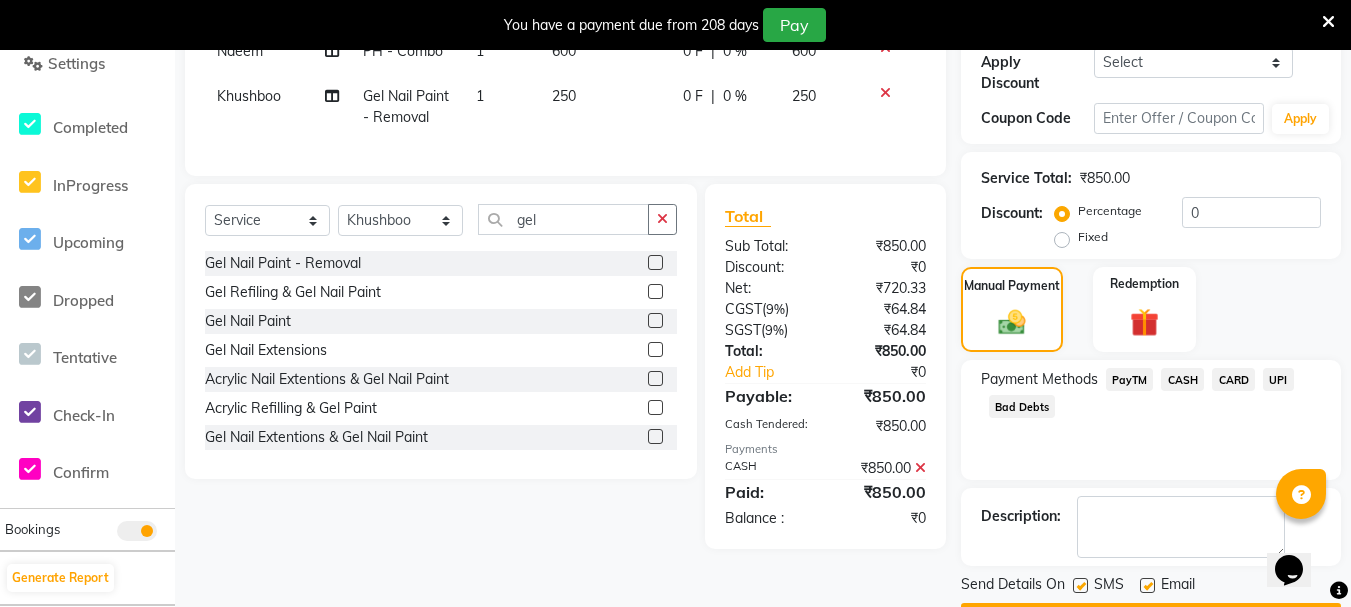 scroll, scrollTop: 408, scrollLeft: 0, axis: vertical 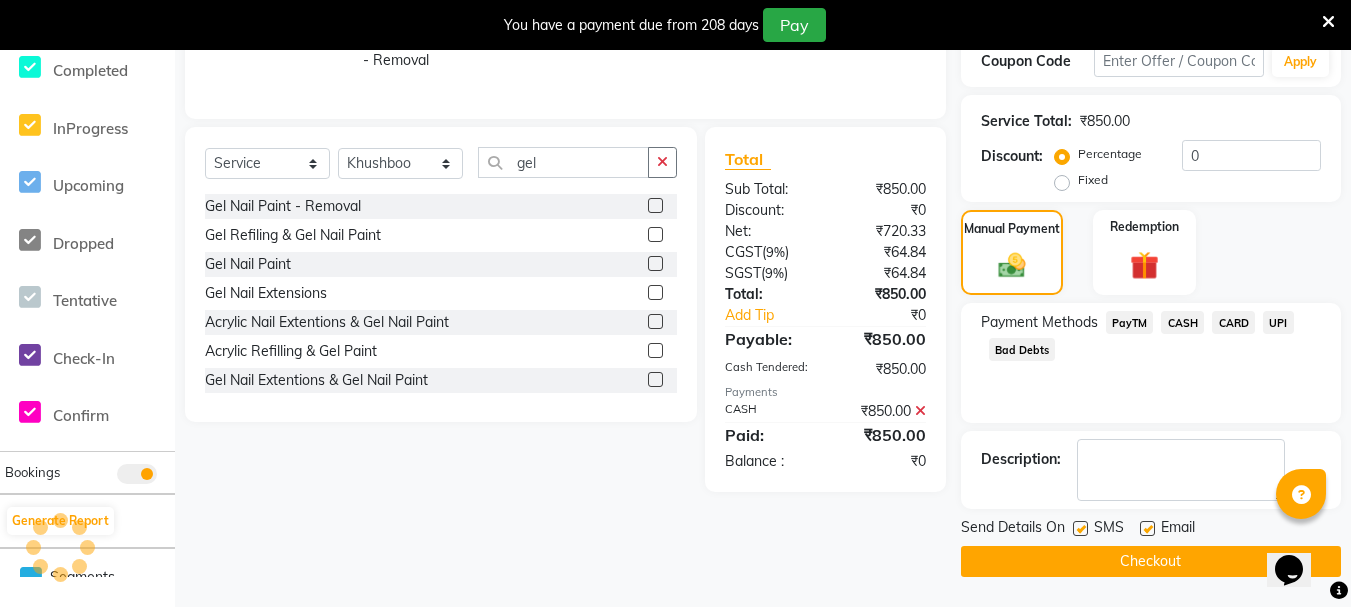 click on "Checkout" 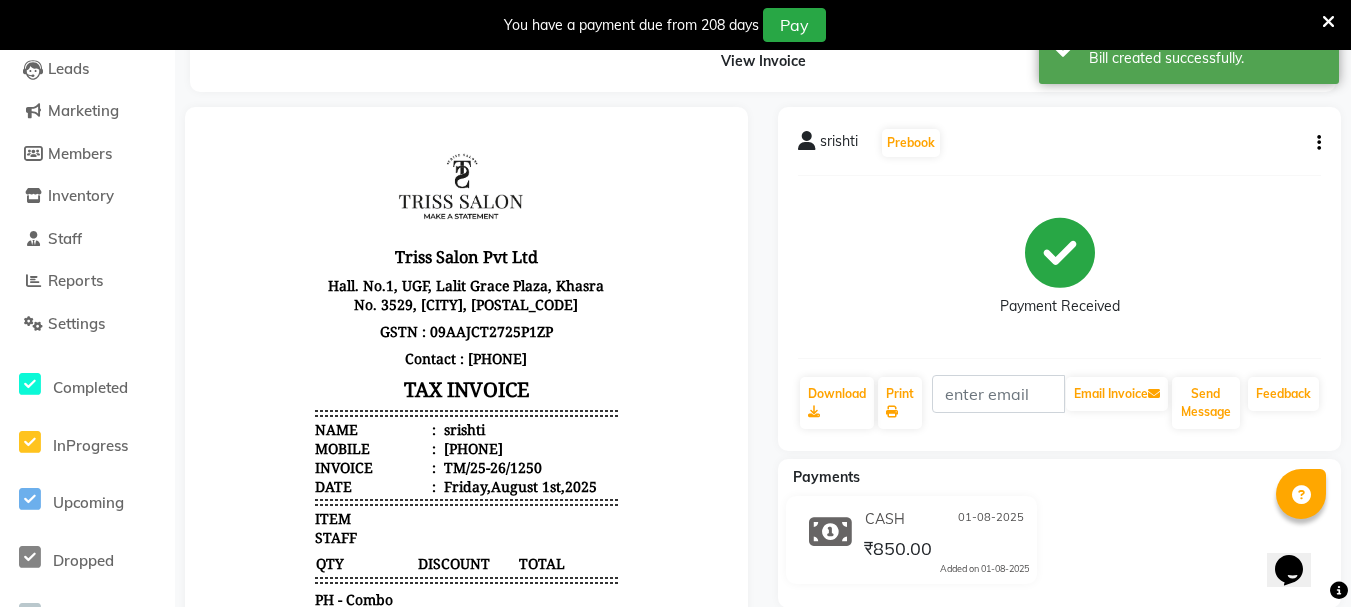 scroll, scrollTop: 0, scrollLeft: 0, axis: both 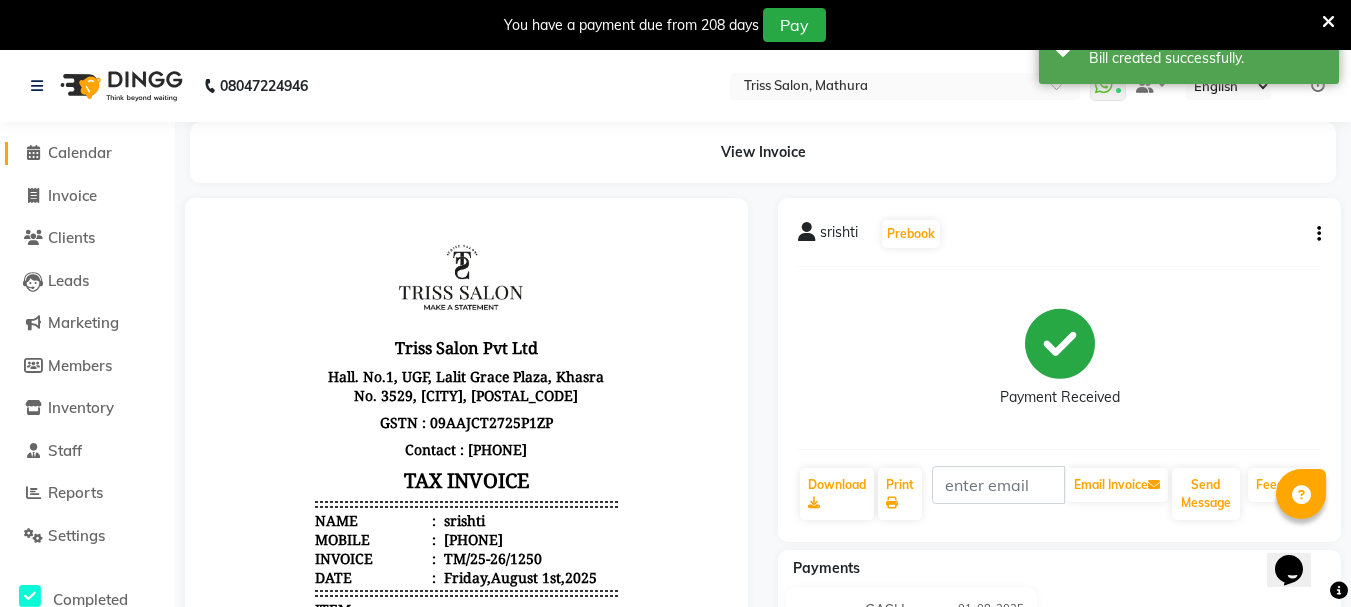 click 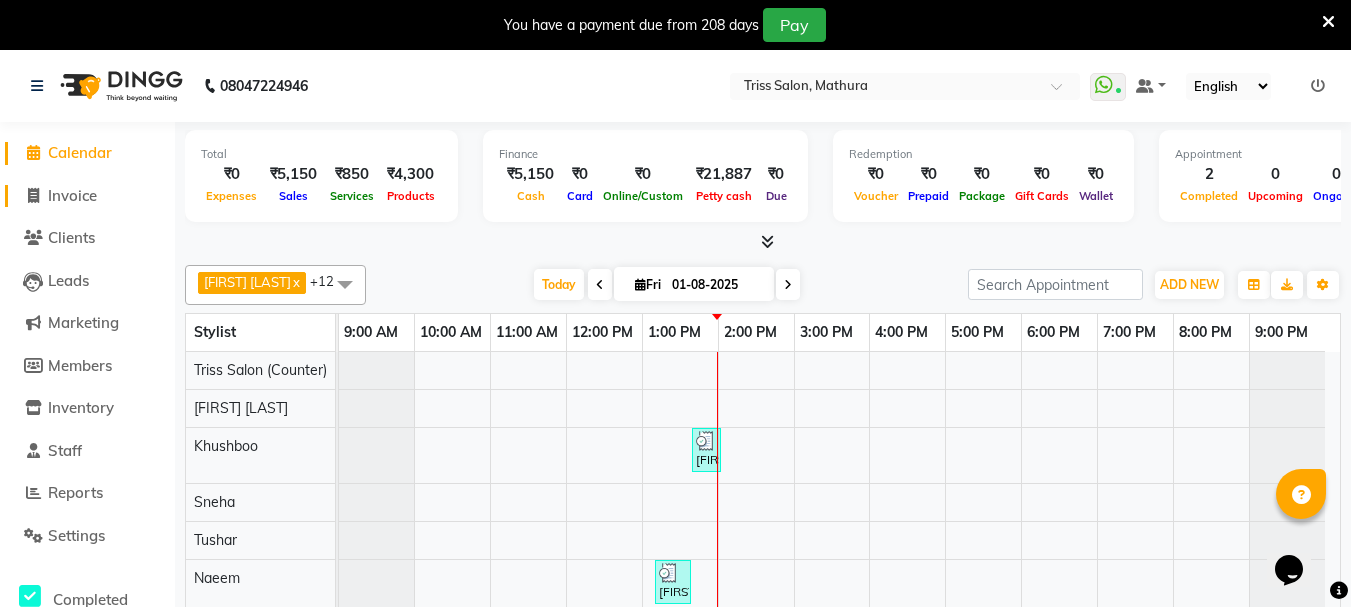 click 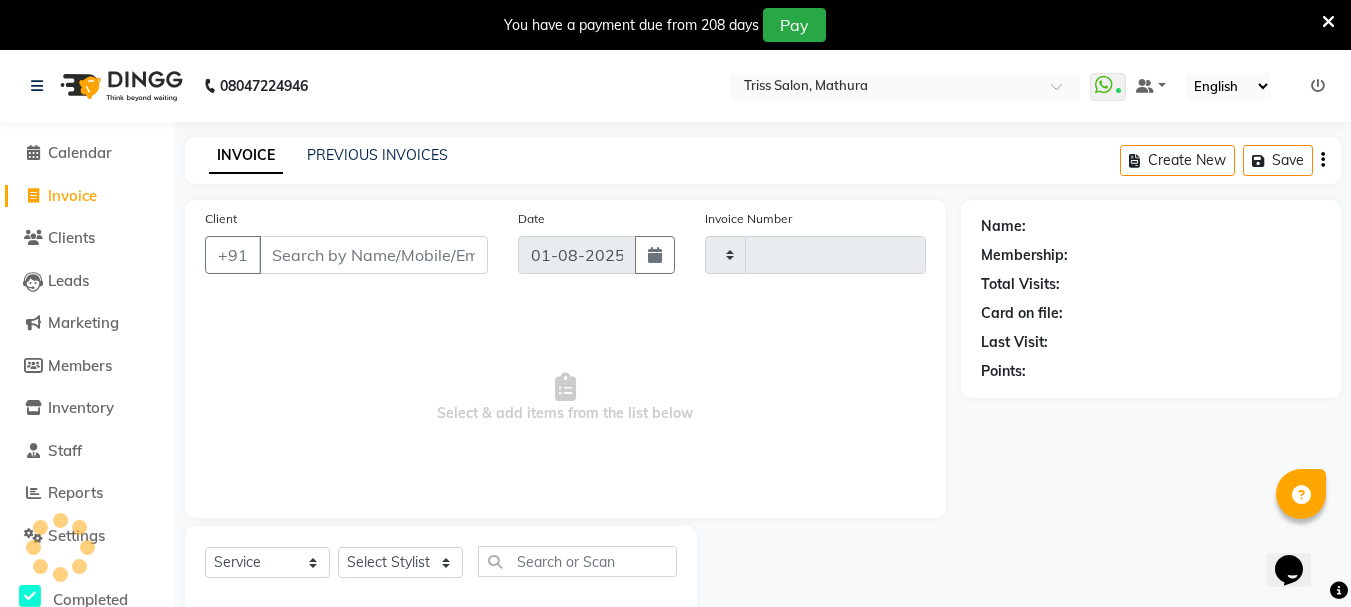 type on "1251" 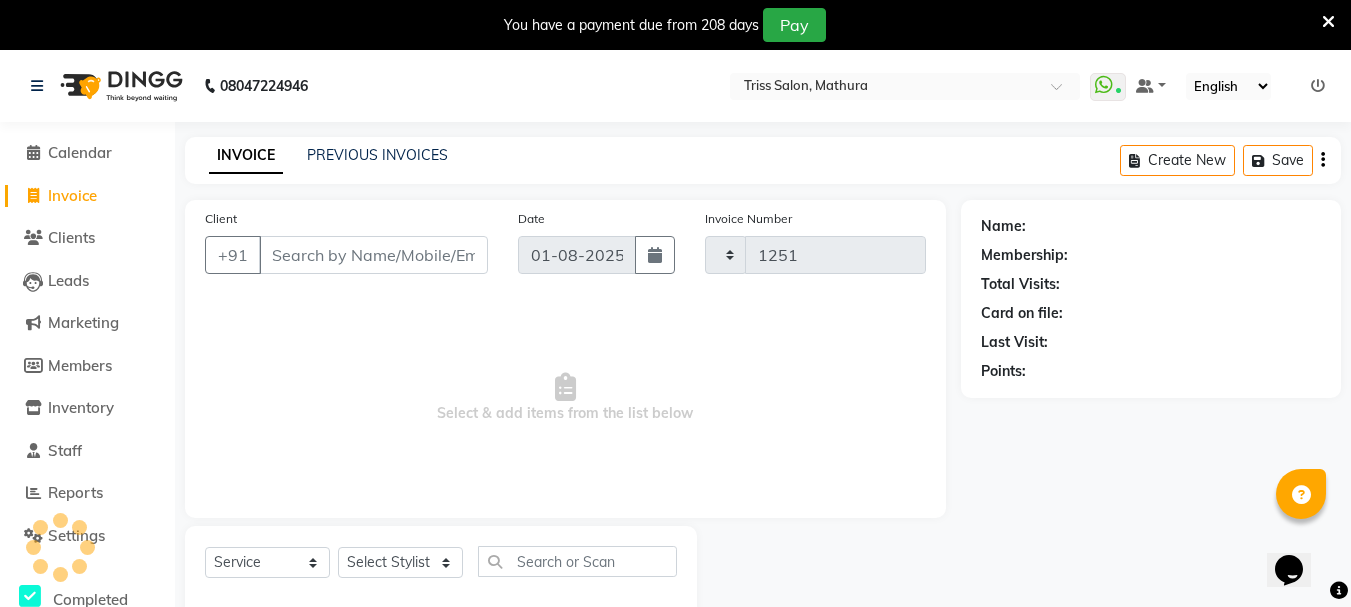 select on "4304" 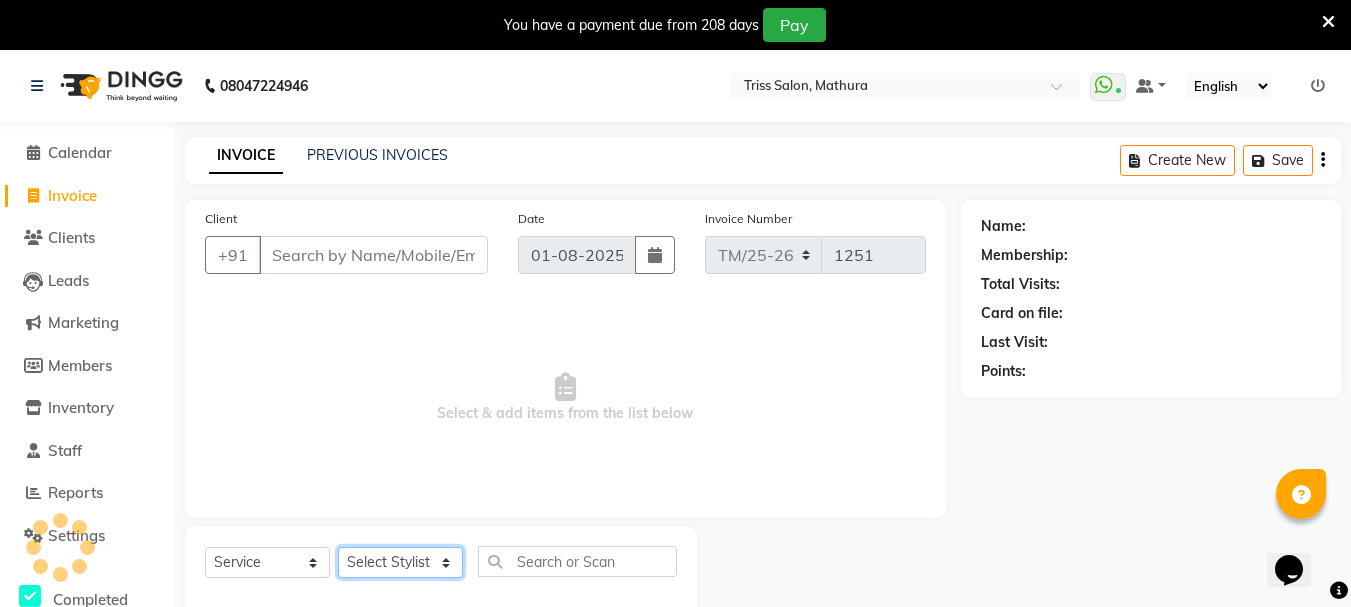 click on "Select Stylist" 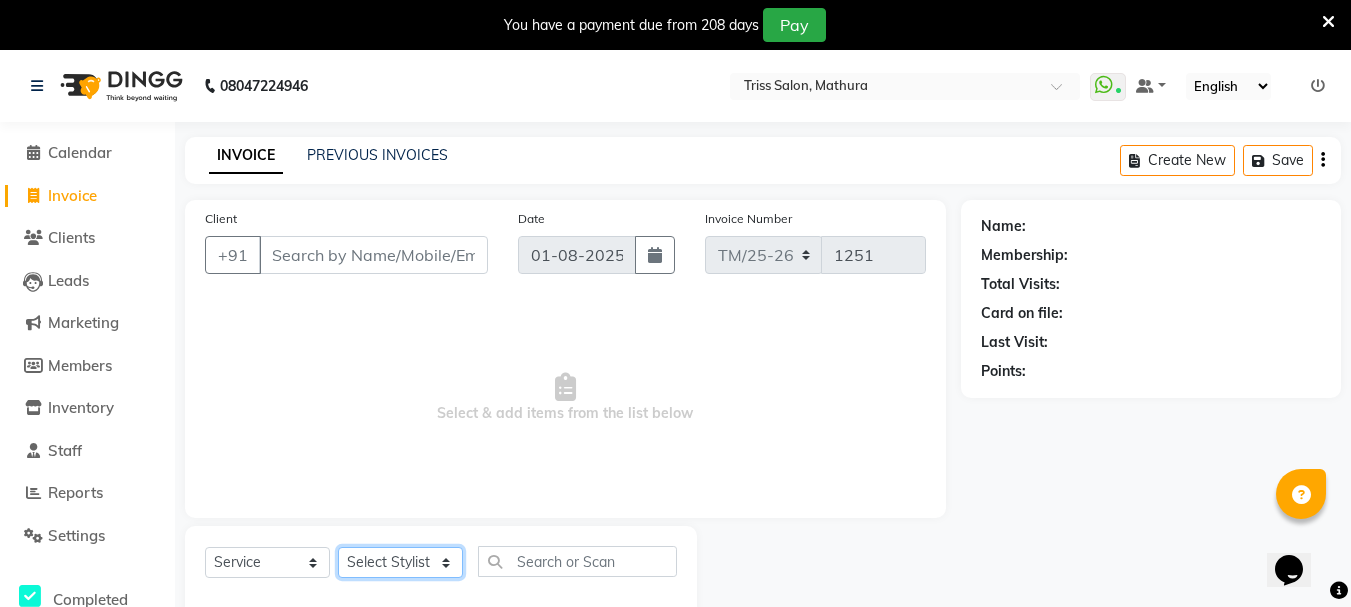 click on "Select Stylist" 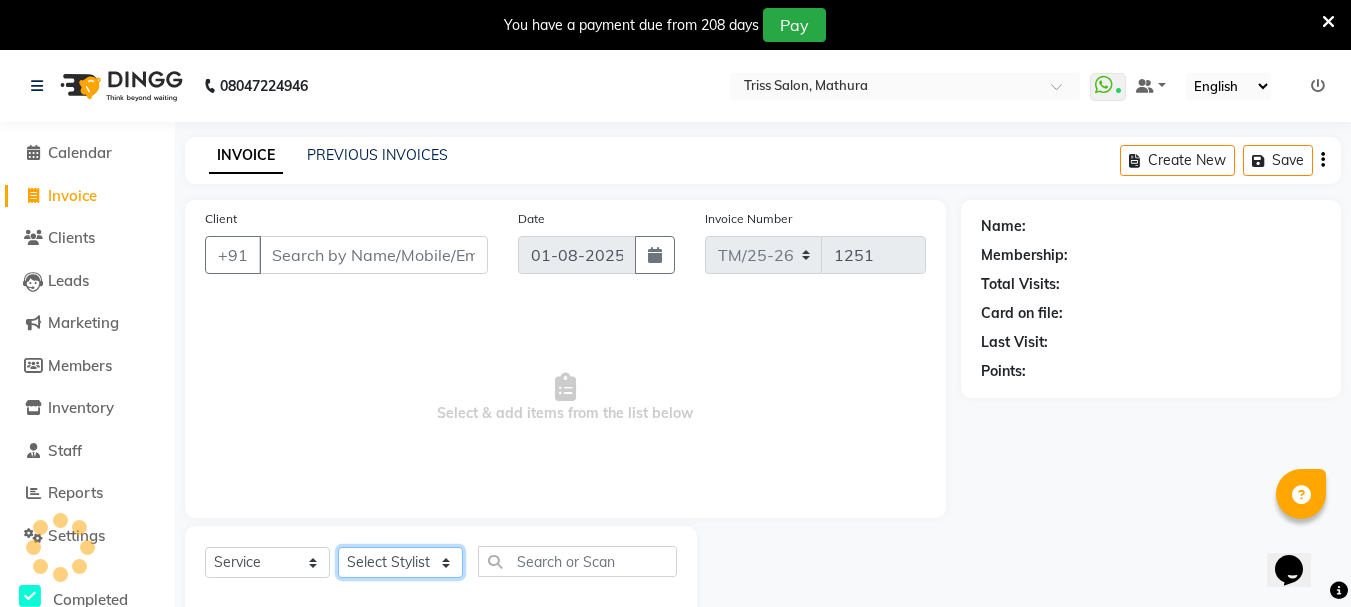 click on "Select Stylist" 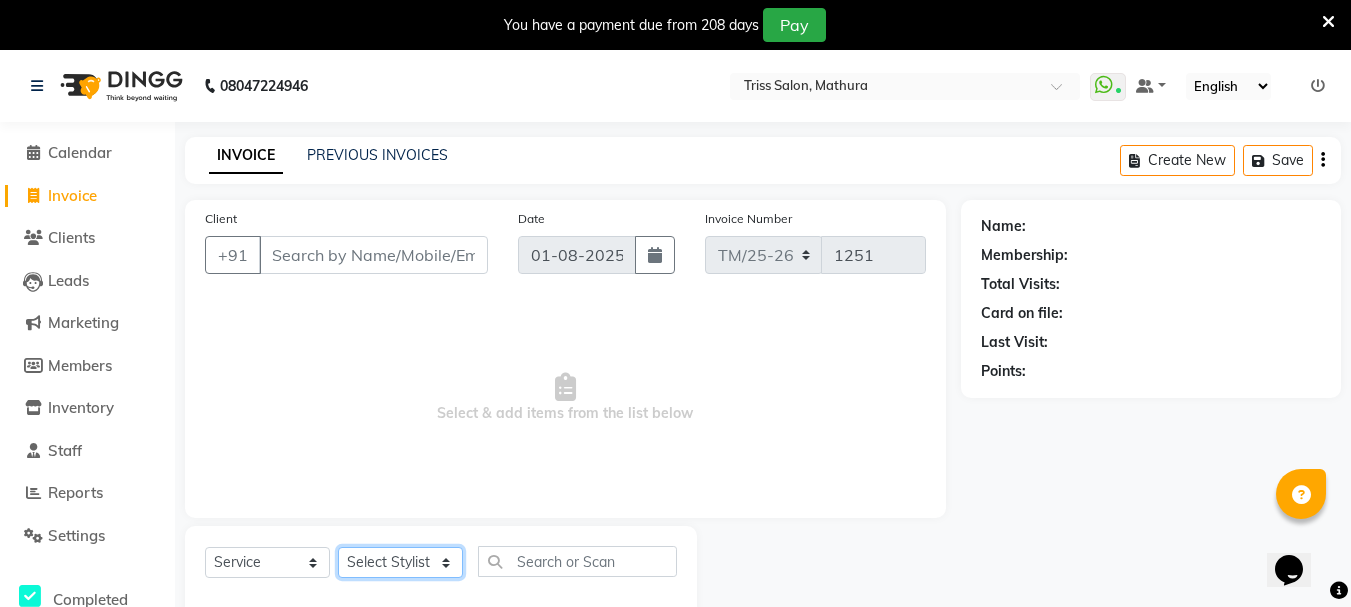 select on "83395" 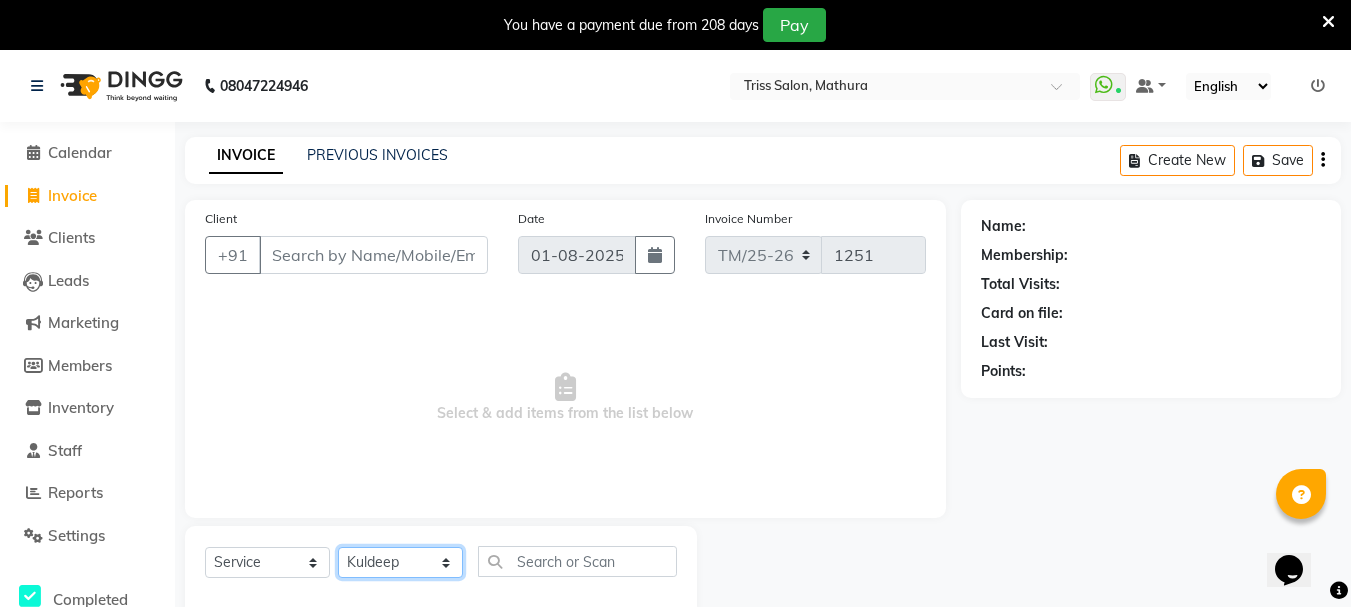 click on "Select Stylist [FIRST] [LAST] [FIRST] [LAST] [FIRST] [LAST] [FIRST] [LAST] [FIRST] [LAST] [FIRST] [LAST] [FIRST] [LAST] [FIRST] [LAST] [FIRST] [LAST] [FIRST] [LAST] [FIRST] [LAST] Triss Salon (Counter) [FIRST]" 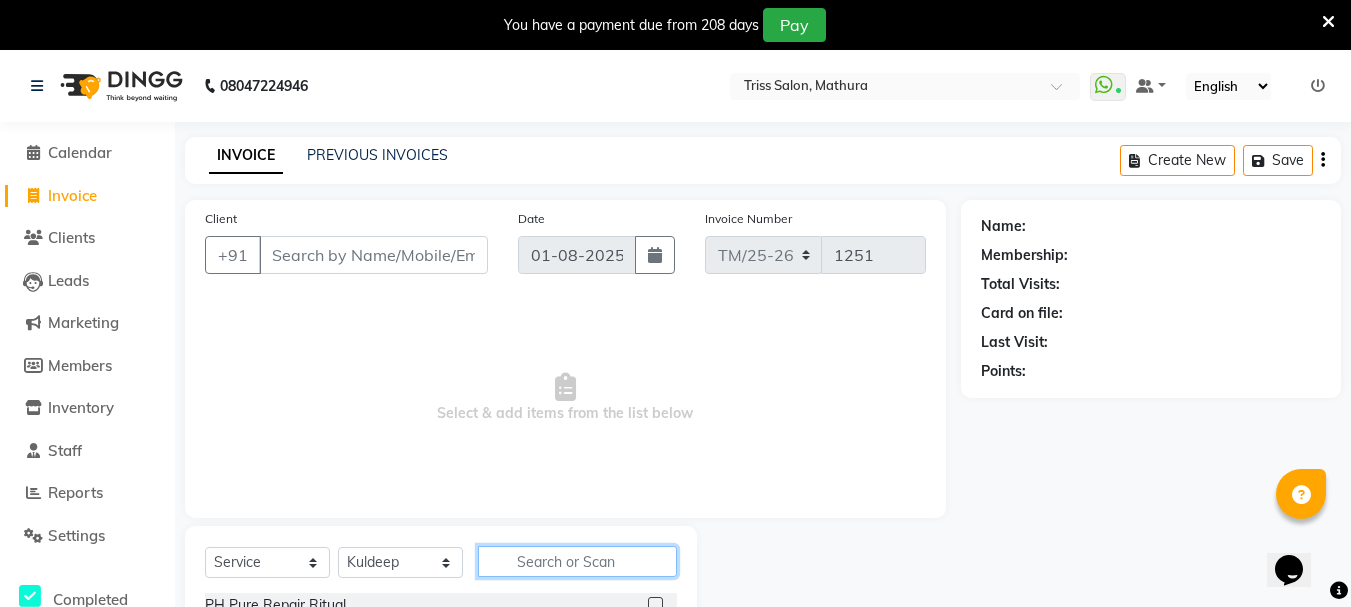 click 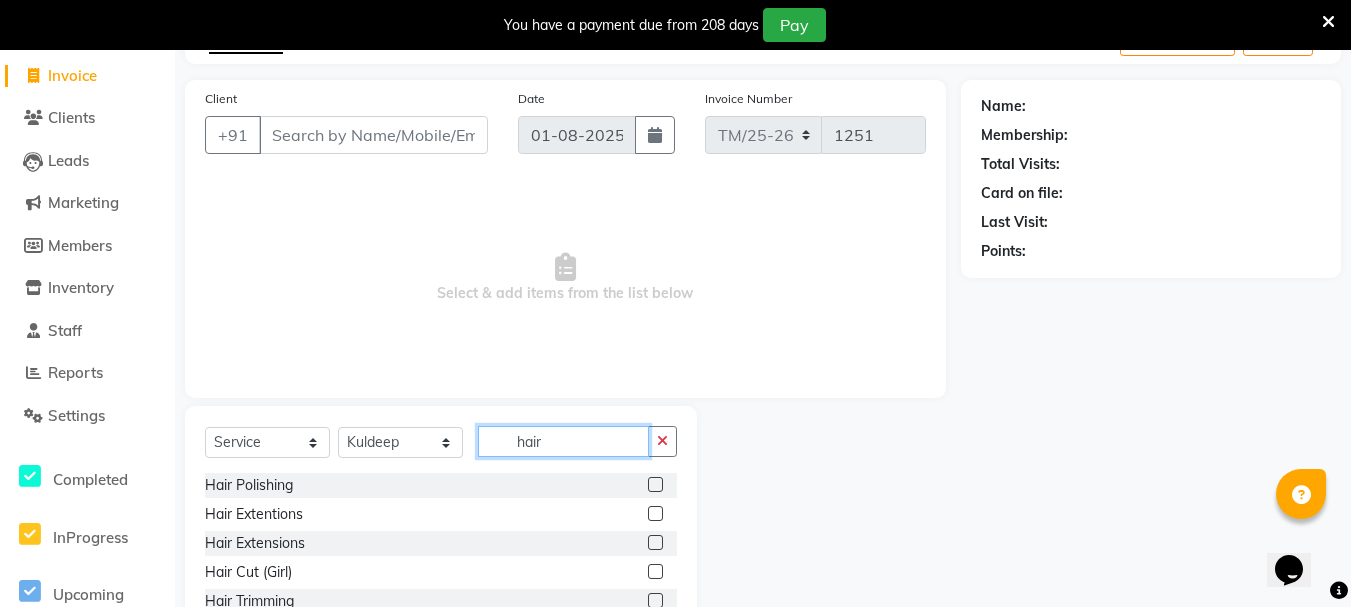 scroll, scrollTop: 244, scrollLeft: 0, axis: vertical 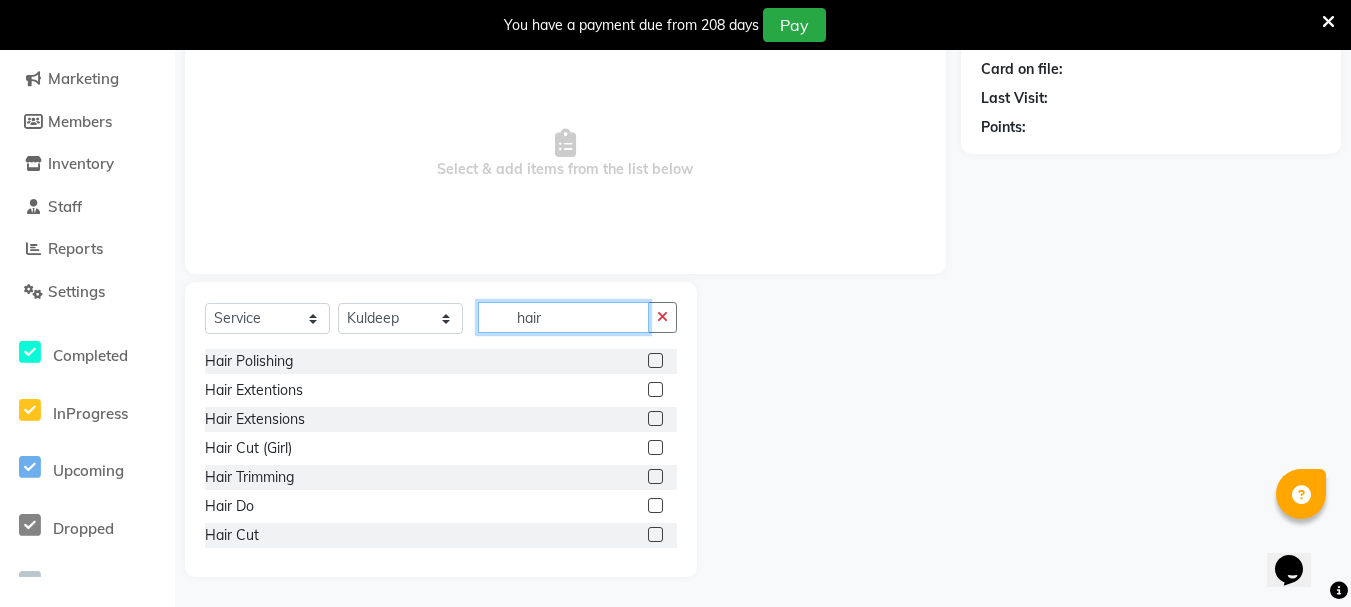 type on "hair" 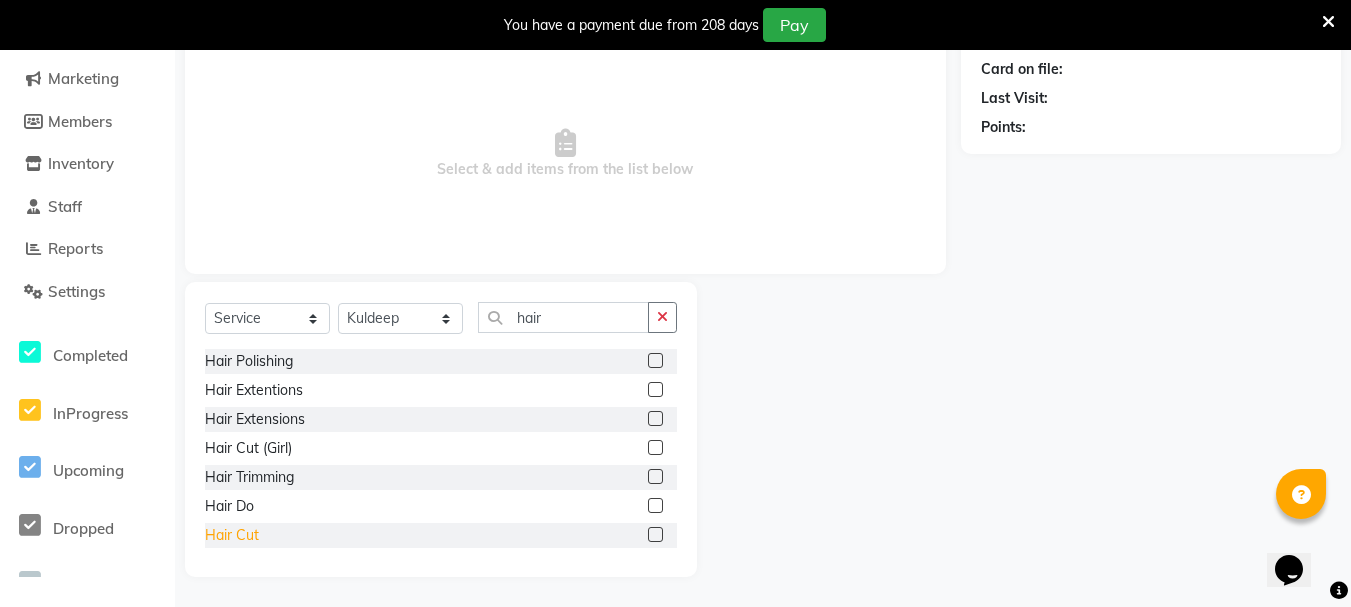 click on "Hair Cut" 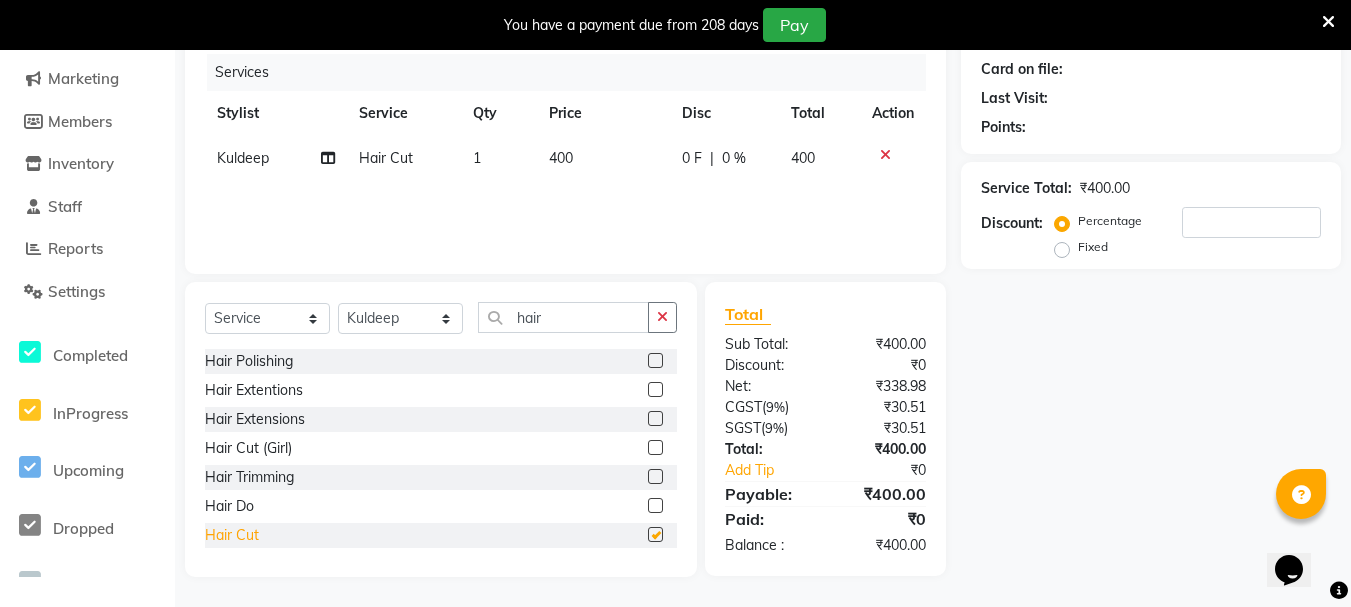 checkbox on "false" 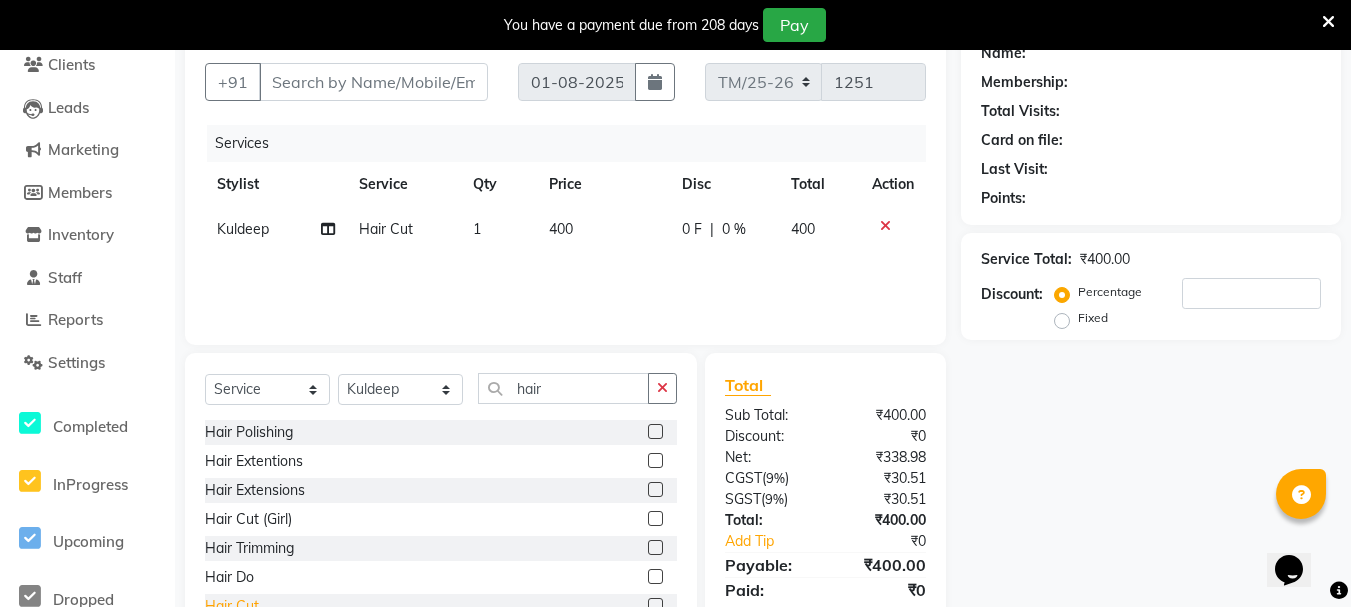 scroll, scrollTop: 244, scrollLeft: 0, axis: vertical 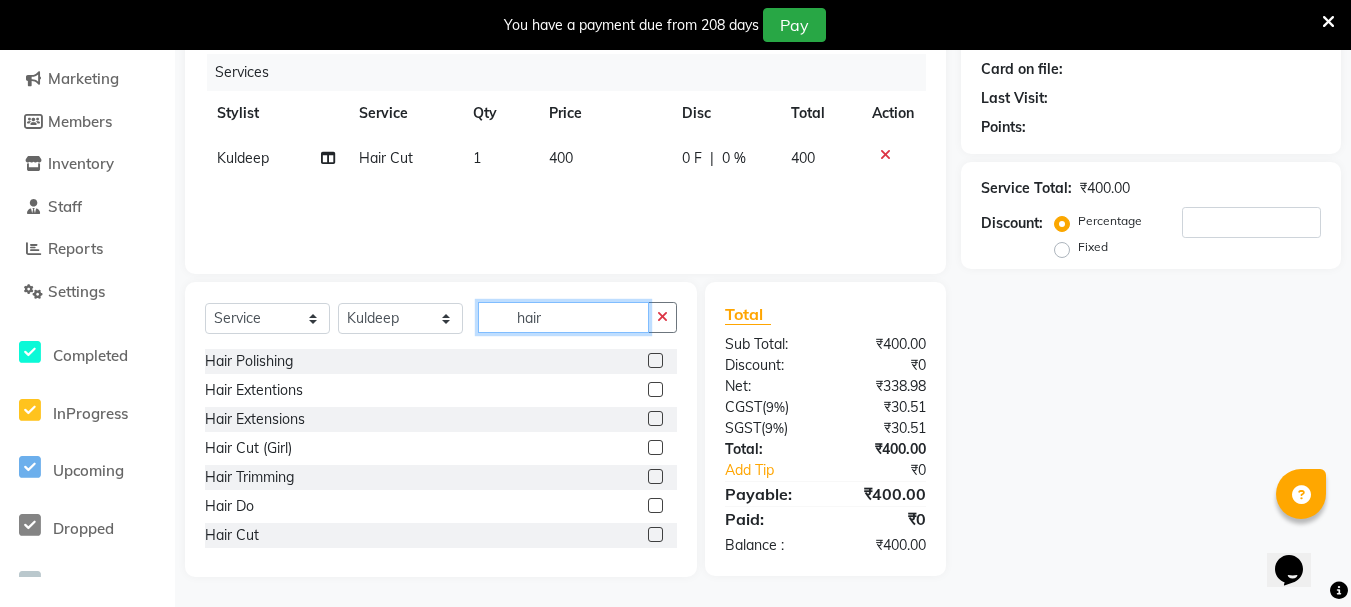 click on "hair" 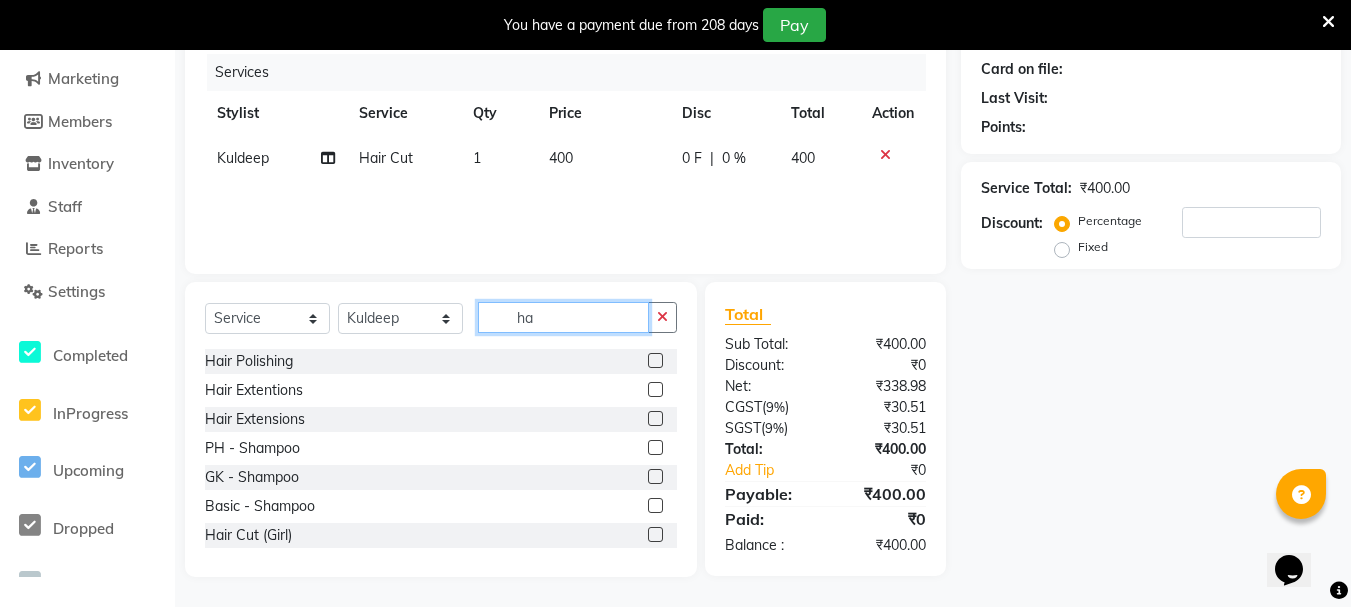 type on "h" 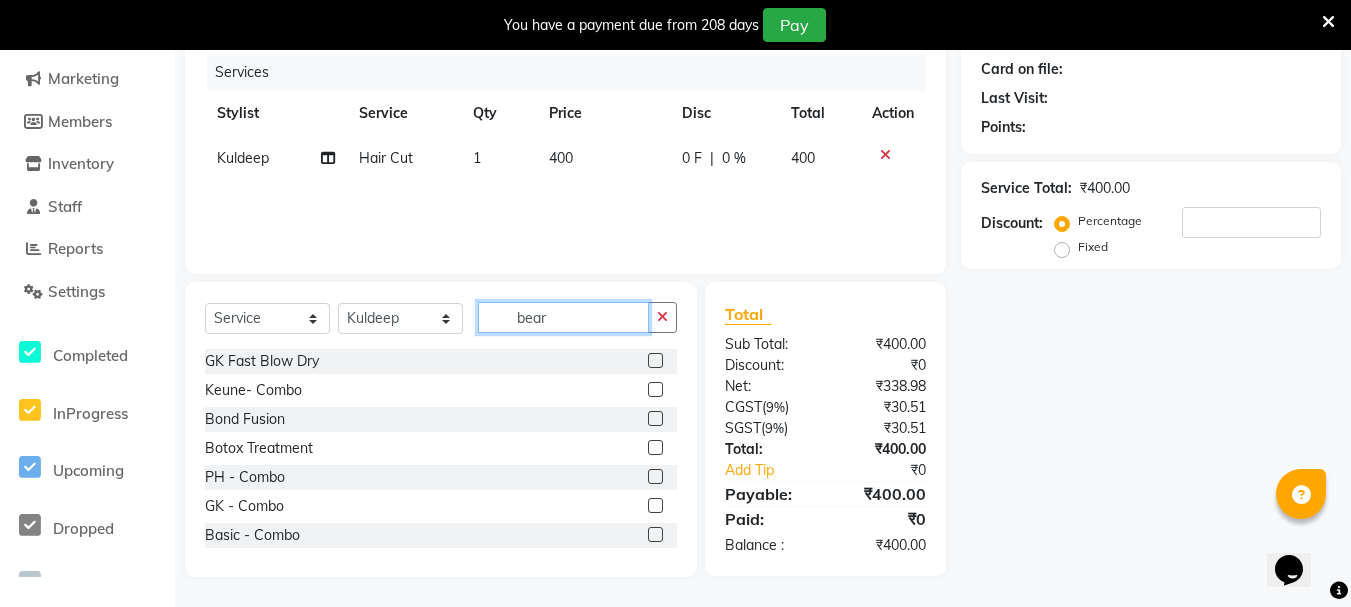 scroll, scrollTop: 243, scrollLeft: 0, axis: vertical 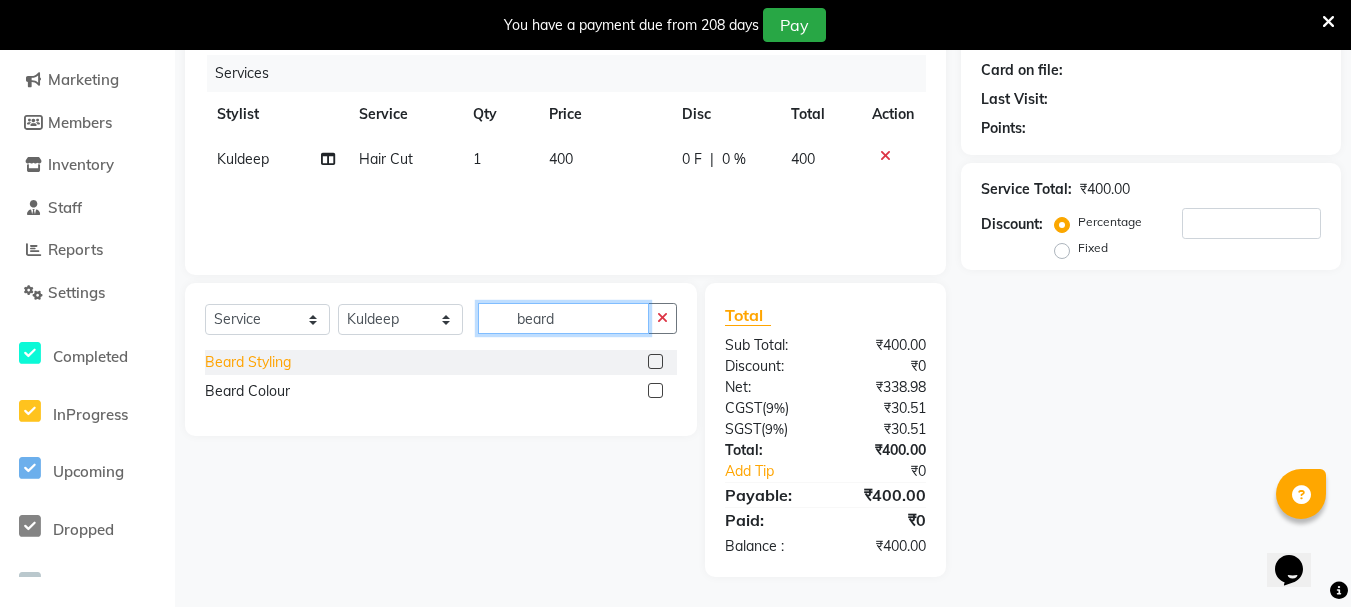 type on "beard" 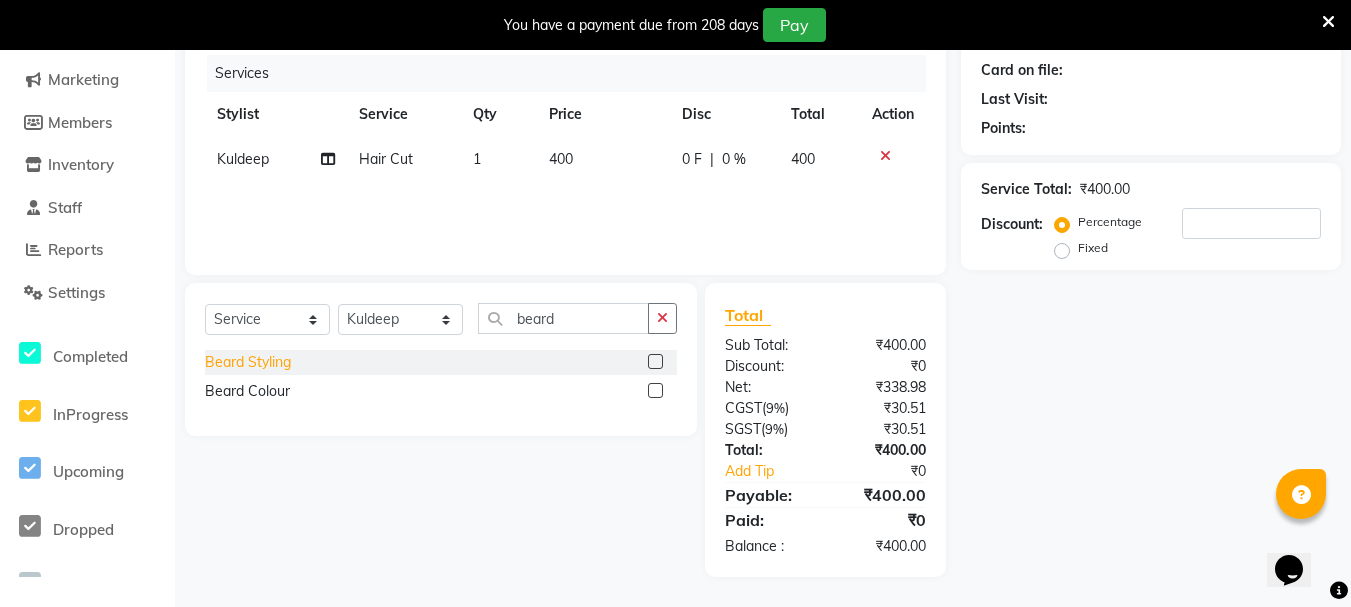 click on "Beard Styling" 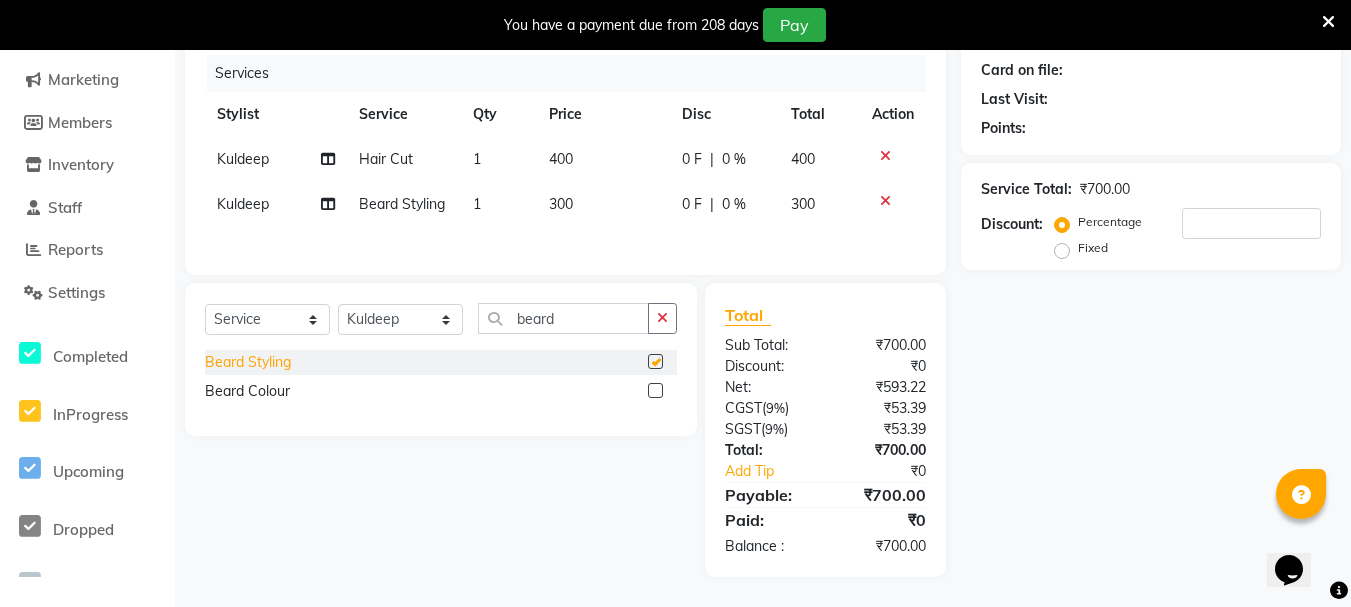 checkbox on "false" 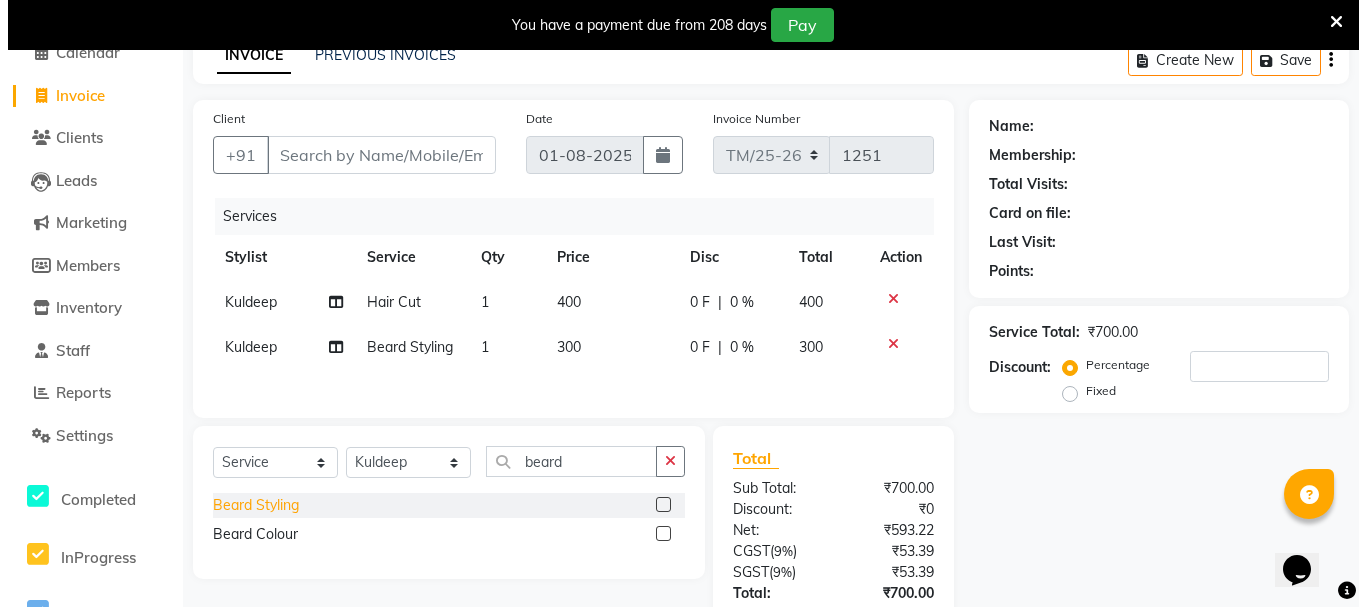 scroll, scrollTop: 99, scrollLeft: 0, axis: vertical 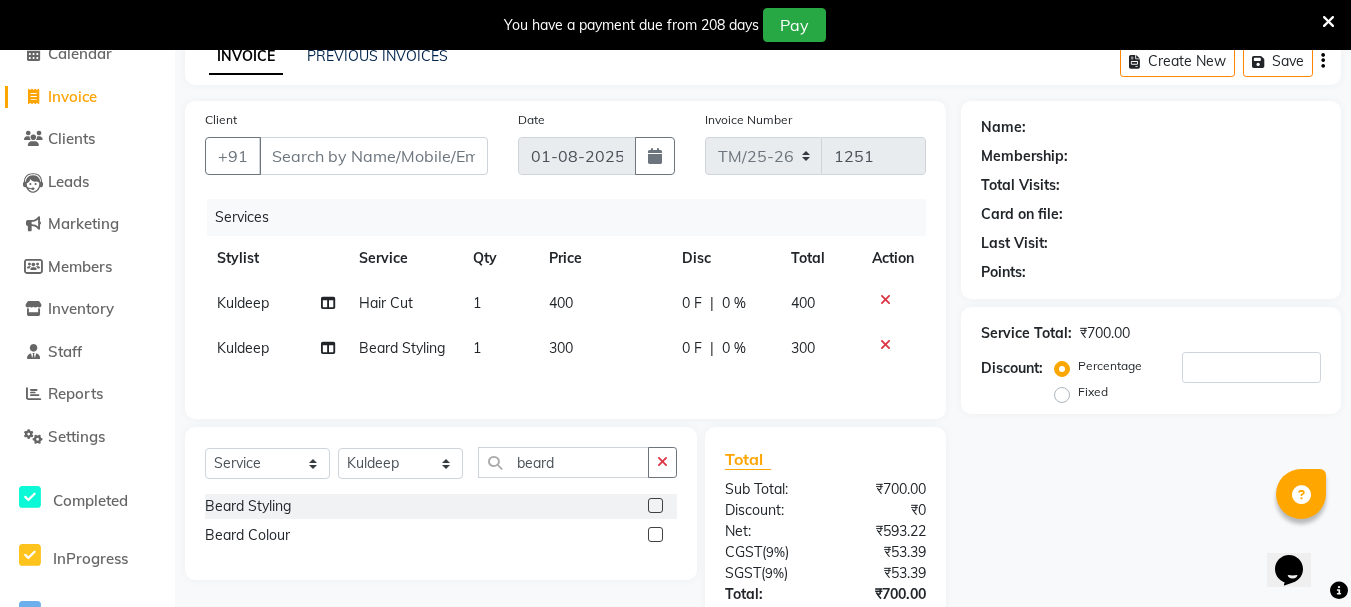 click on "Client +91" 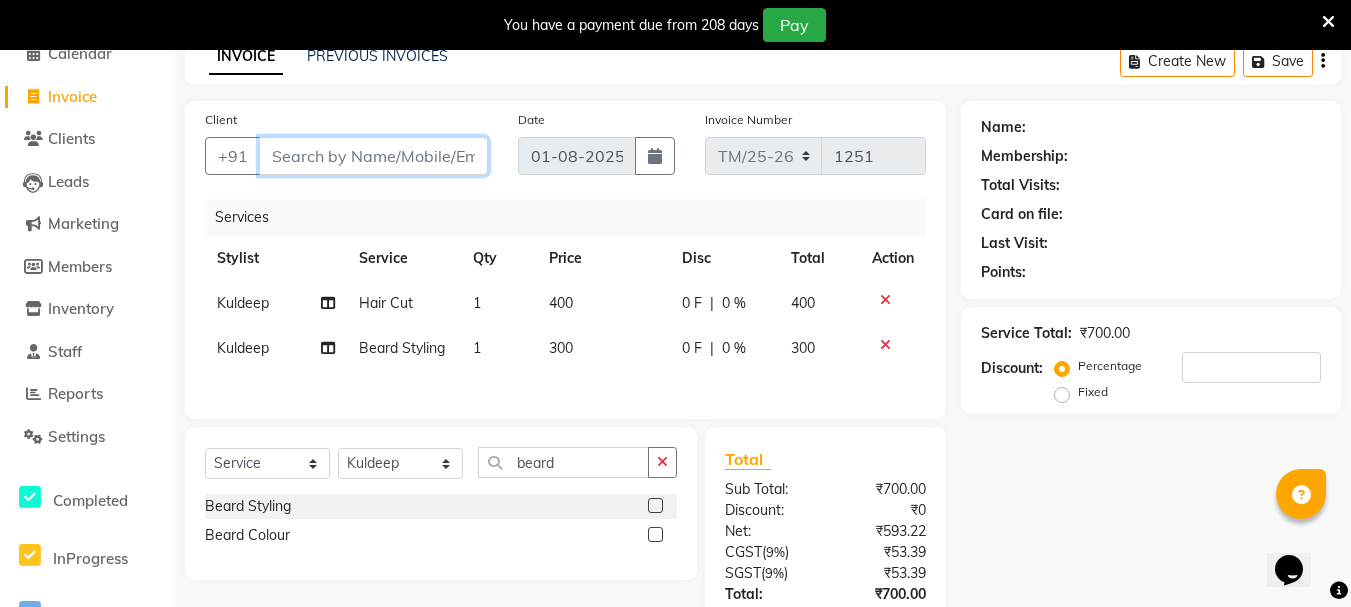 click on "Client" at bounding box center (373, 156) 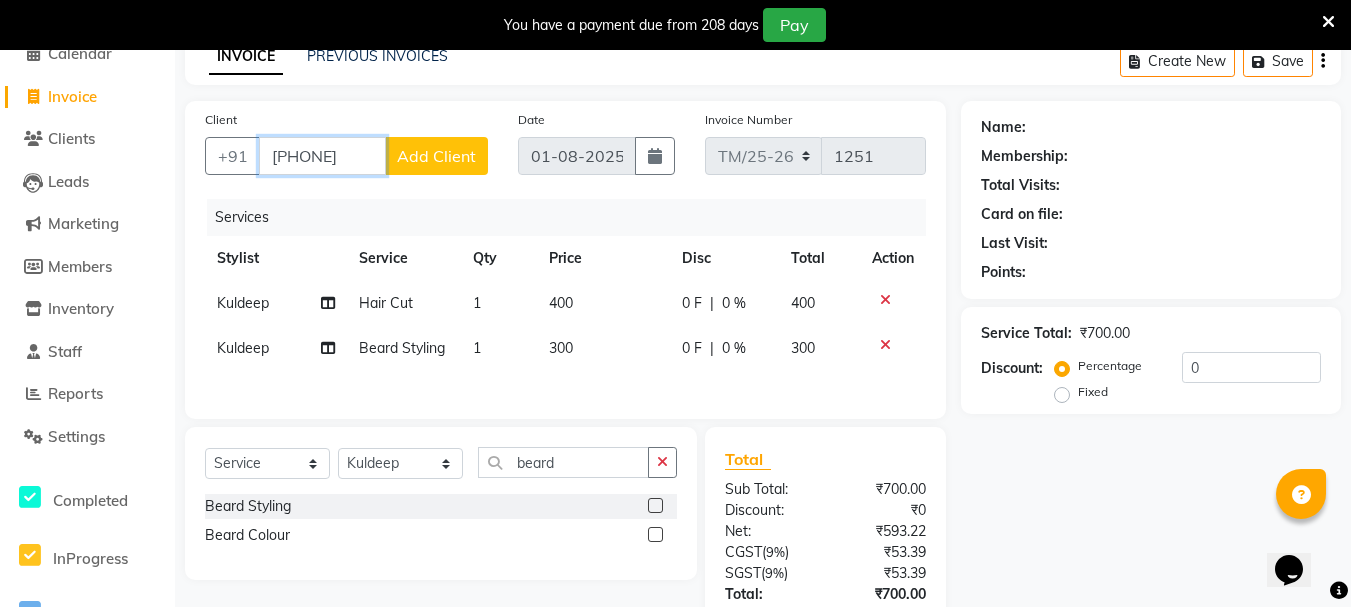 type on "[PHONE]" 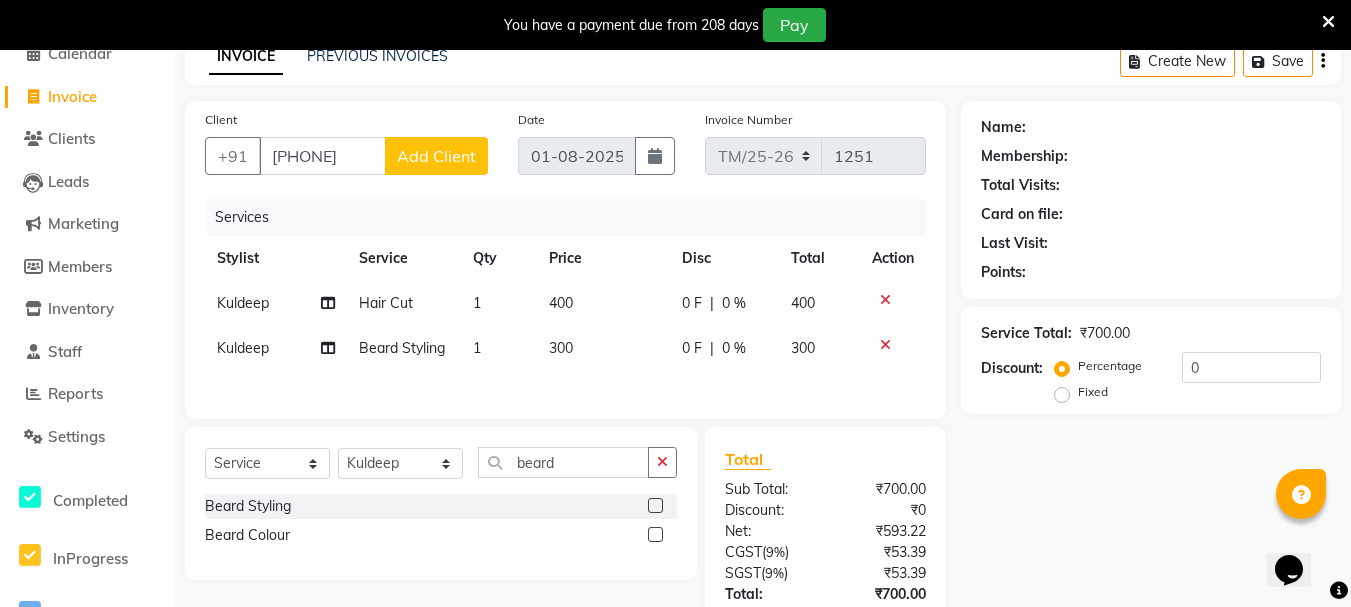click on "Add Client" 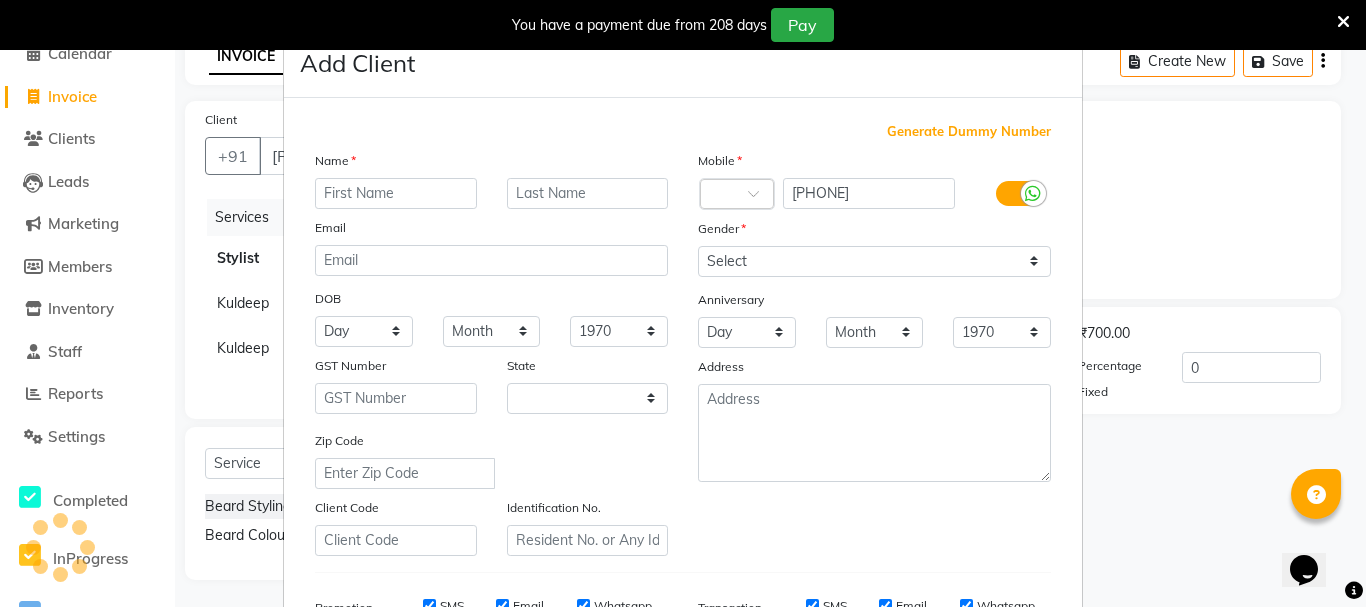 select on "38" 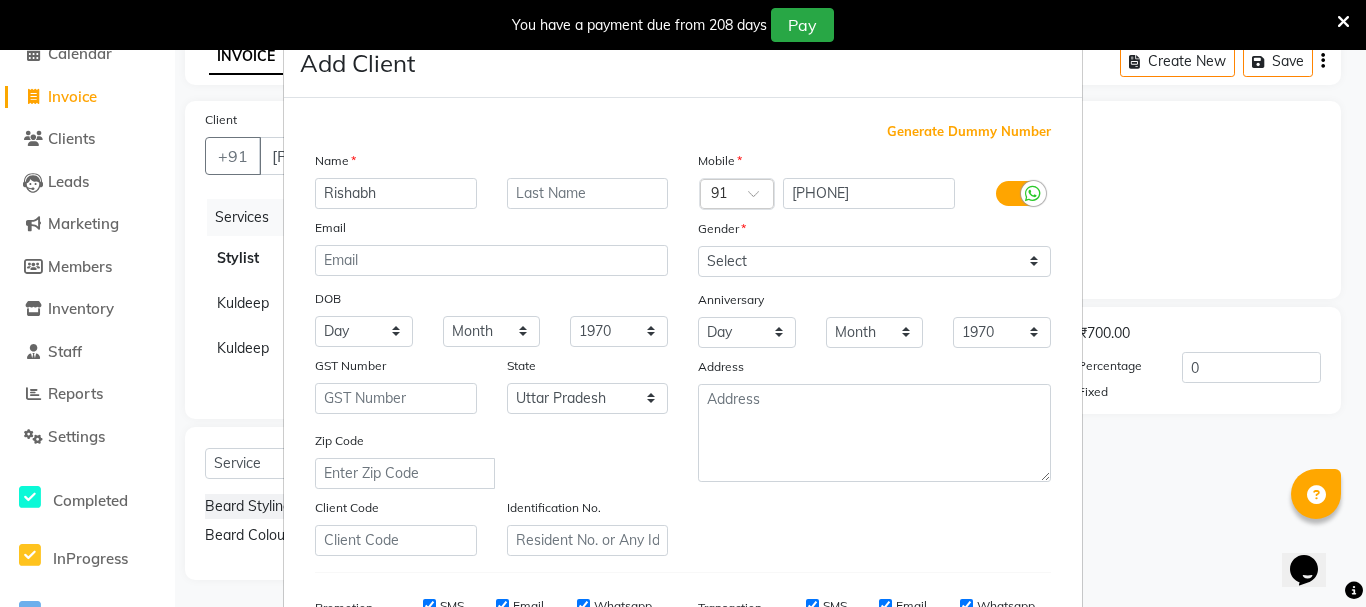 type on "Rishabh" 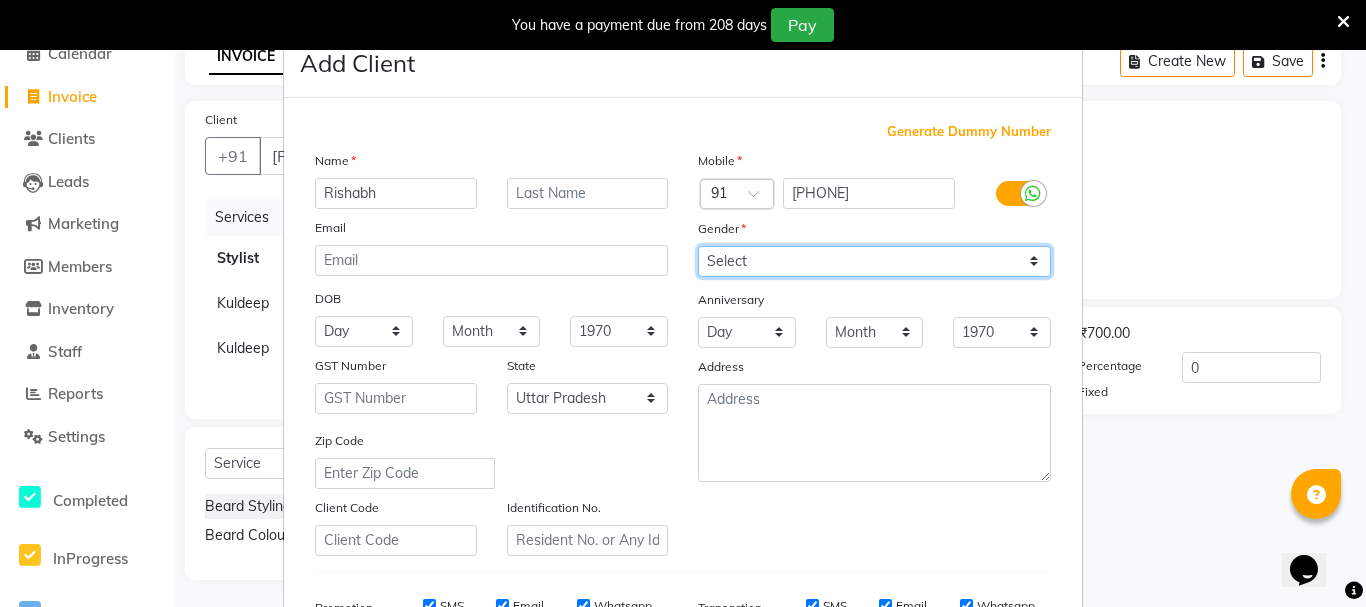 click on "Select Male Female Other Prefer Not To Say" at bounding box center (874, 261) 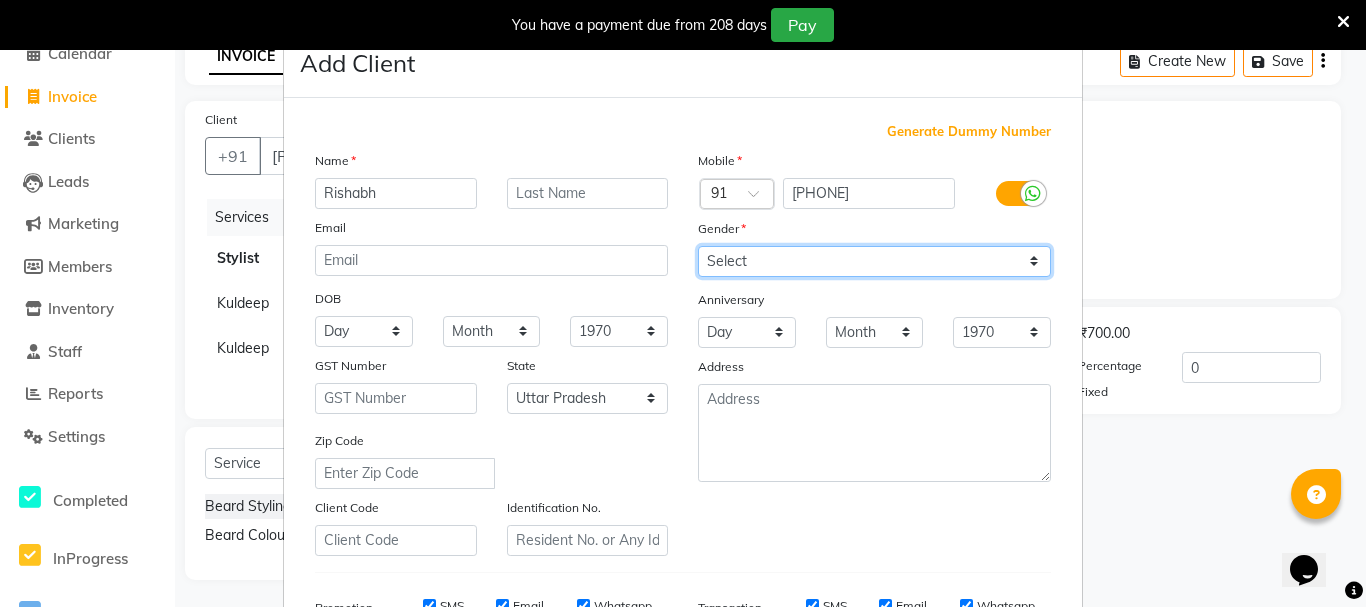 select on "male" 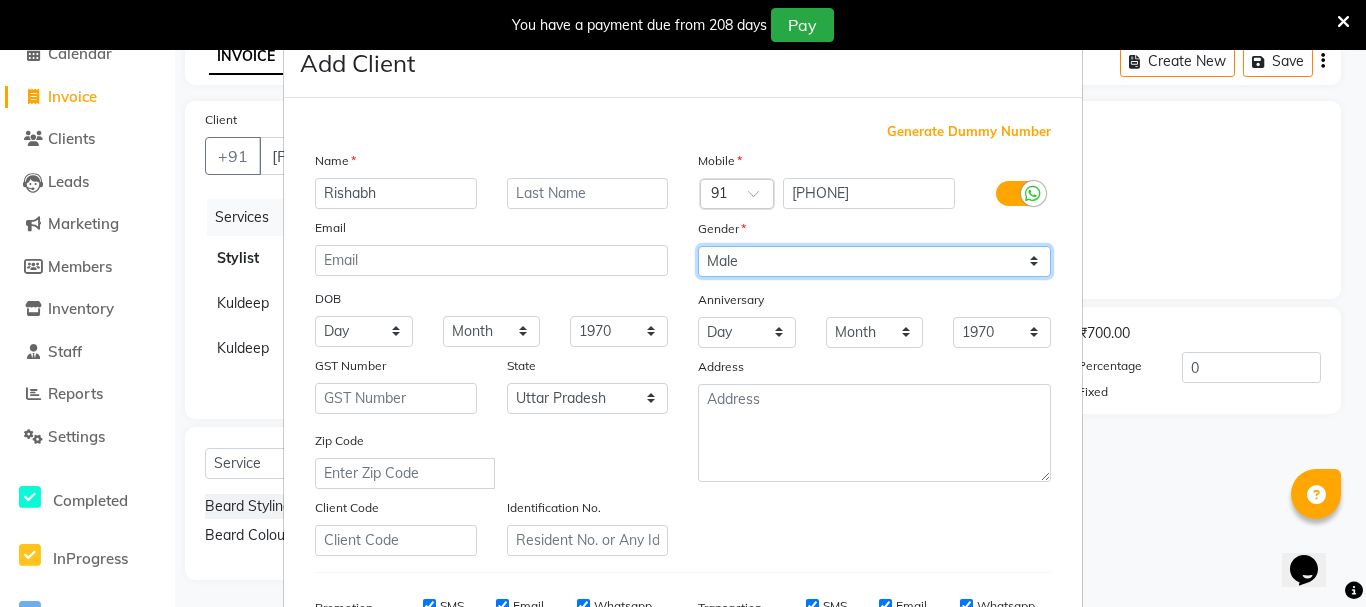 click on "Select Male Female Other Prefer Not To Say" at bounding box center (874, 261) 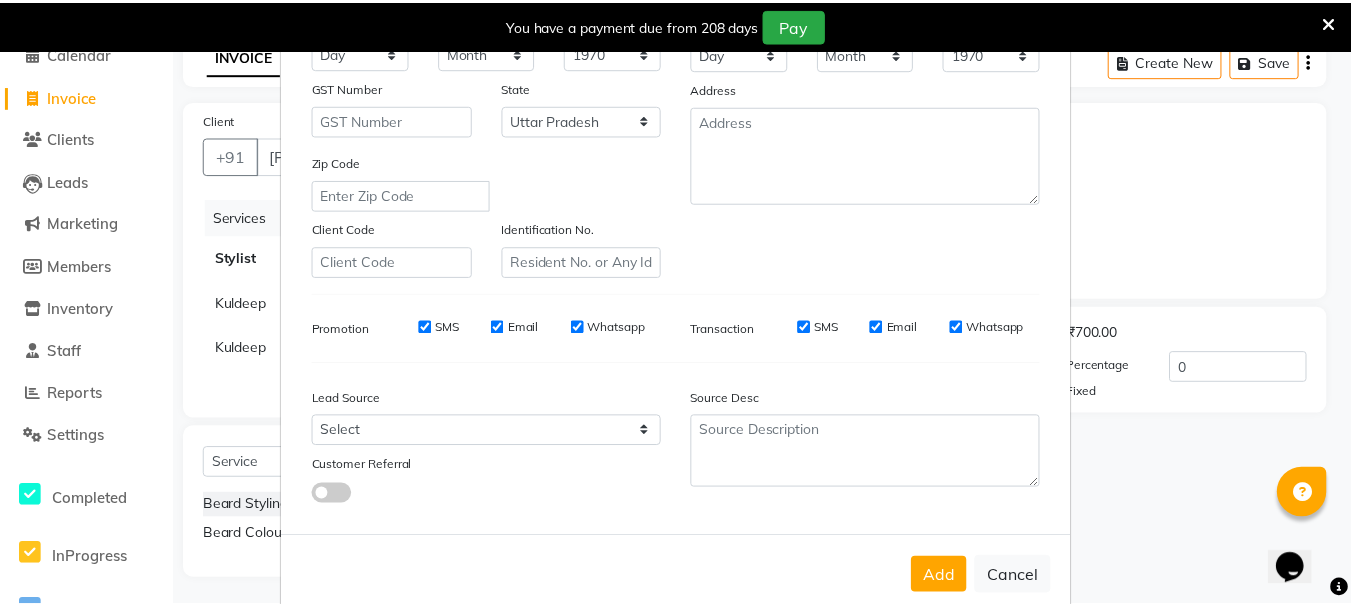 scroll, scrollTop: 316, scrollLeft: 0, axis: vertical 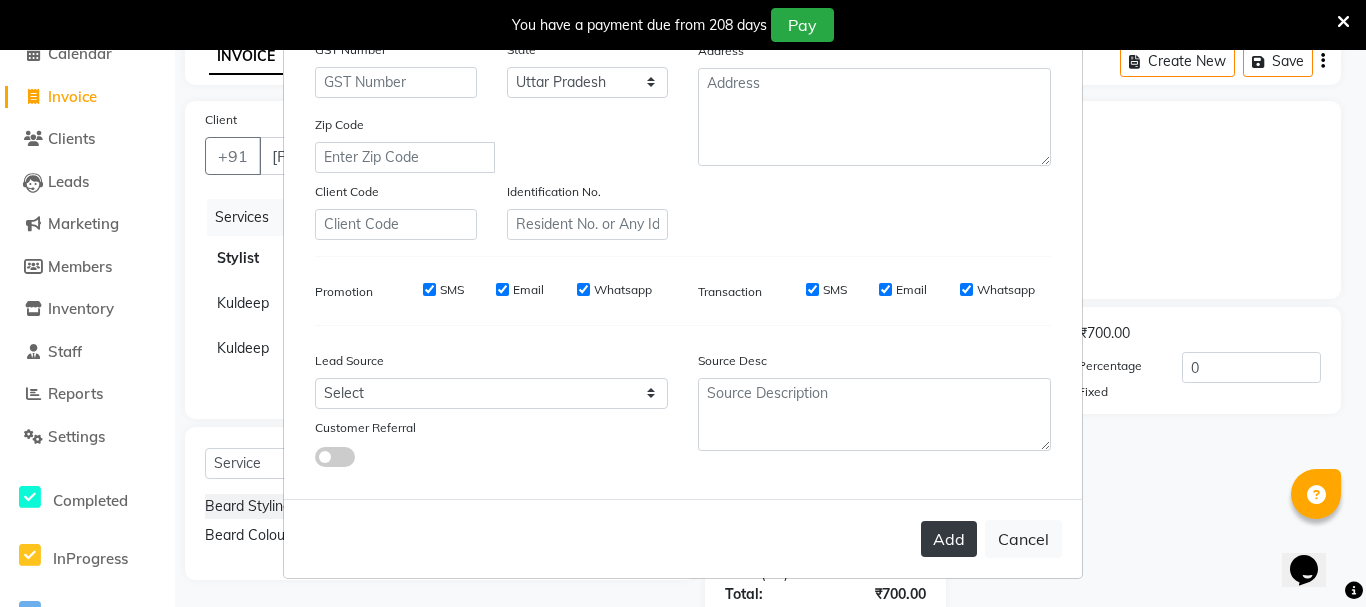 click on "Add" at bounding box center (949, 539) 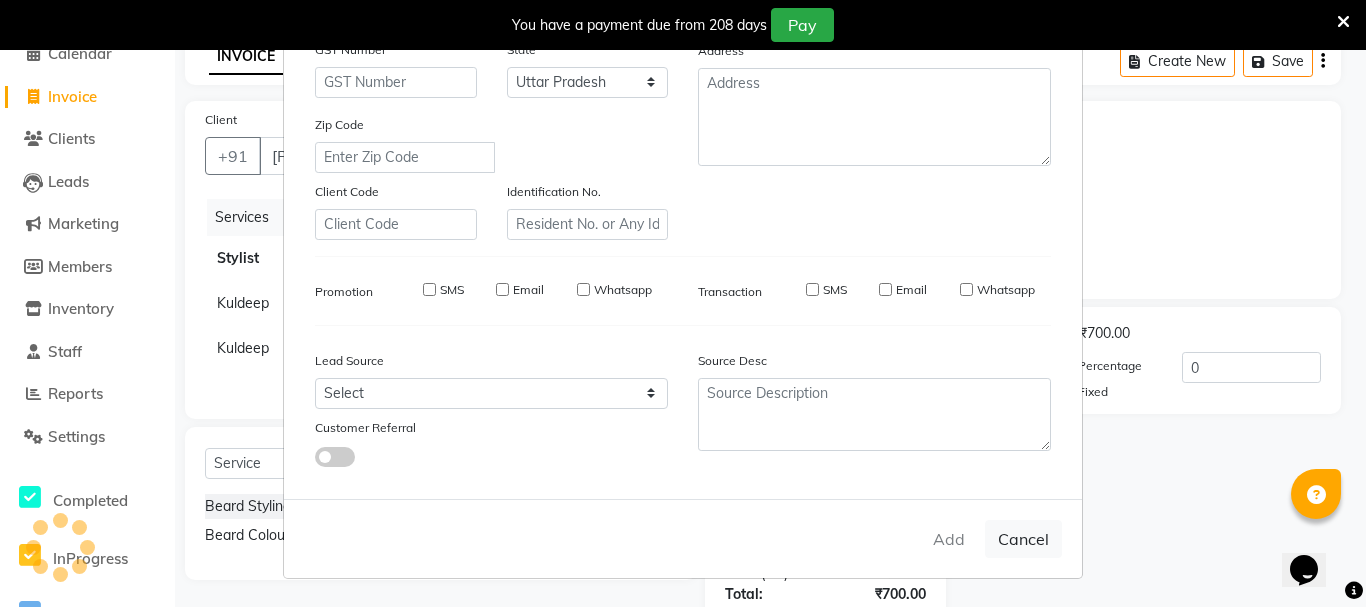 type 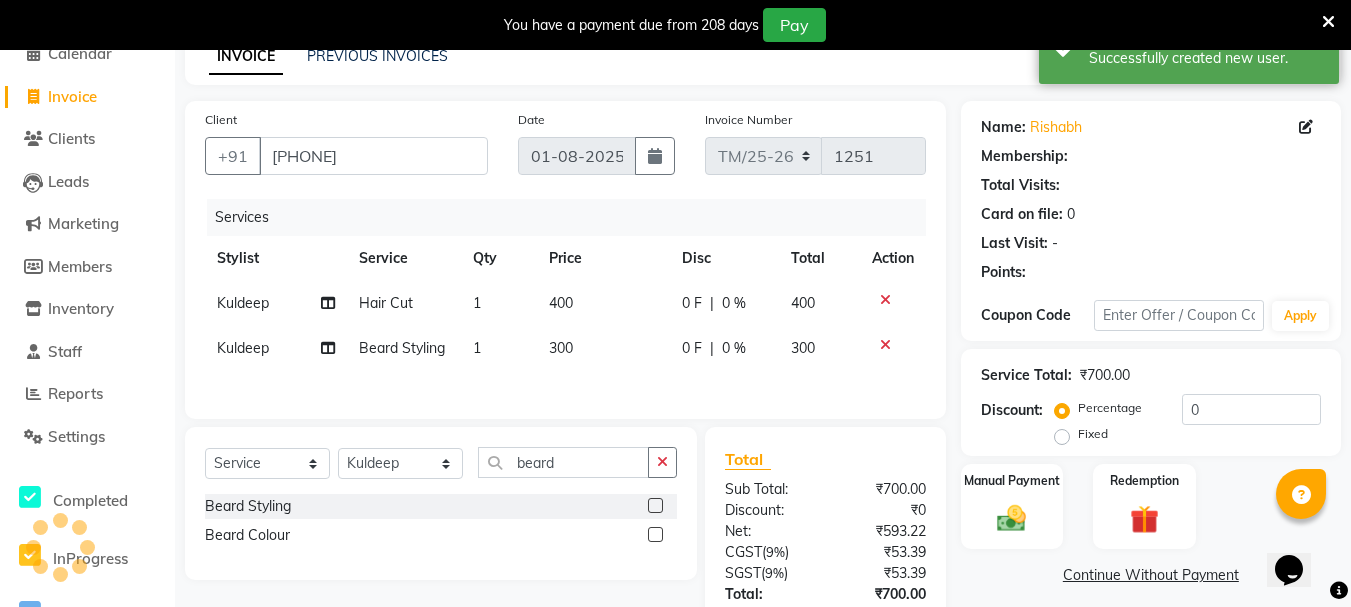 scroll, scrollTop: 246, scrollLeft: 0, axis: vertical 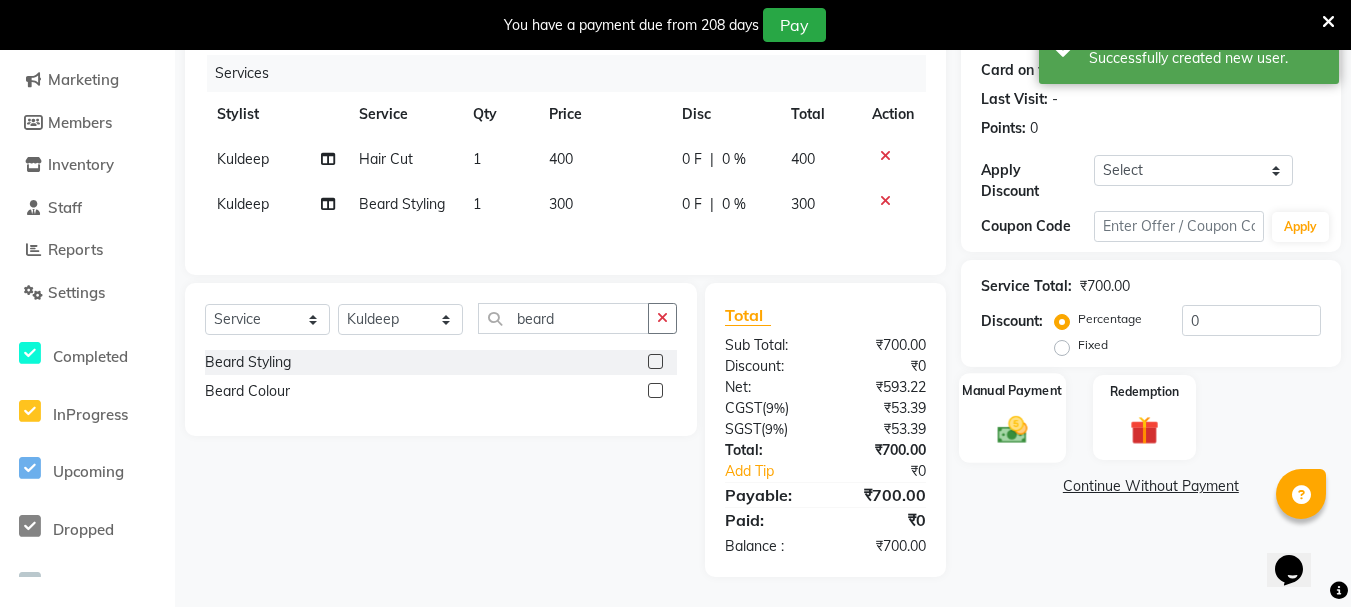 click 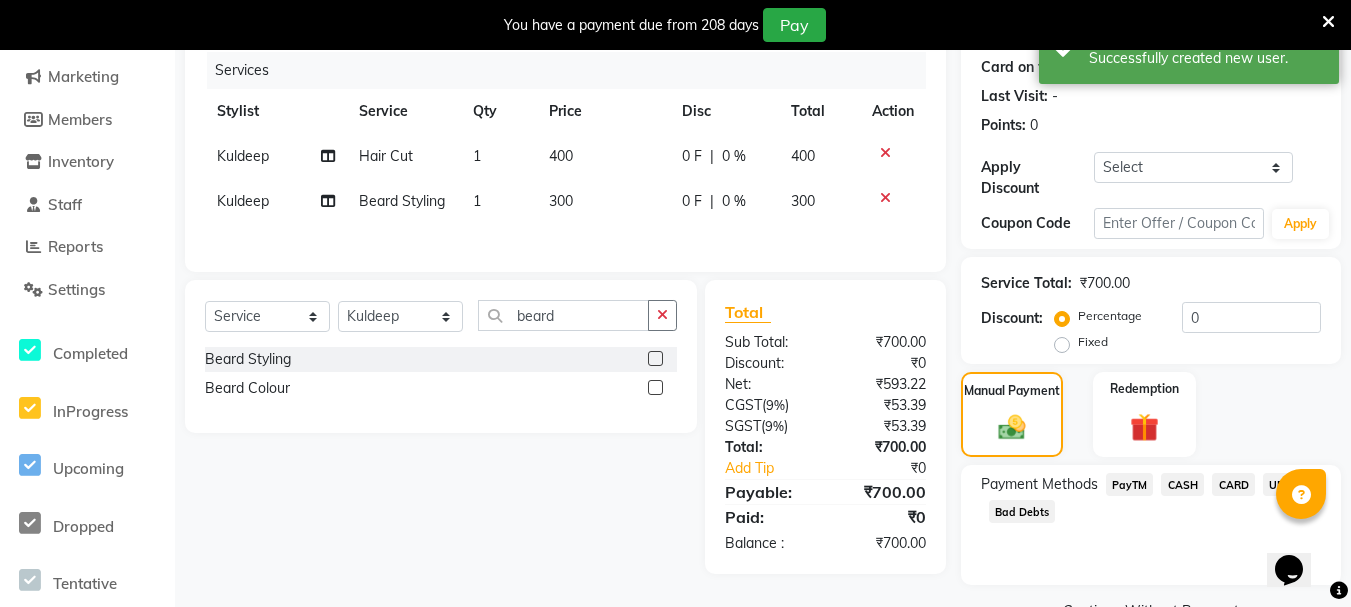 click on "PayTM" 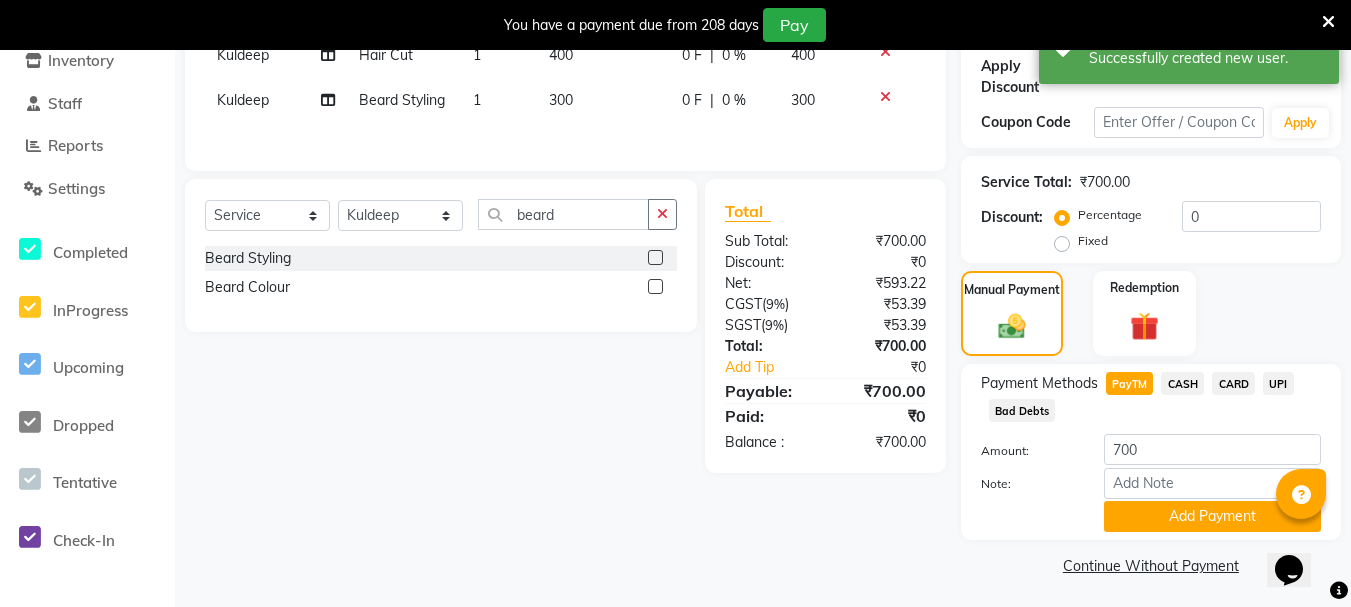 scroll, scrollTop: 351, scrollLeft: 0, axis: vertical 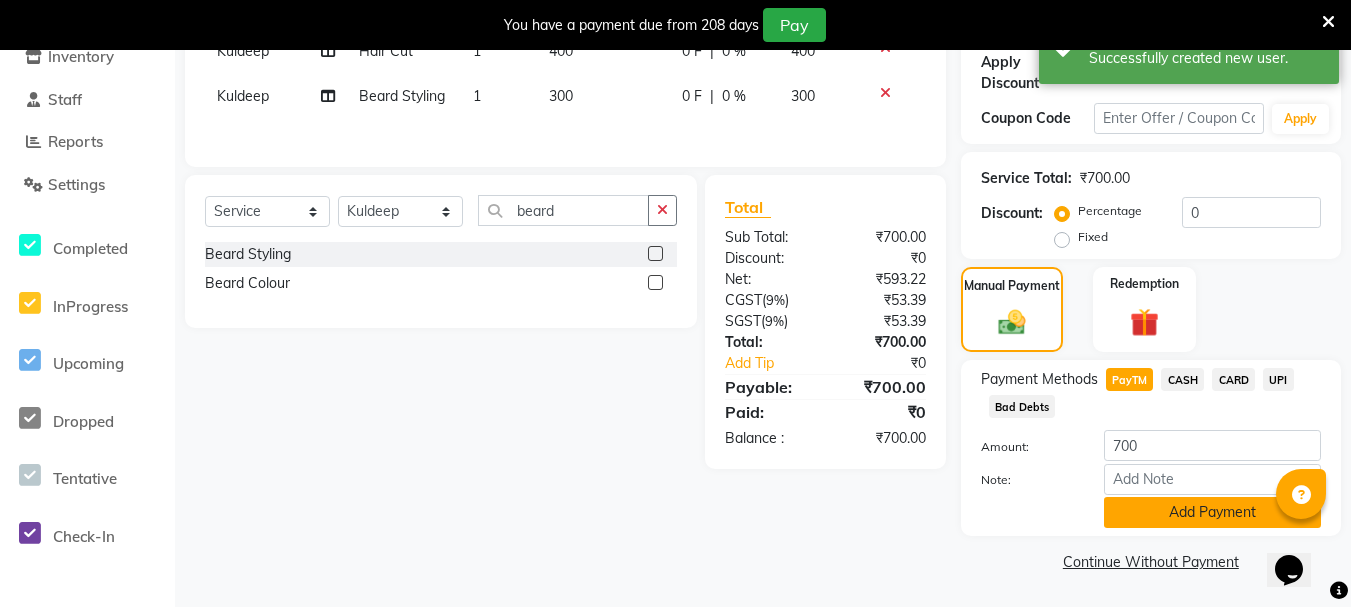 click on "Add Payment" 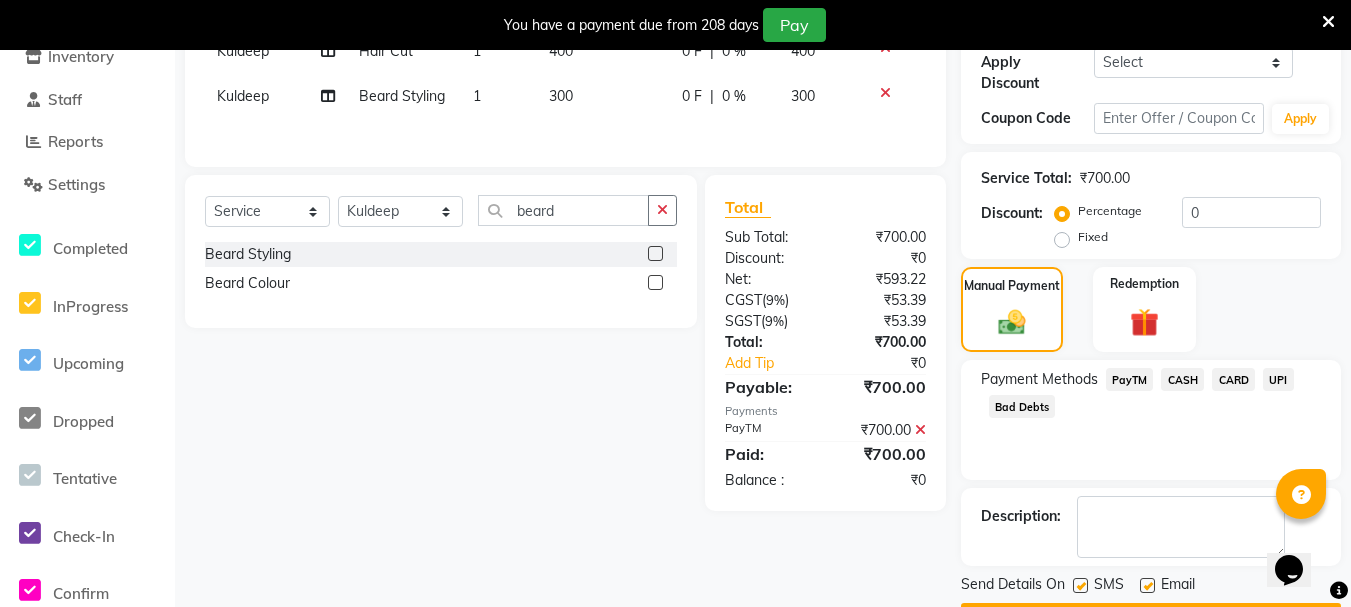 scroll, scrollTop: 408, scrollLeft: 0, axis: vertical 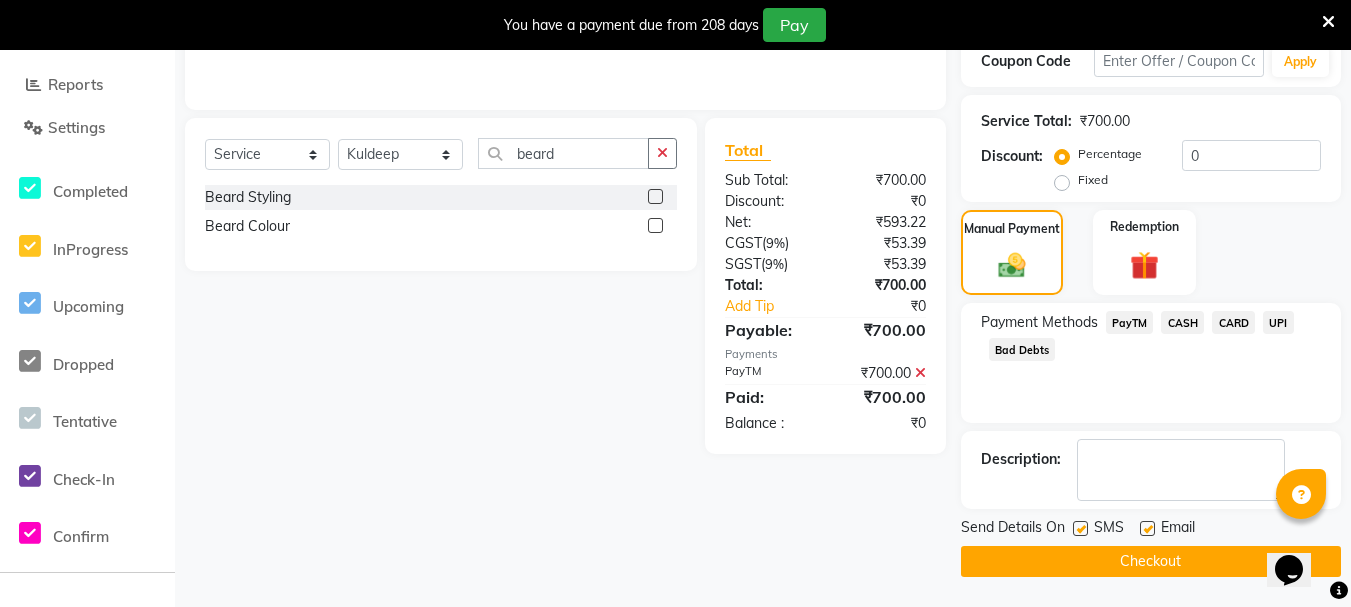 click on "Checkout" 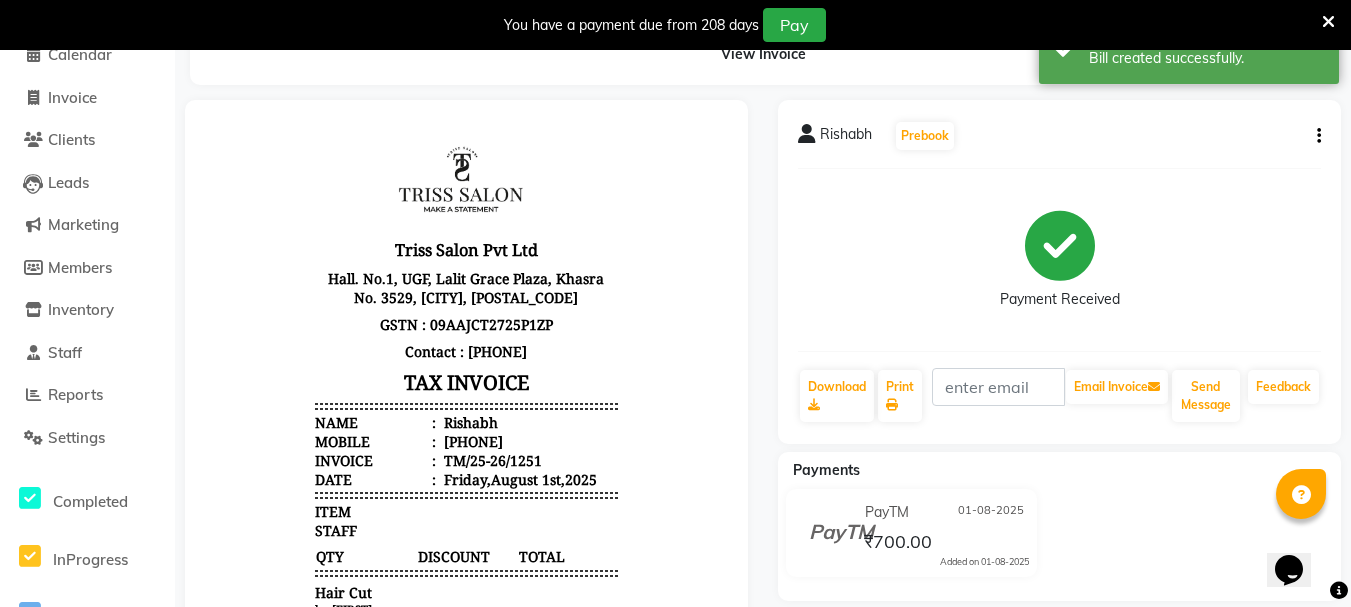scroll, scrollTop: 0, scrollLeft: 0, axis: both 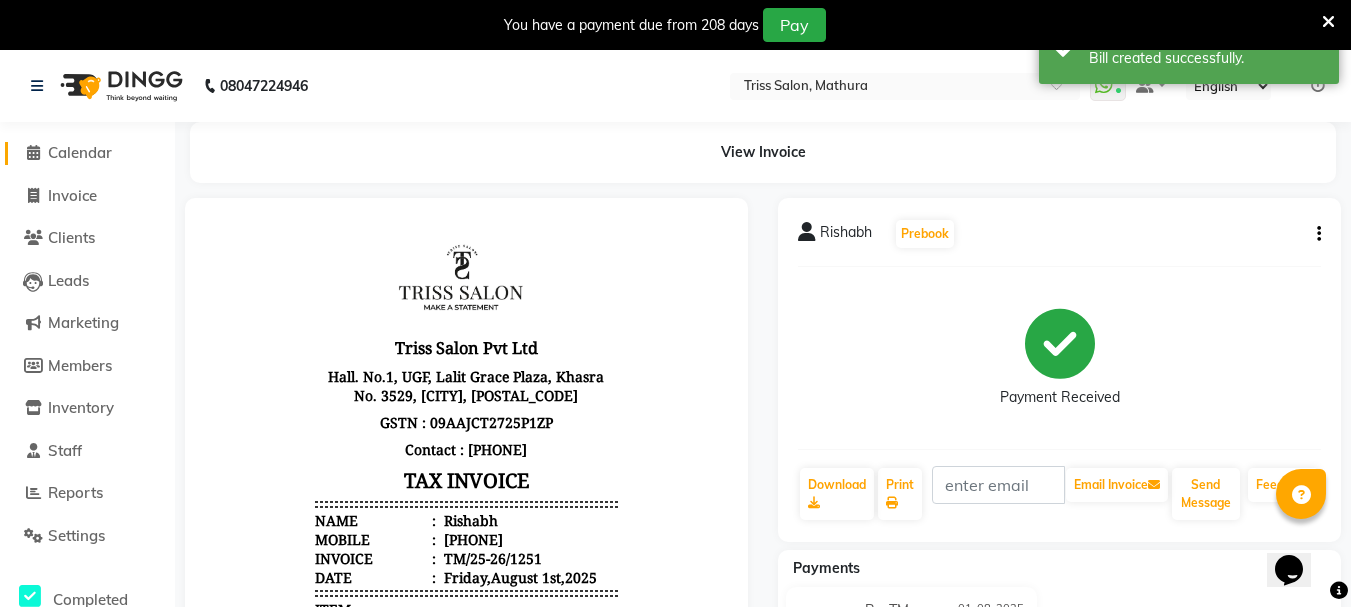 click 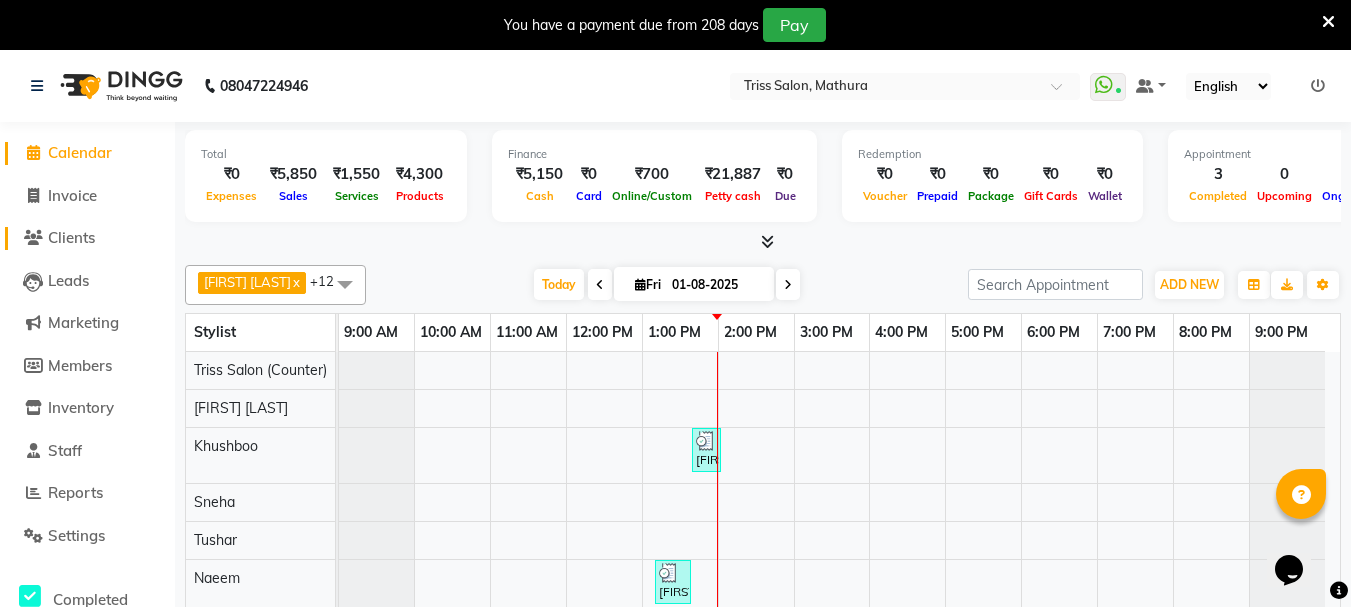 click on "Clients" 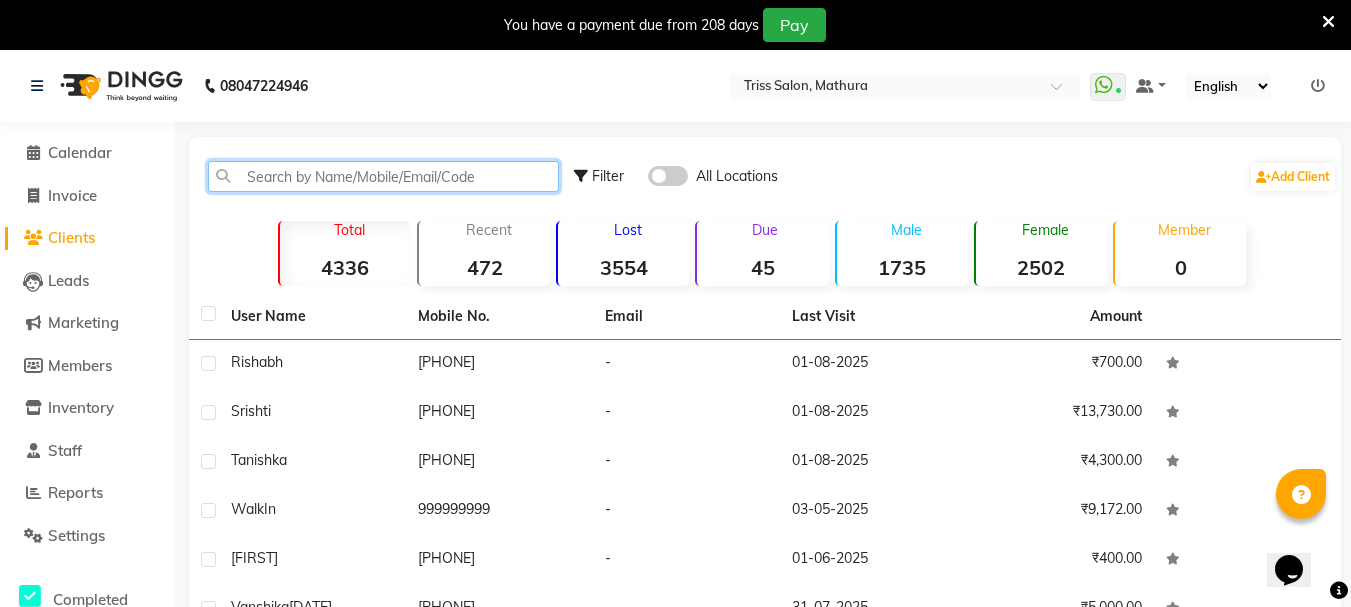 click 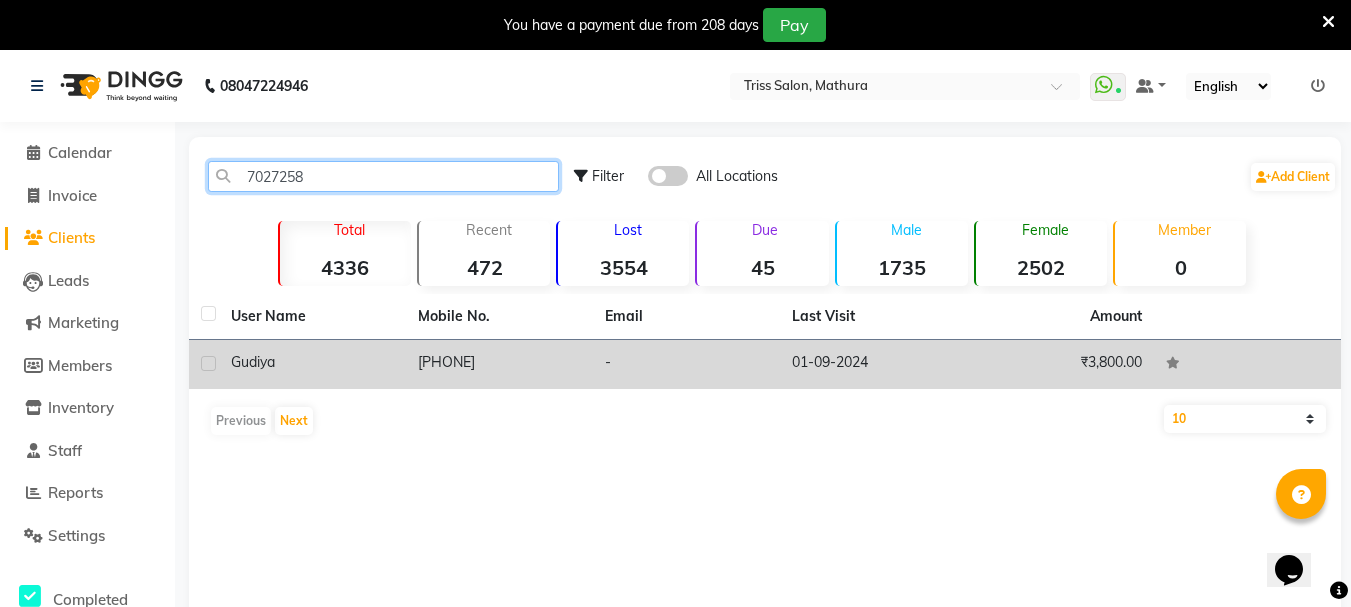 type on "7027258" 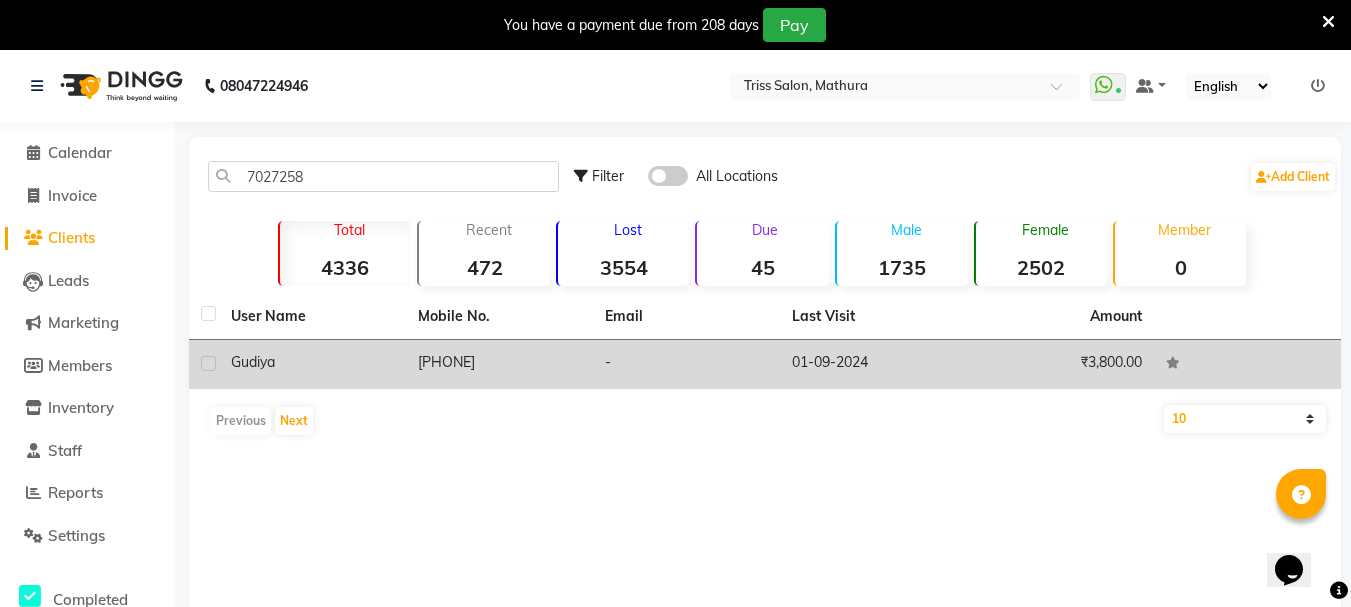 click on "[PHONE]" 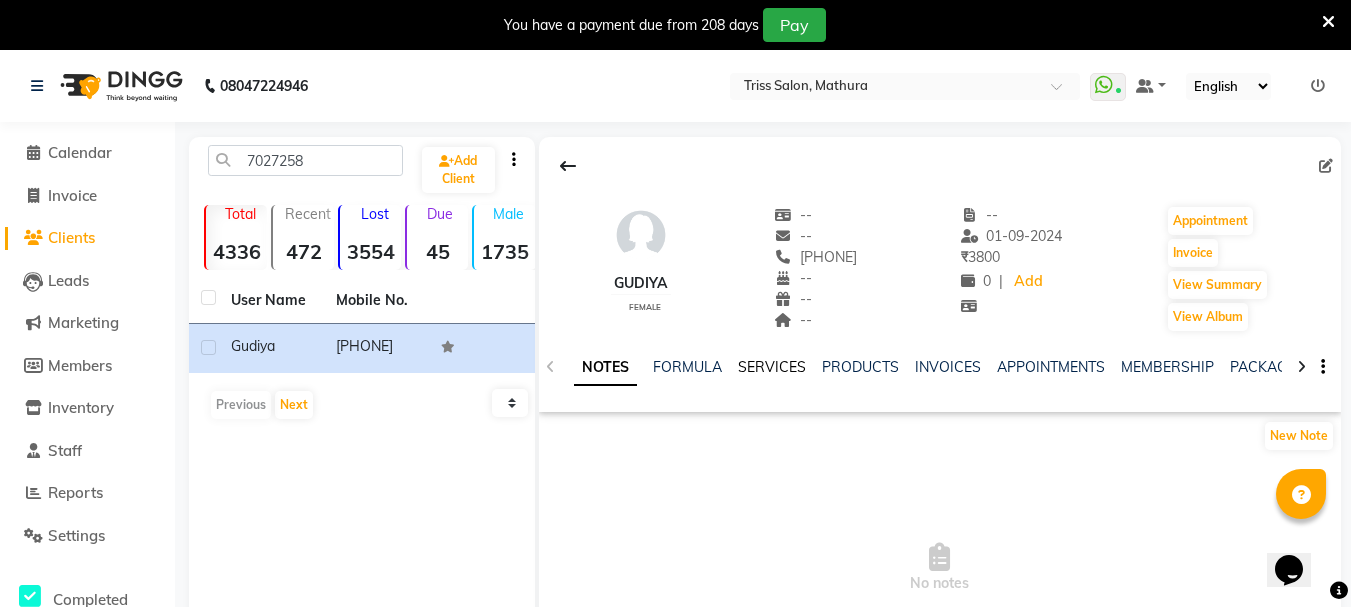 click on "SERVICES" 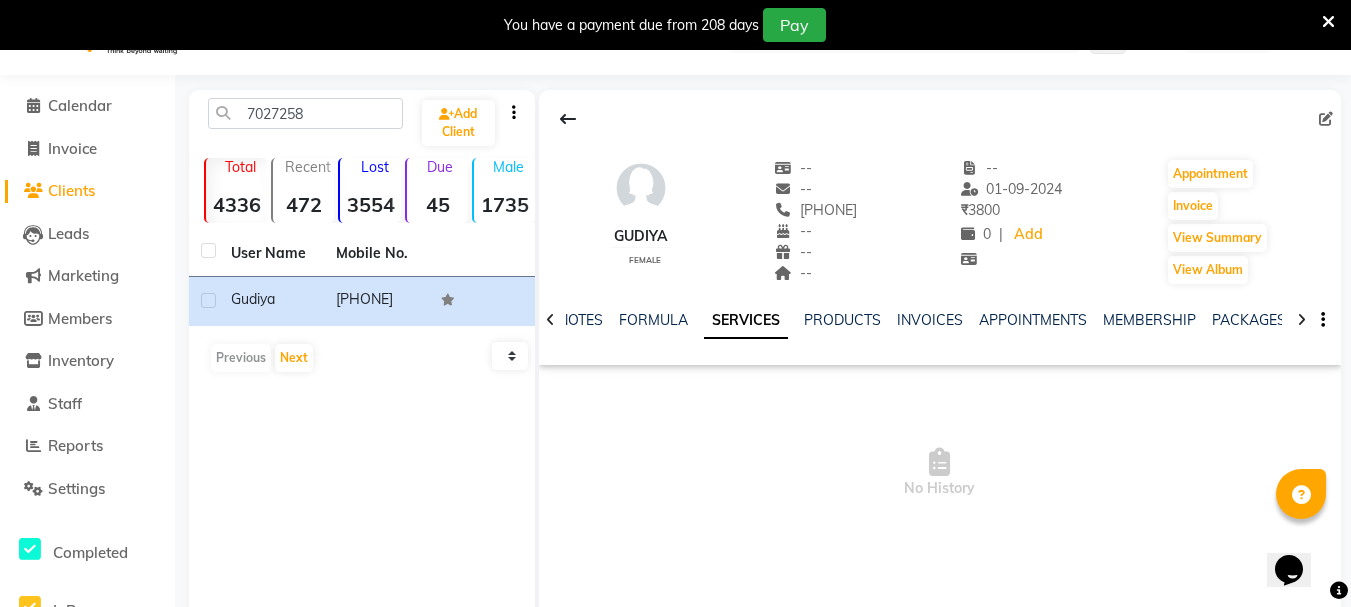 scroll, scrollTop: 88, scrollLeft: 0, axis: vertical 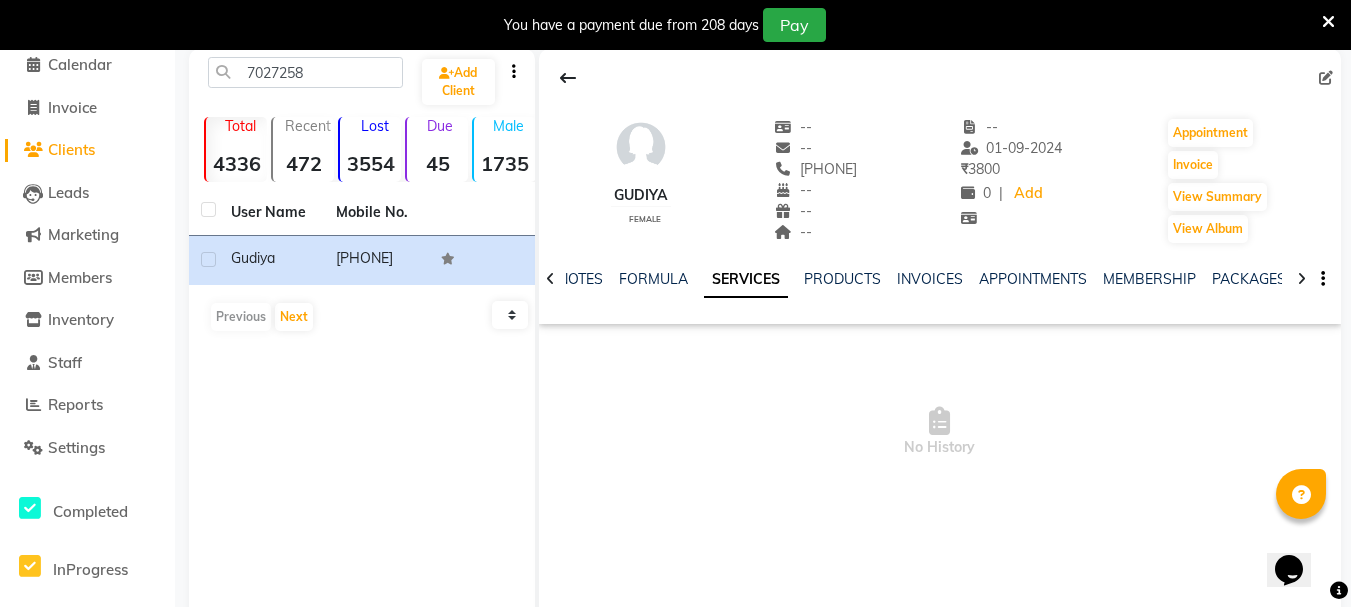 click on "NOTES FORMULA SERVICES PRODUCTS INVOICES APPOINTMENTS MEMBERSHIP PACKAGES VOUCHERS GIFTCARDS POINTS FORMS FAMILY CARDS WALLET" 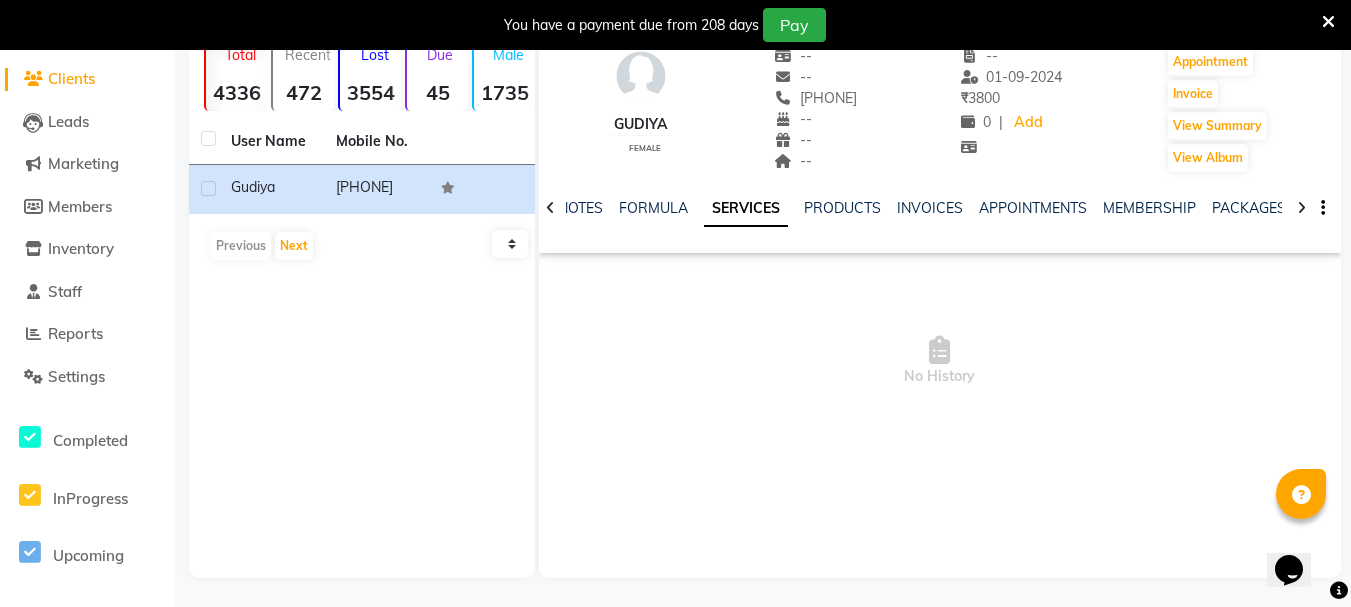 scroll, scrollTop: 160, scrollLeft: 0, axis: vertical 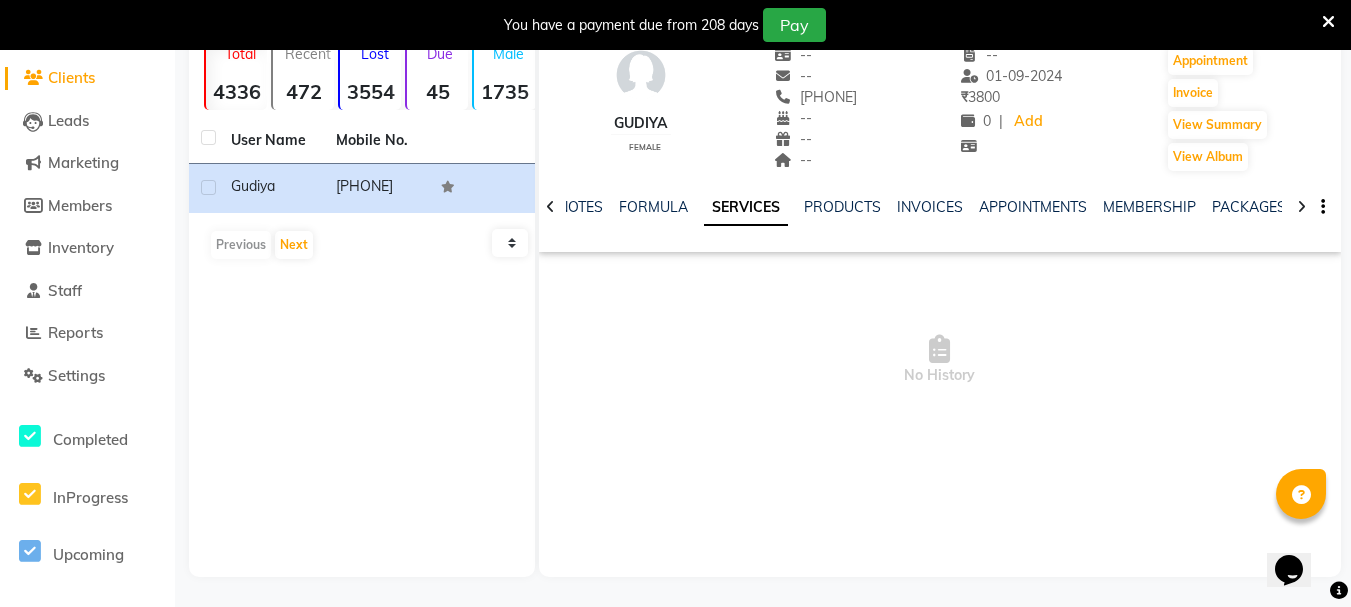 click on "NOTES FORMULA SERVICES PRODUCTS INVOICES APPOINTMENTS MEMBERSHIP PACKAGES VOUCHERS GIFTCARDS POINTS FORMS FAMILY CARDS WALLET" 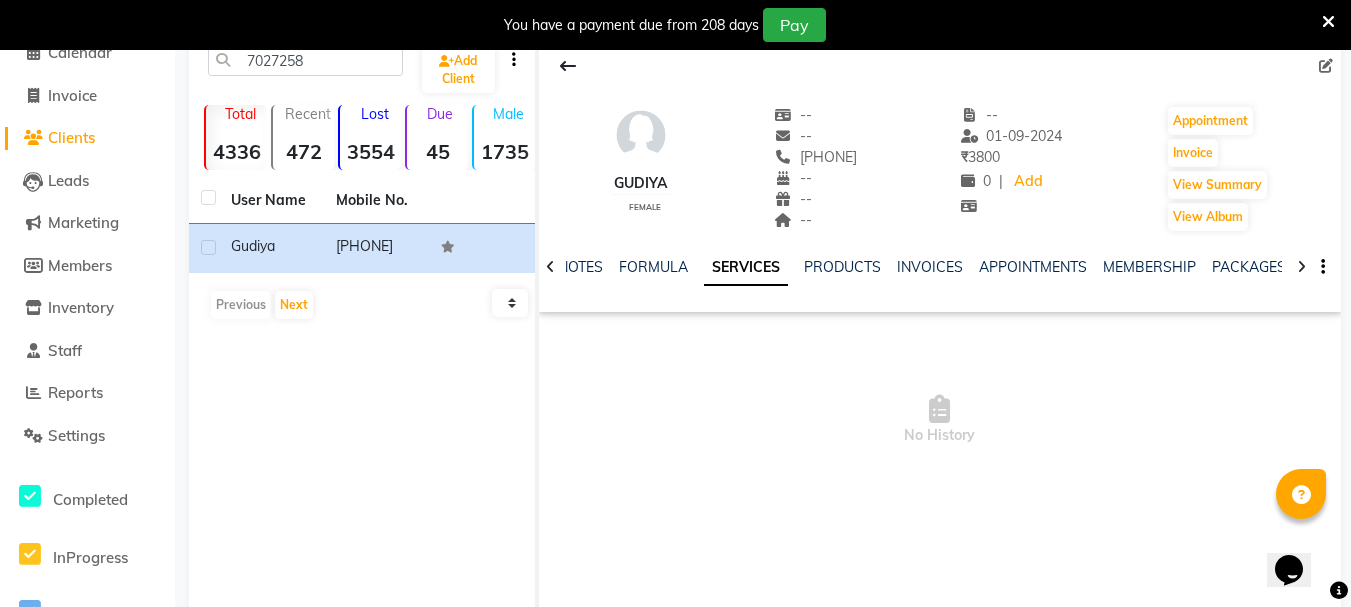 scroll, scrollTop: 101, scrollLeft: 0, axis: vertical 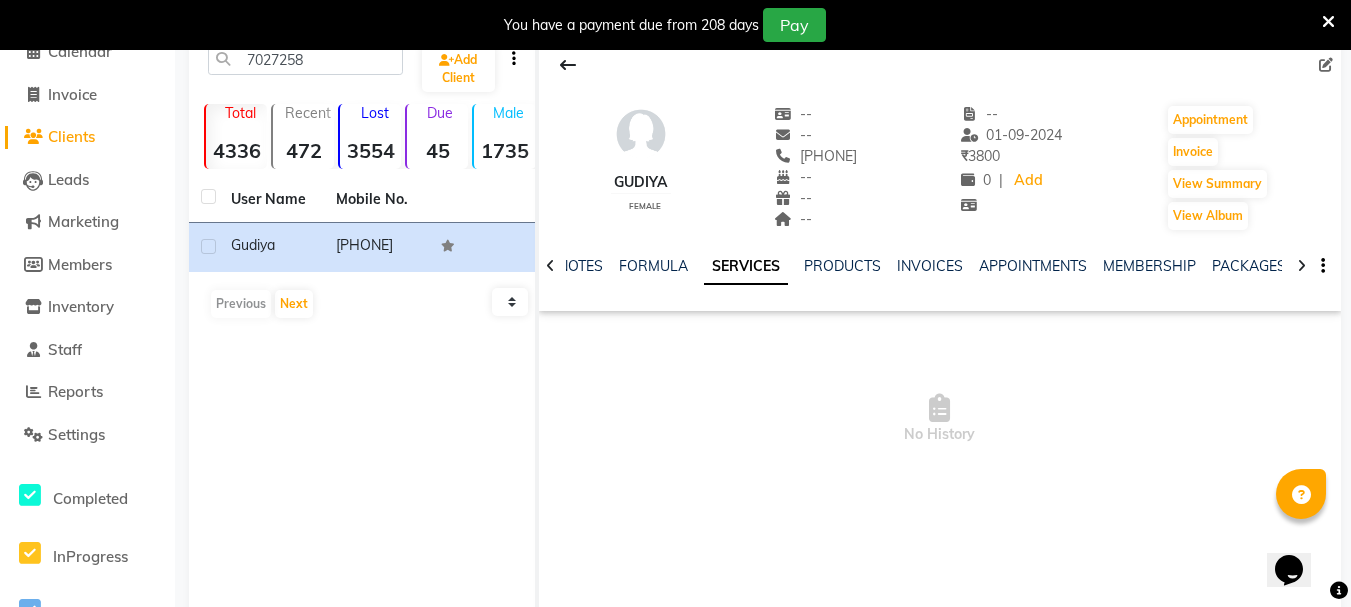 click on "SERVICES" 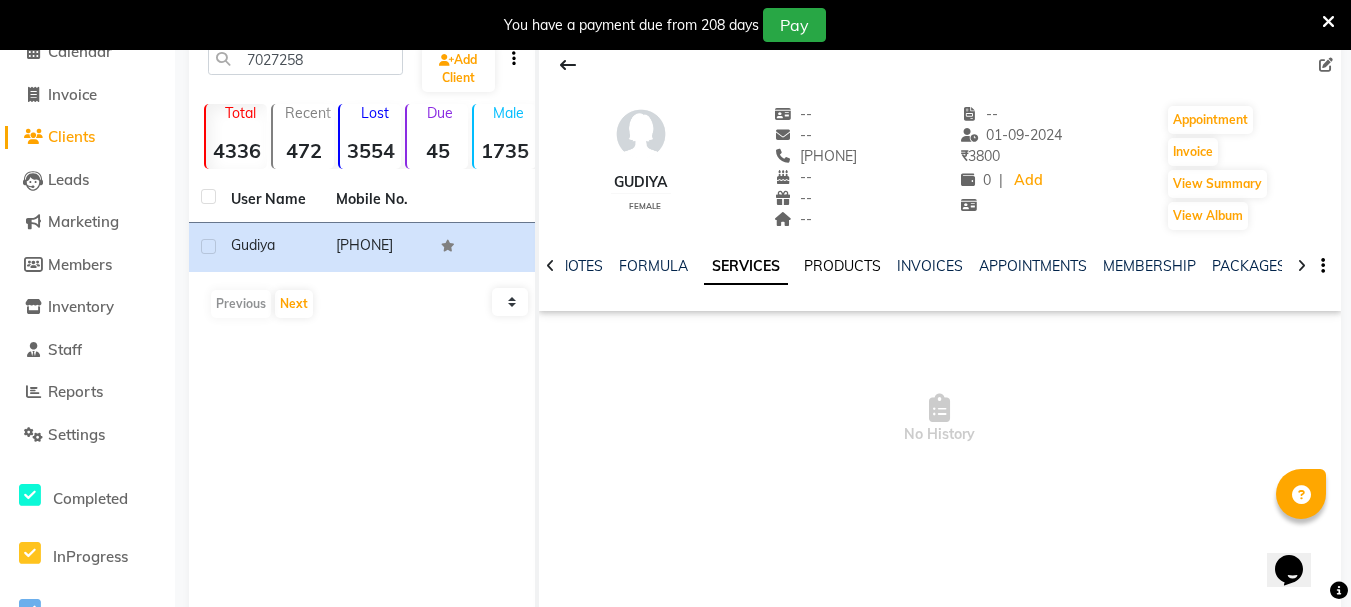 click on "PRODUCTS" 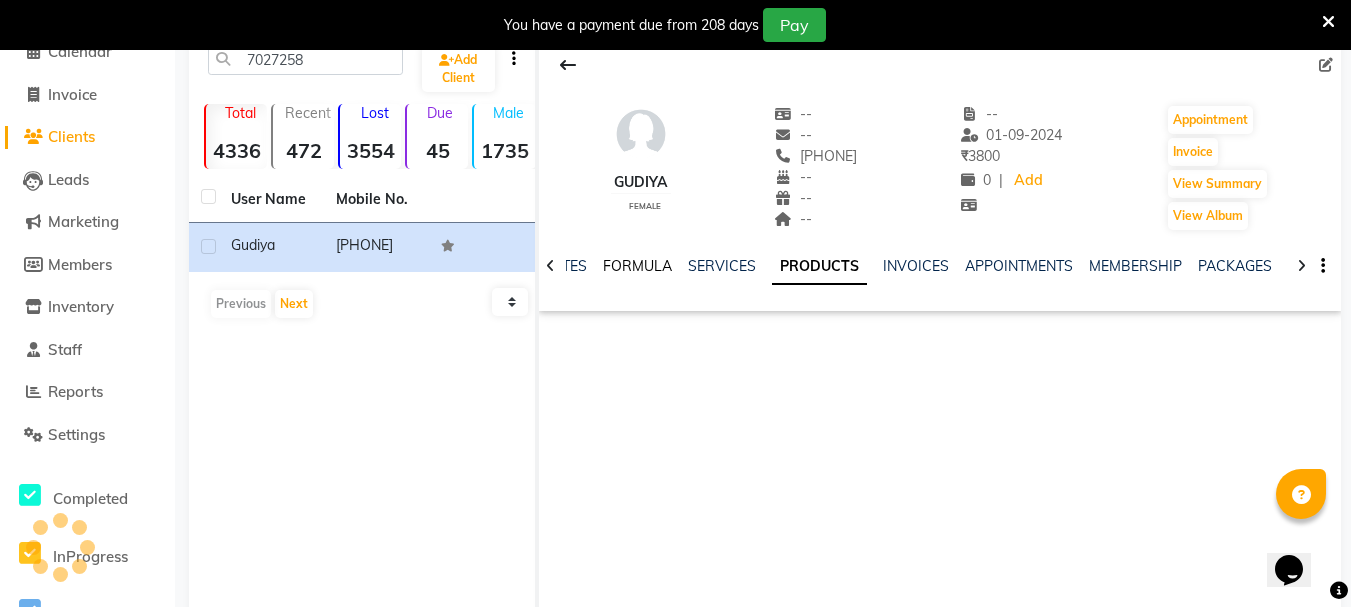 click on "FORMULA" 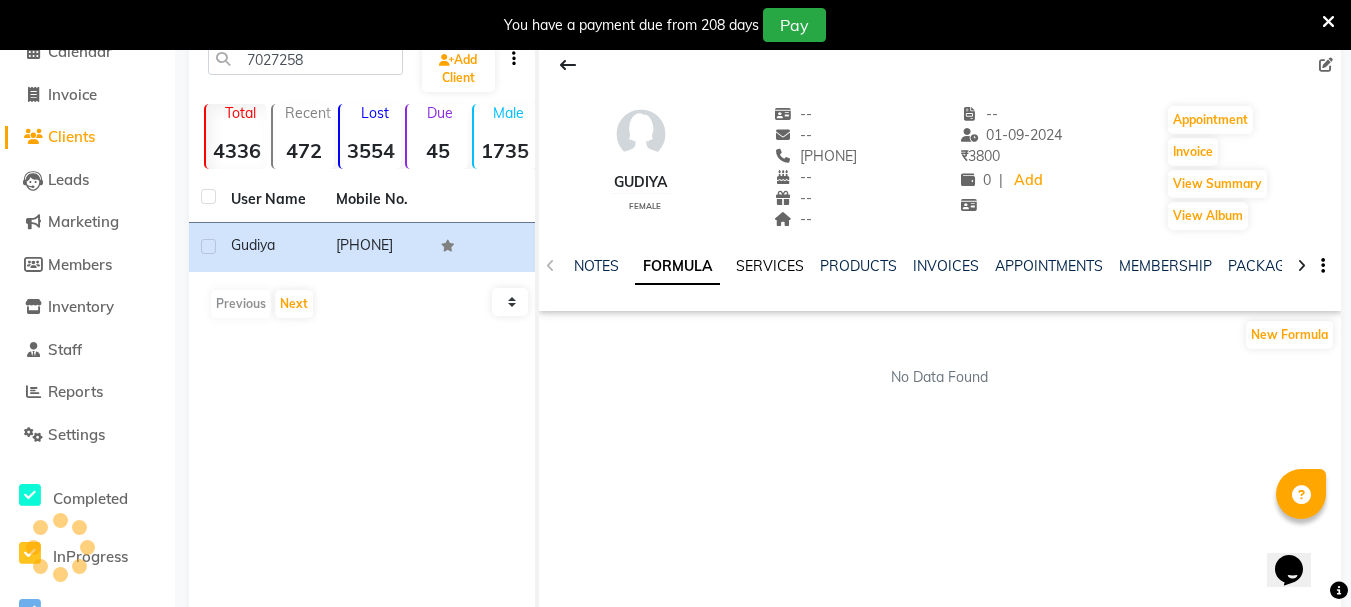 click on "SERVICES" 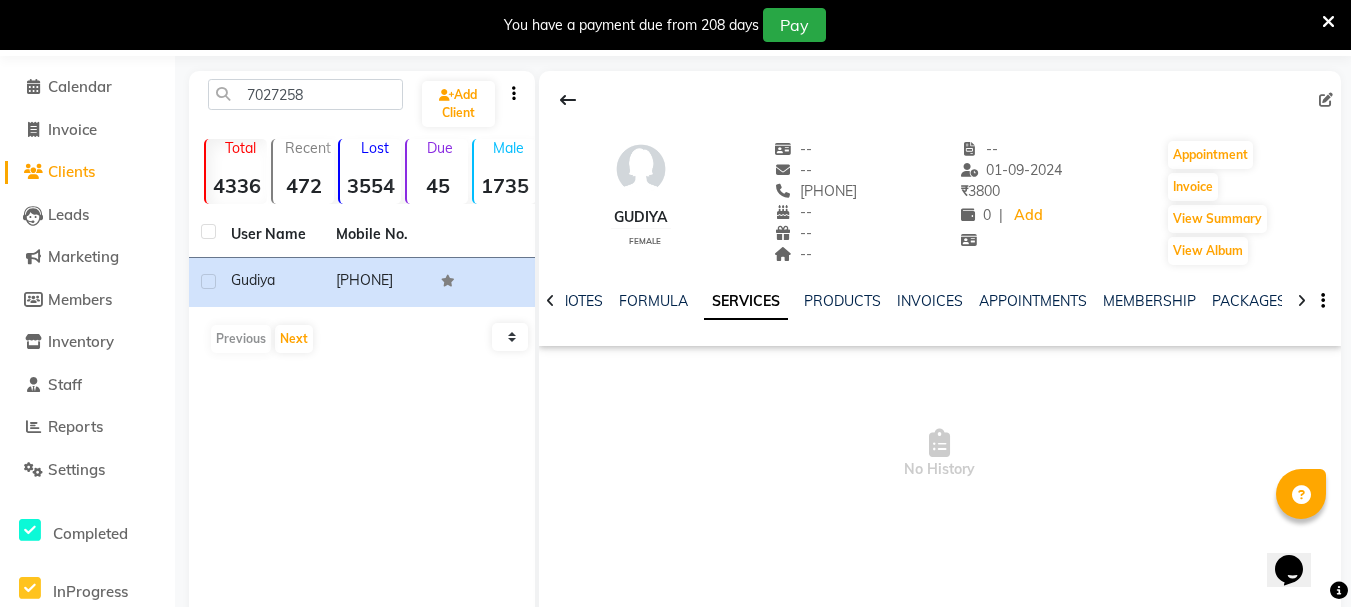 scroll, scrollTop: 0, scrollLeft: 0, axis: both 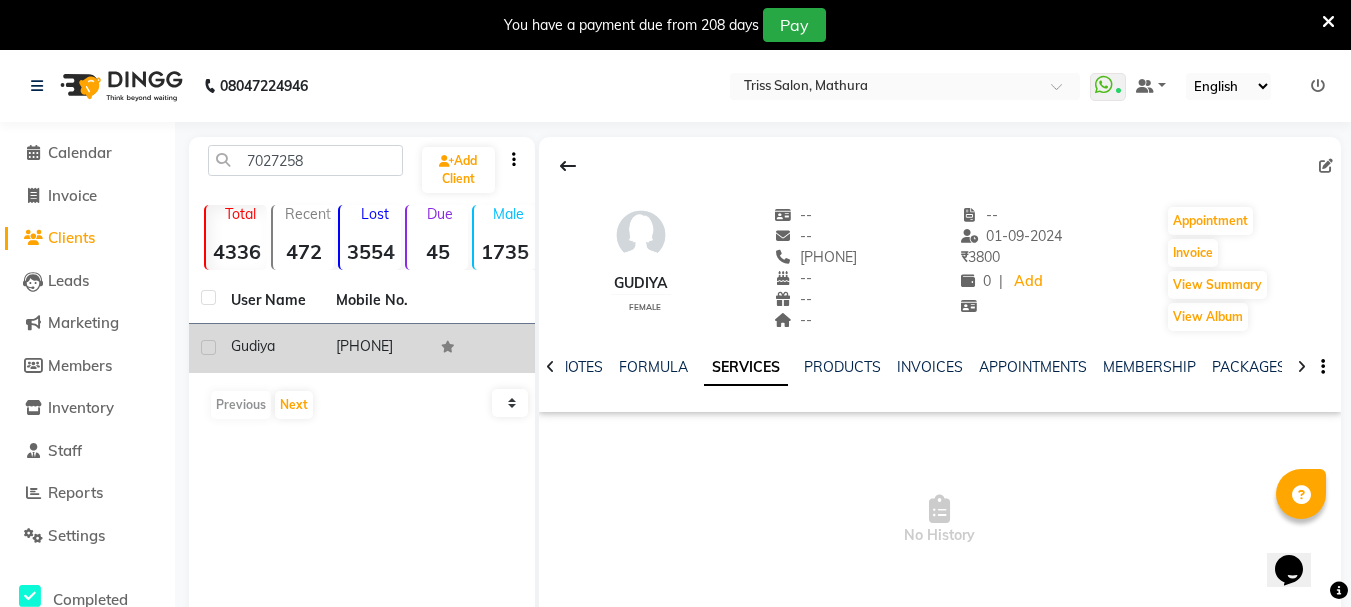 click on "Gudiya" 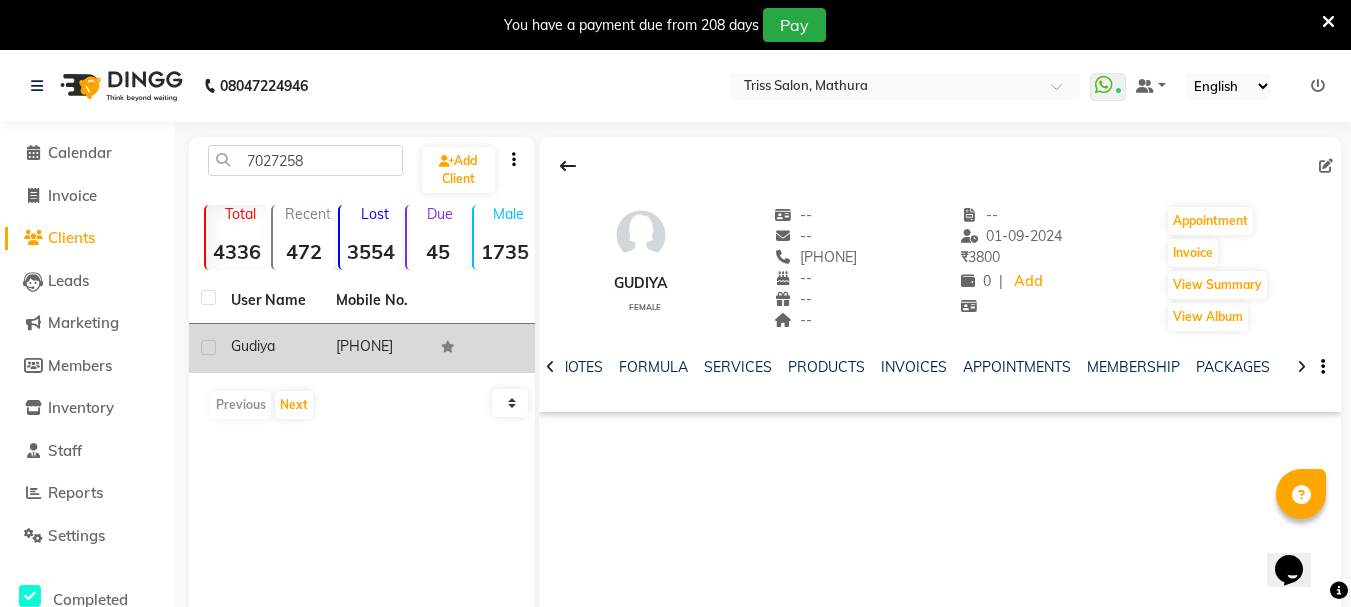 click on "[PHONE]" 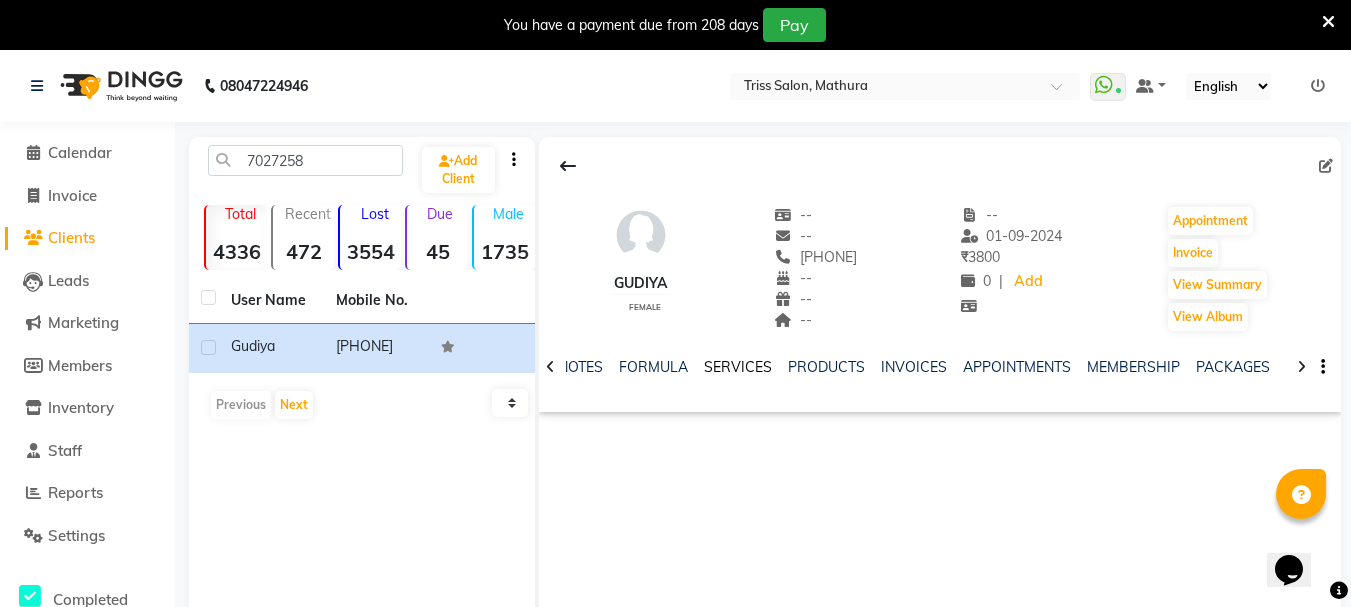 click on "SERVICES" 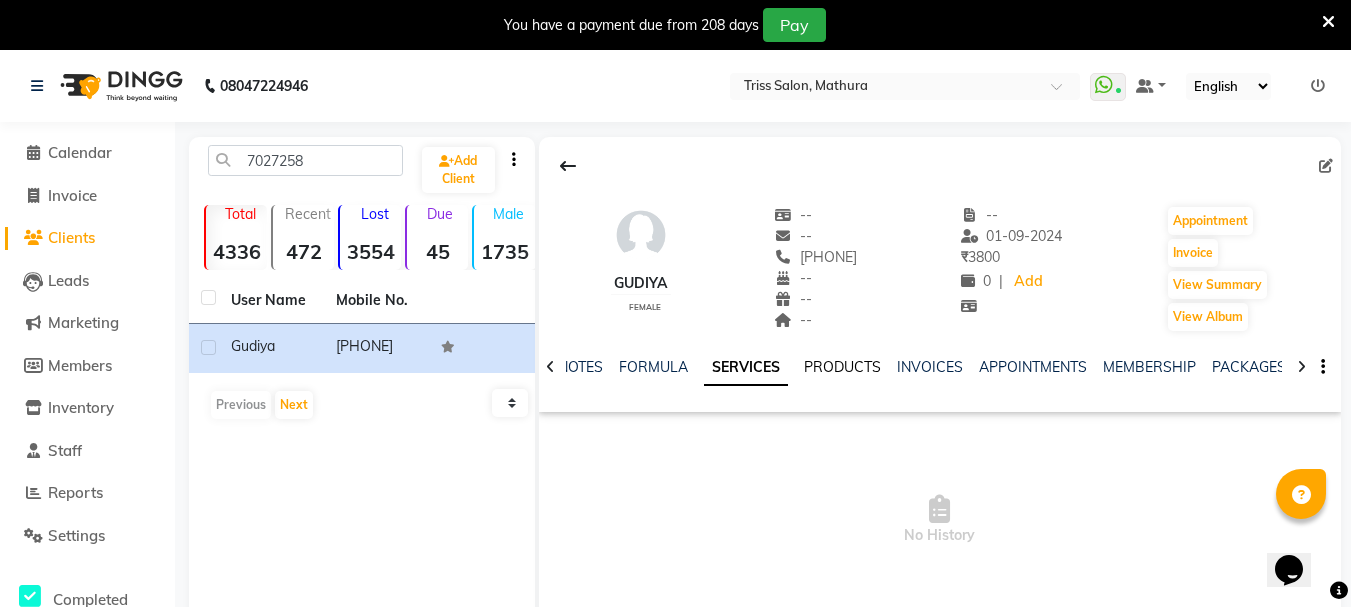 click on "PRODUCTS" 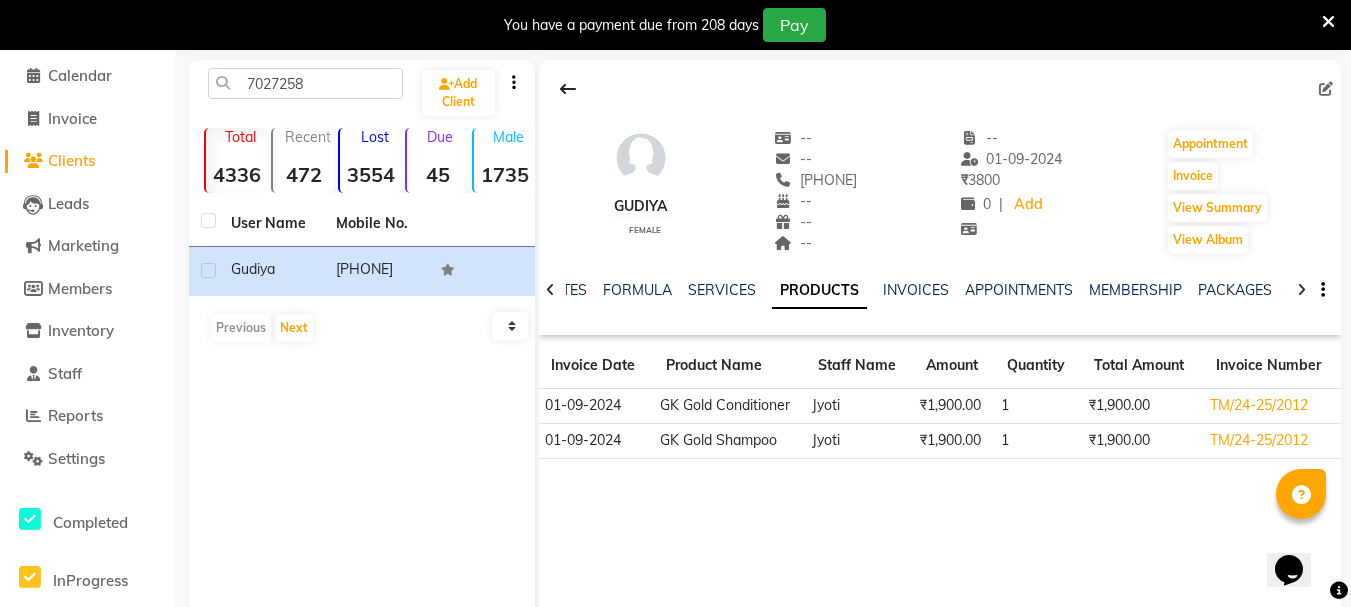 scroll, scrollTop: 79, scrollLeft: 0, axis: vertical 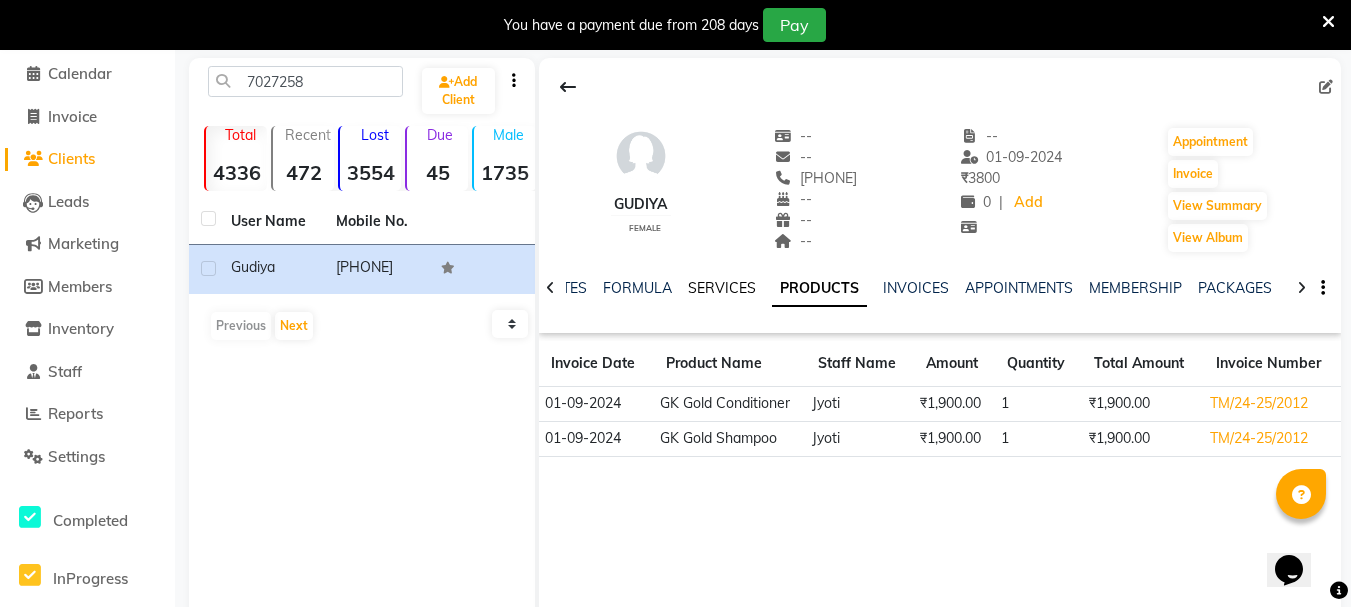 click on "SERVICES" 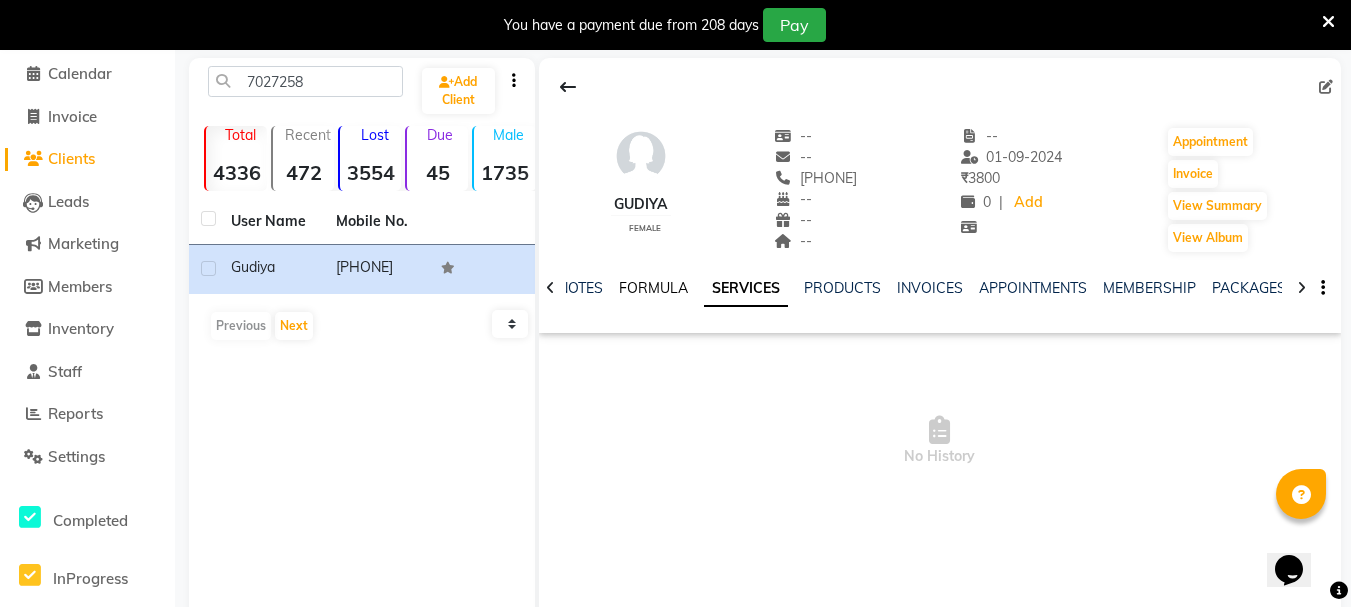 click on "FORMULA" 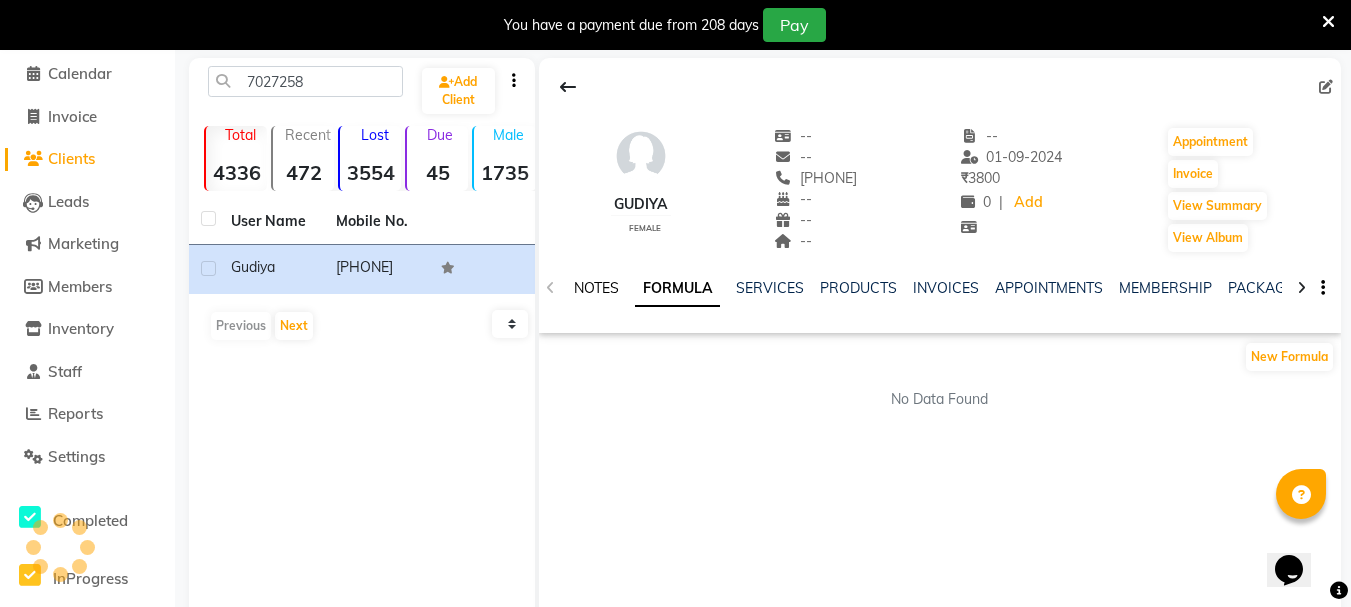 click on "NOTES" 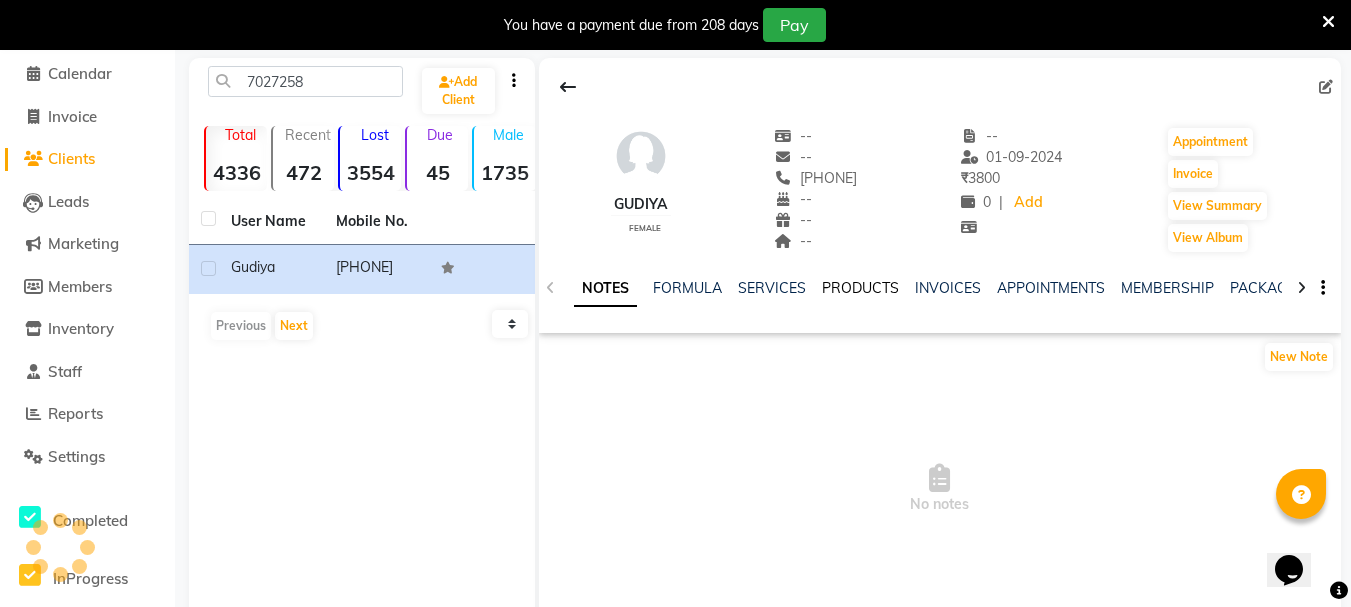 click on "PRODUCTS" 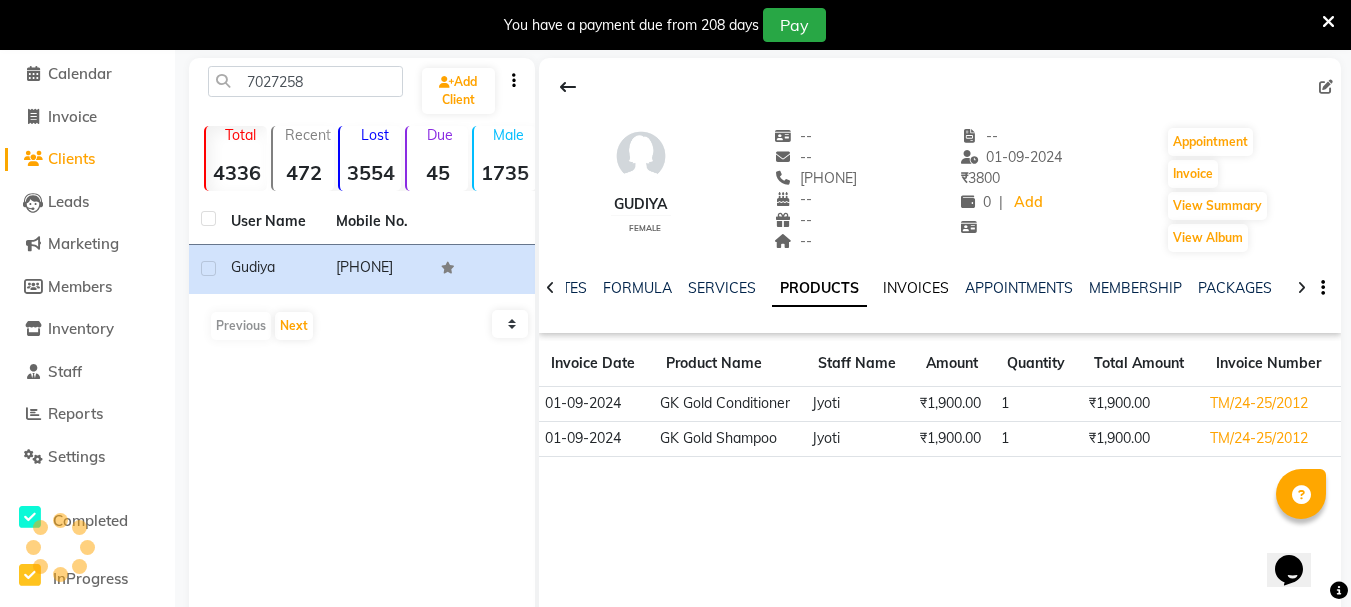 click on "INVOICES" 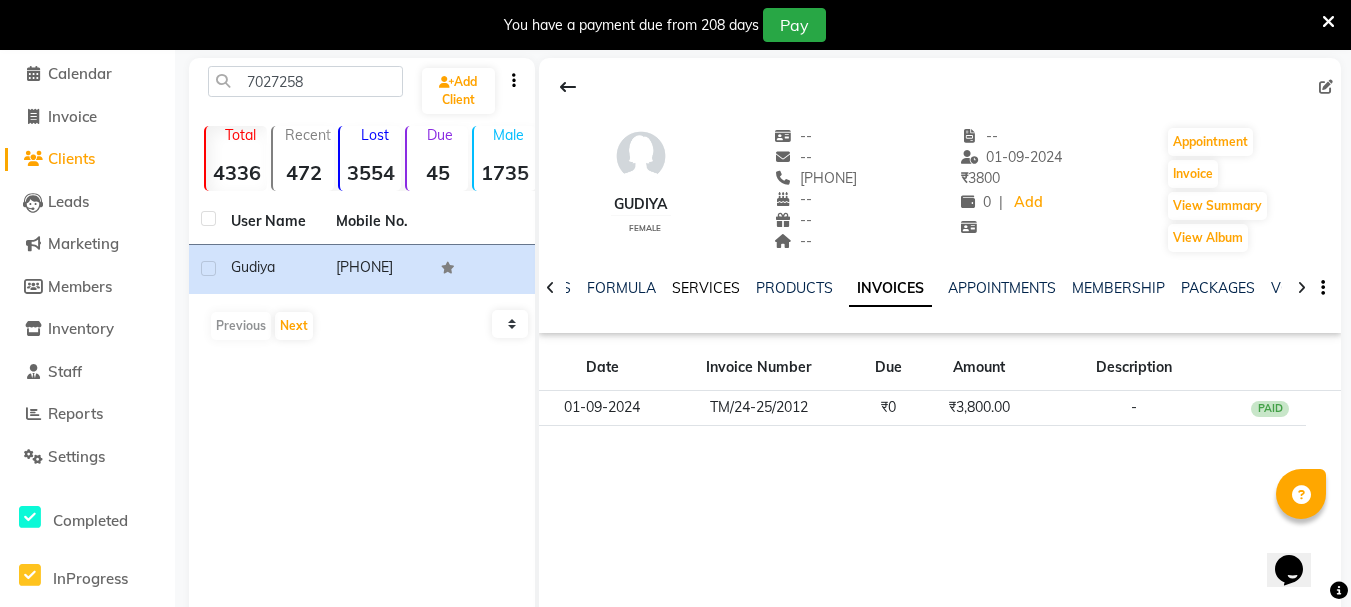 click on "SERVICES" 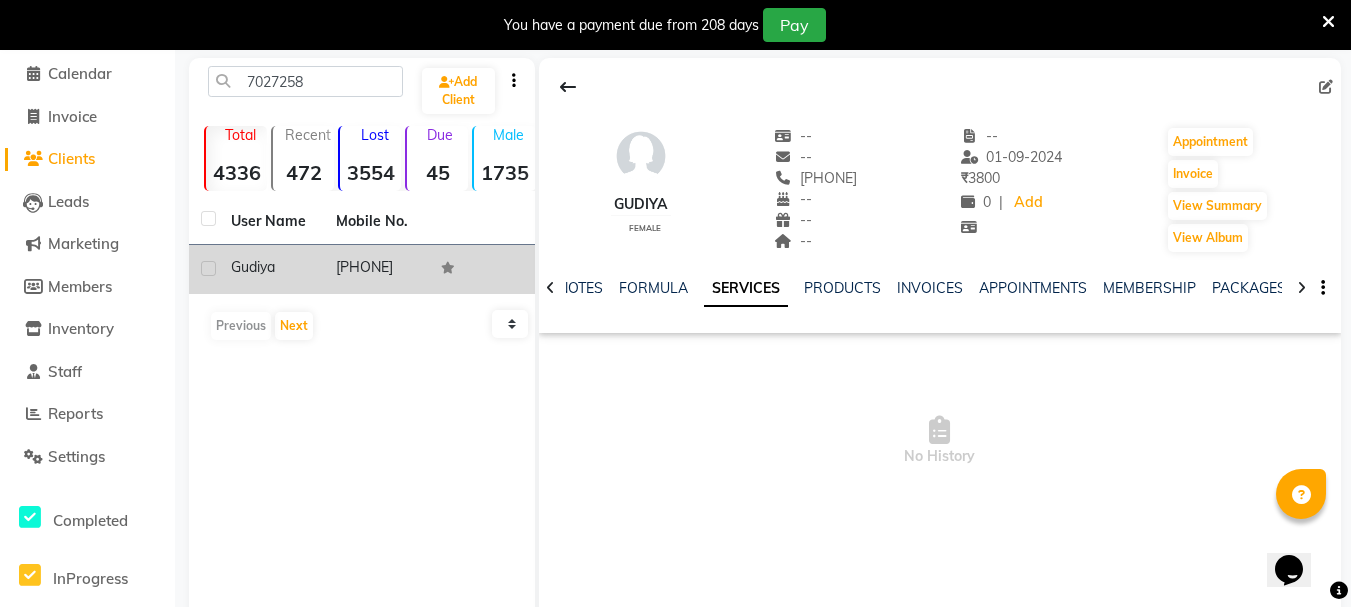 click on "[PHONE]" 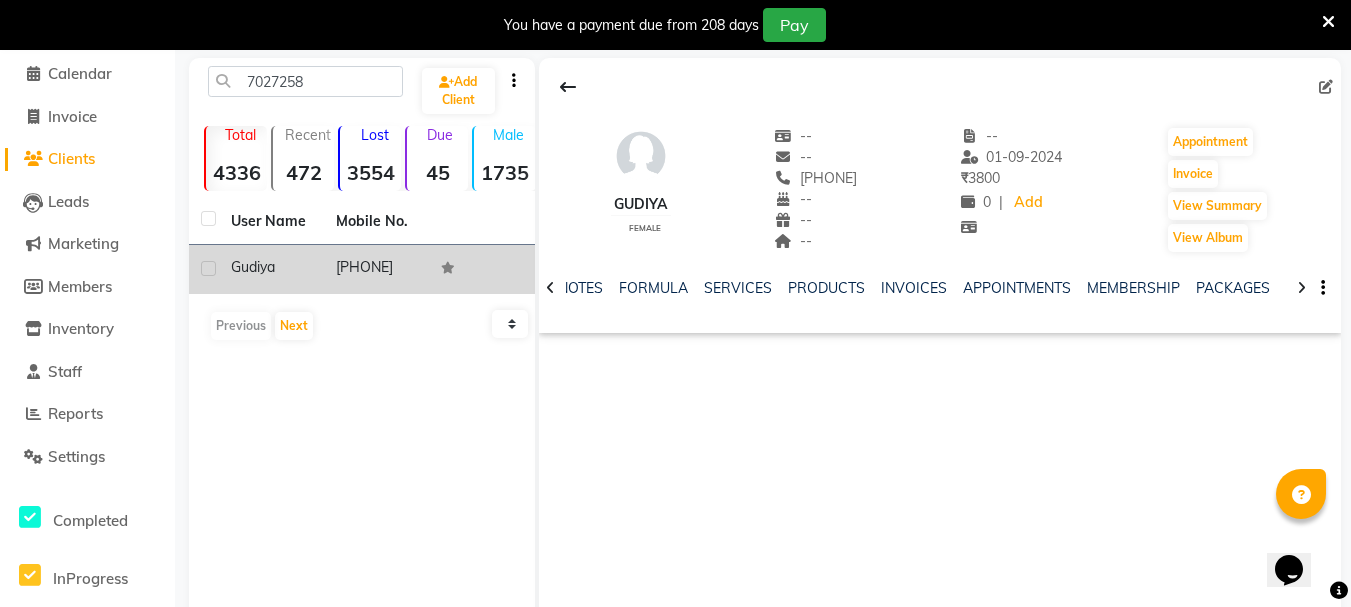 scroll, scrollTop: 0, scrollLeft: 0, axis: both 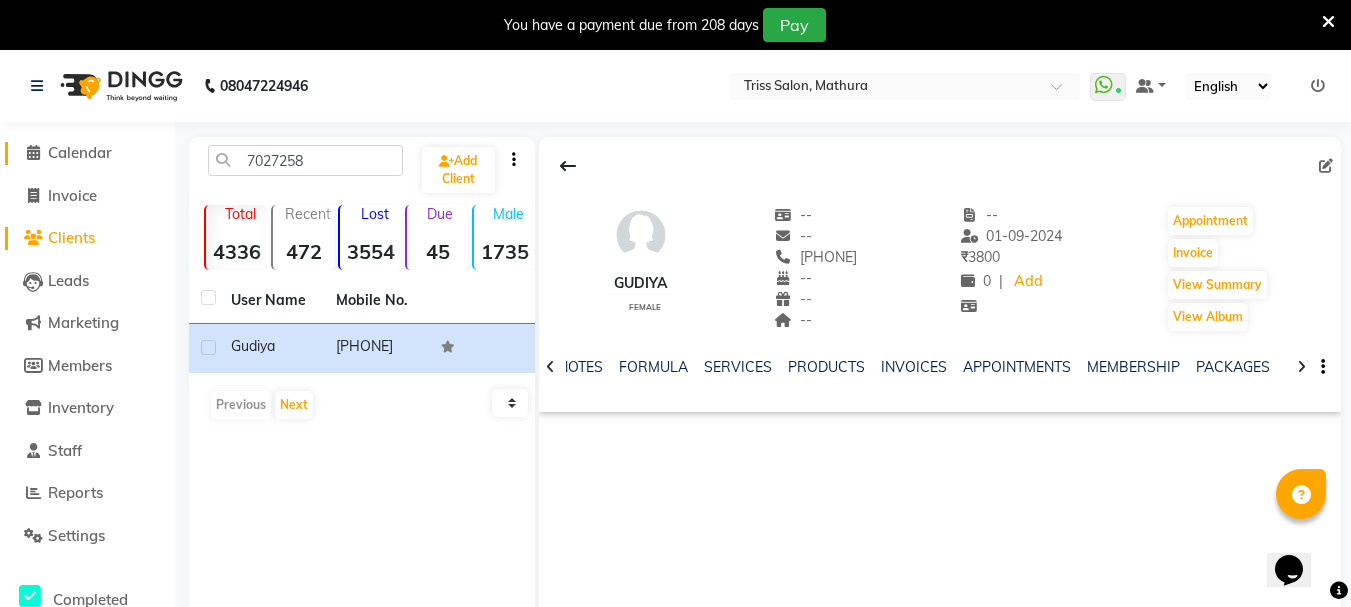 click on "Calendar" 